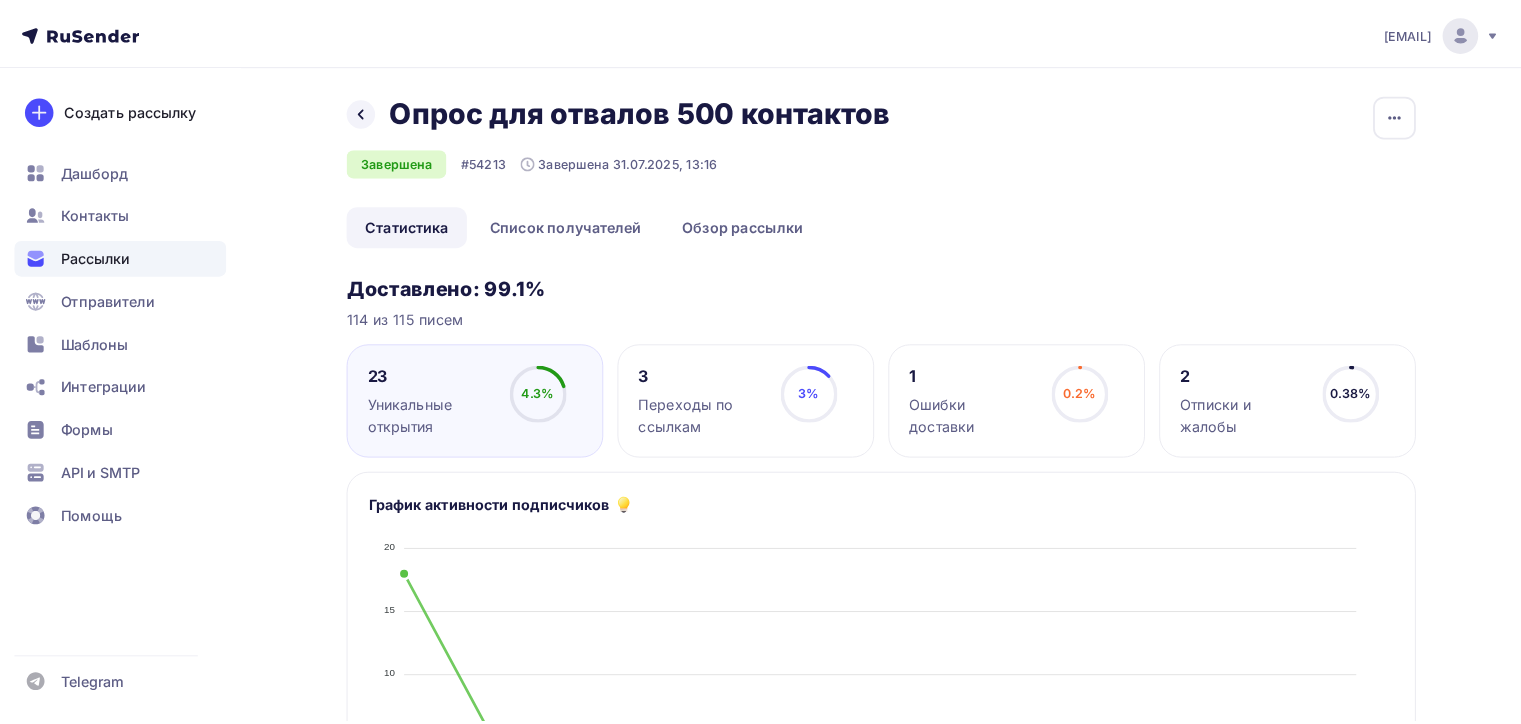 scroll, scrollTop: 0, scrollLeft: 0, axis: both 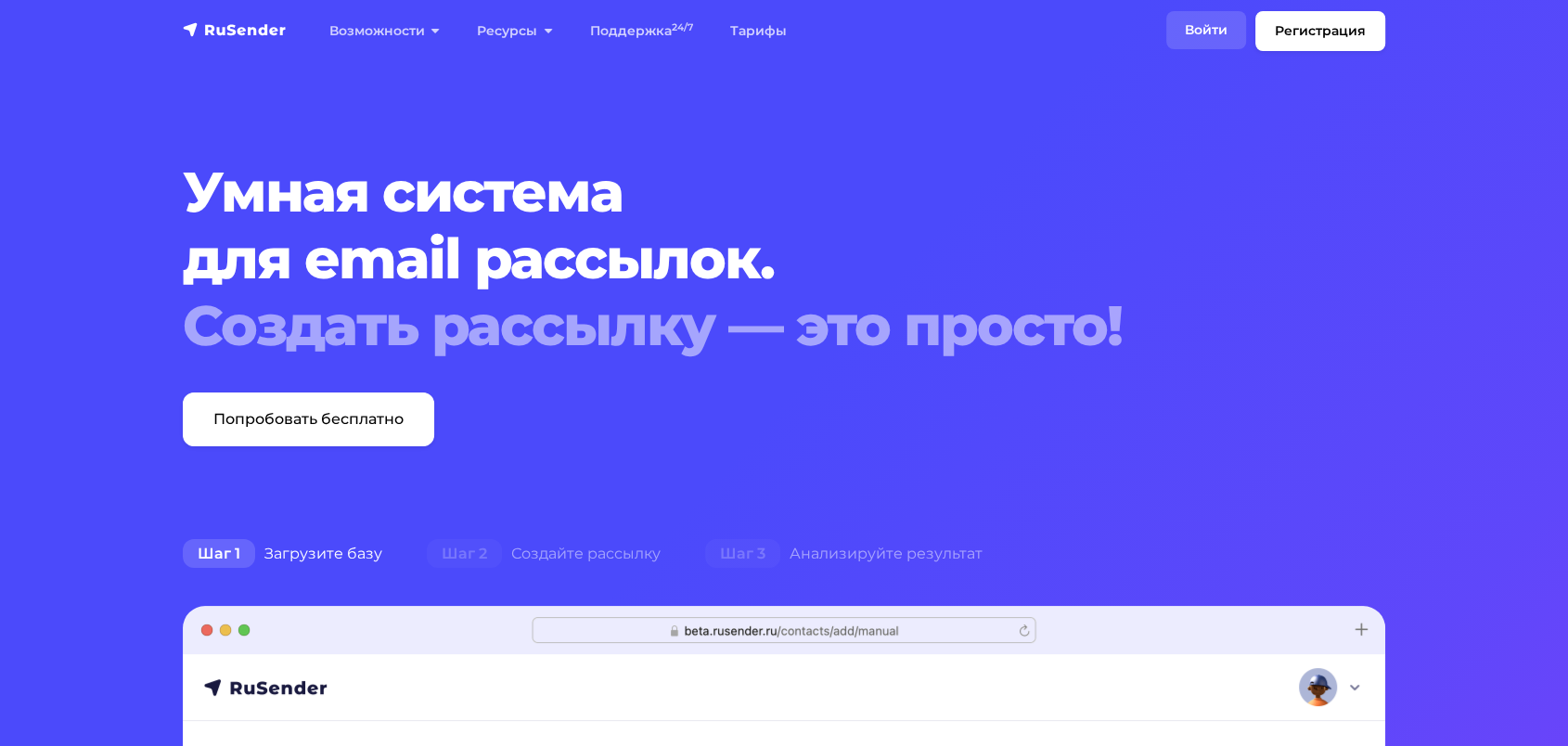 click on "Войти" at bounding box center [1206, 30] 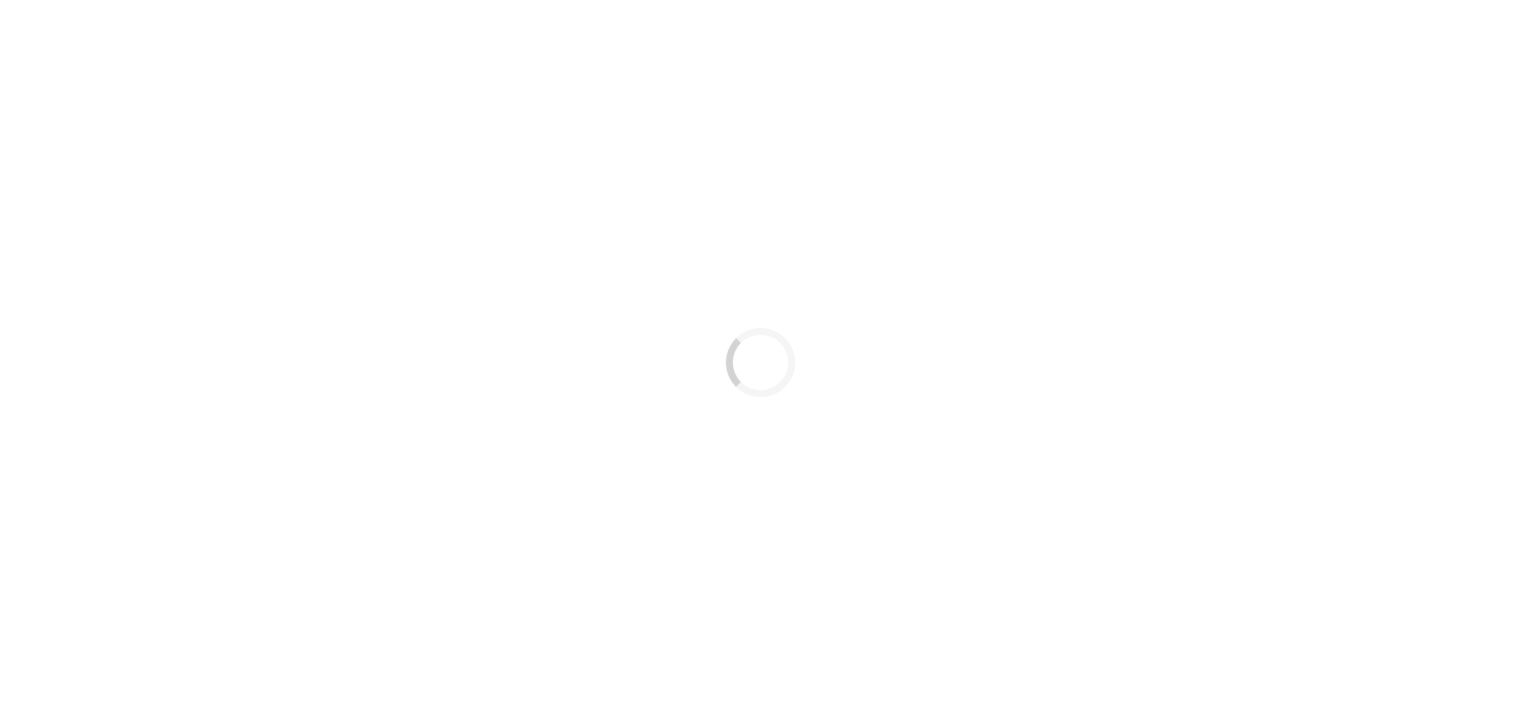 scroll, scrollTop: 0, scrollLeft: 0, axis: both 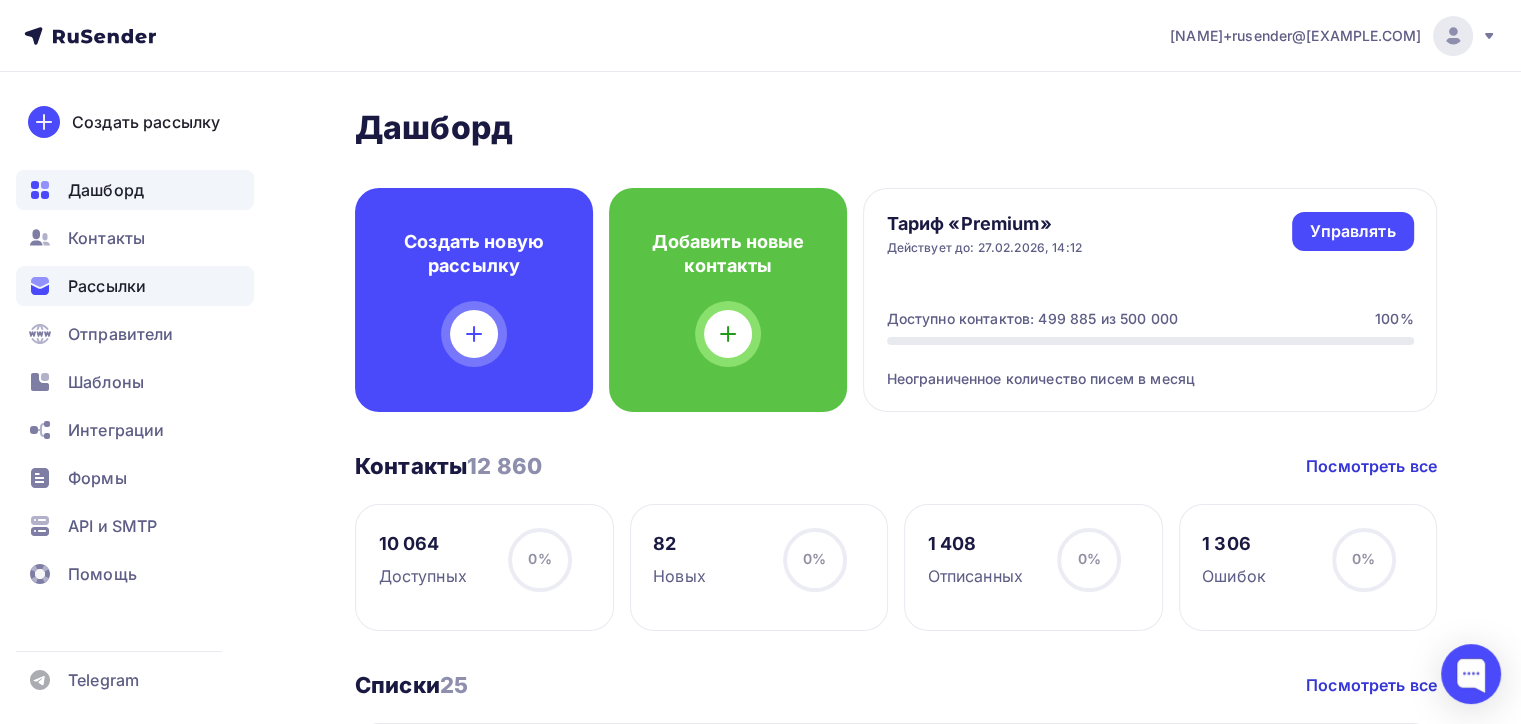 click on "Рассылки" at bounding box center [107, 286] 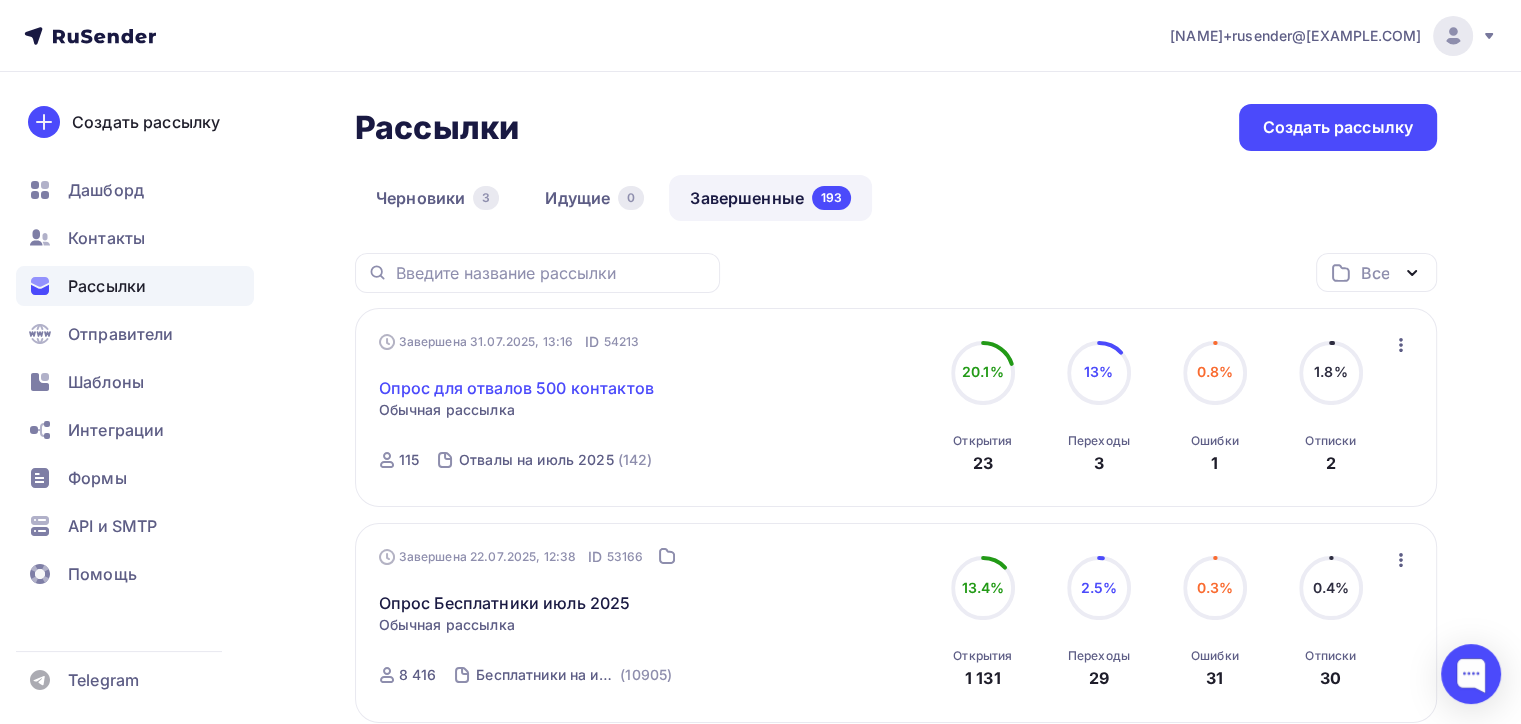 click on "Опрос для отвалов   500 контактов" at bounding box center (516, 388) 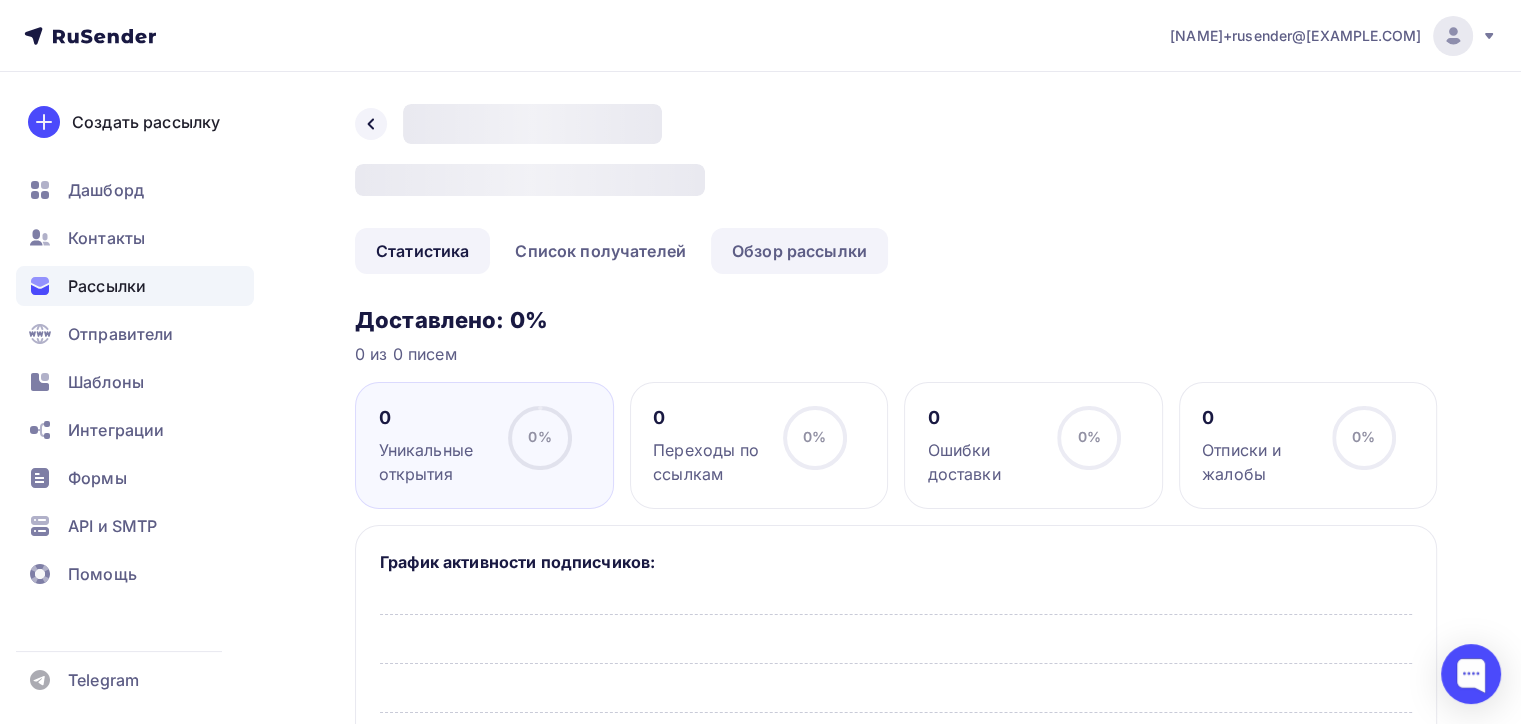 click on "Обзор рассылки" at bounding box center (799, 251) 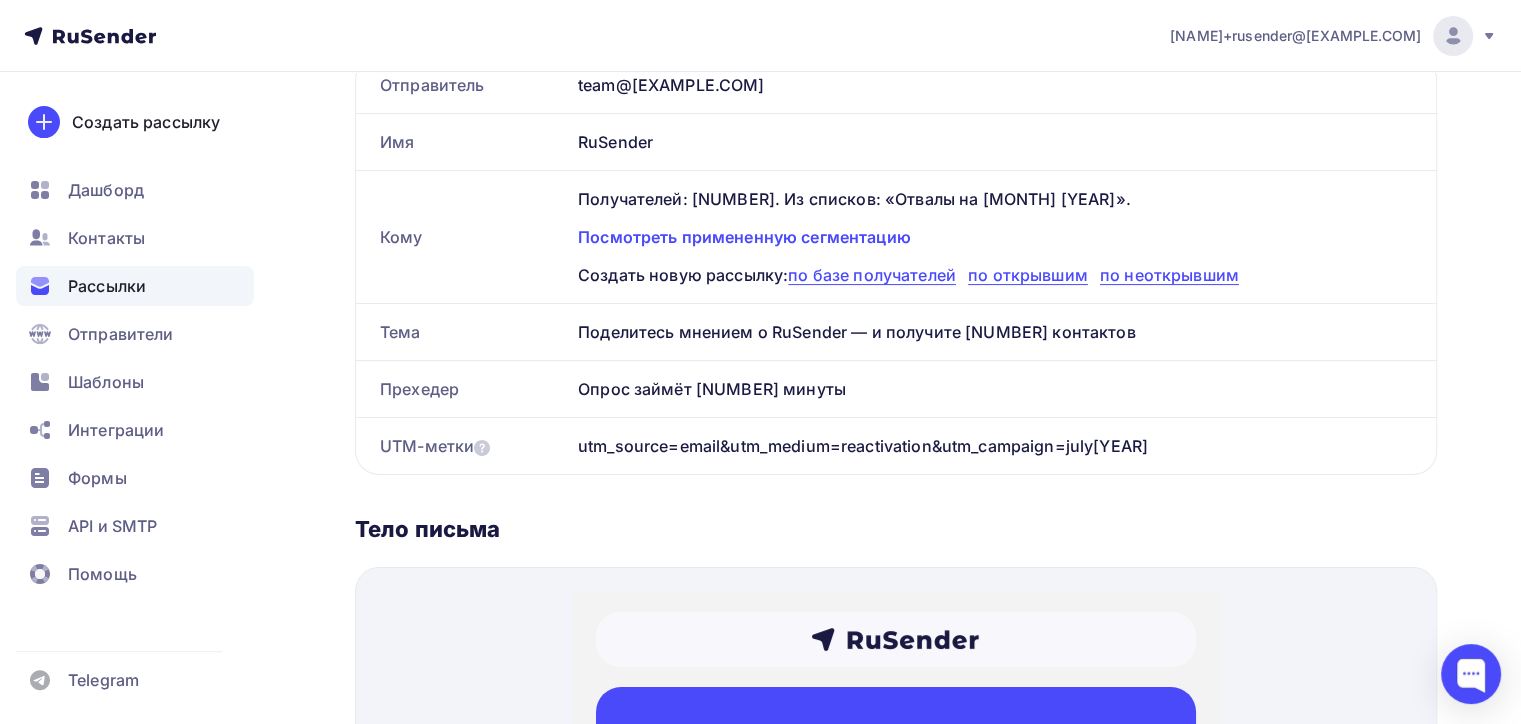 scroll, scrollTop: 300, scrollLeft: 0, axis: vertical 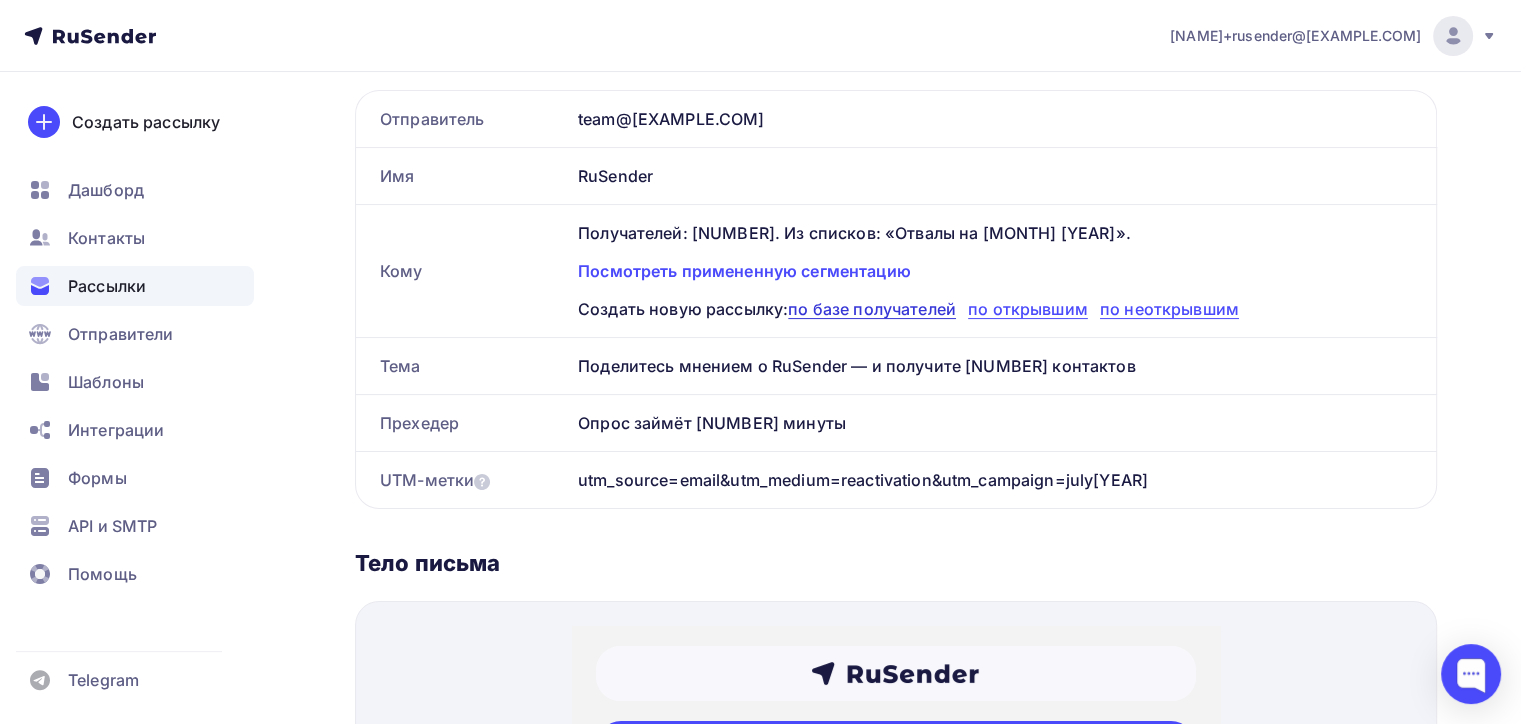 click on "по базе получателей" at bounding box center (872, 309) 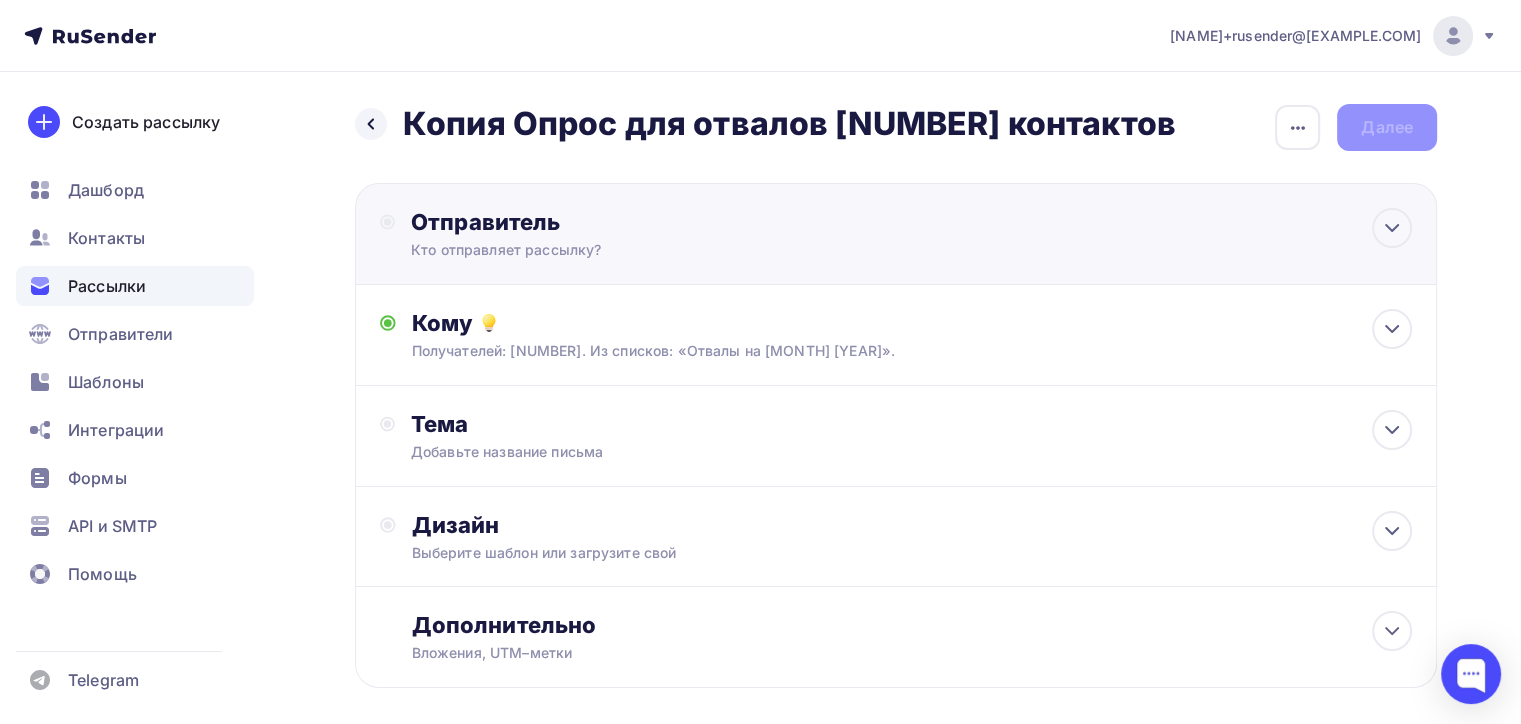scroll, scrollTop: 92, scrollLeft: 0, axis: vertical 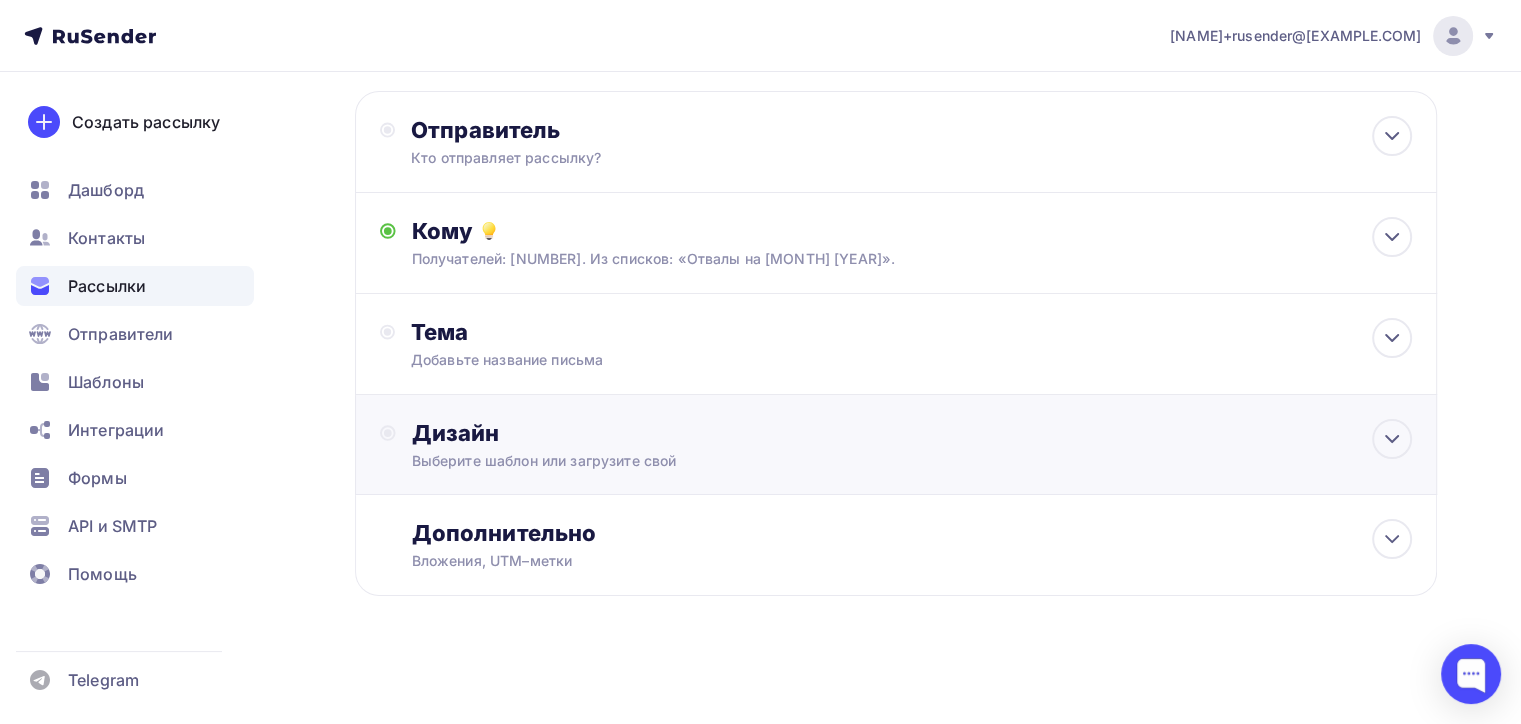 click on "Дизайн" at bounding box center [912, 433] 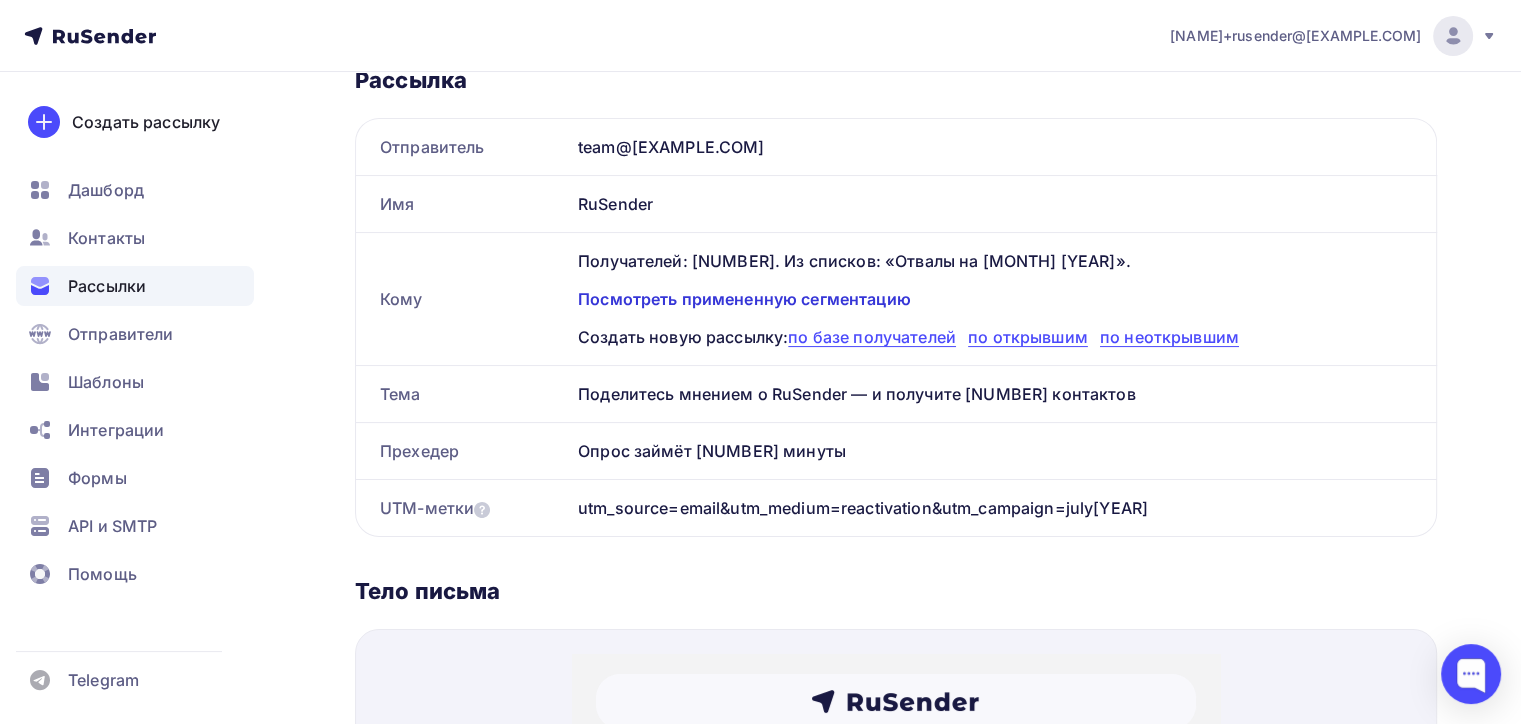 scroll, scrollTop: 0, scrollLeft: 0, axis: both 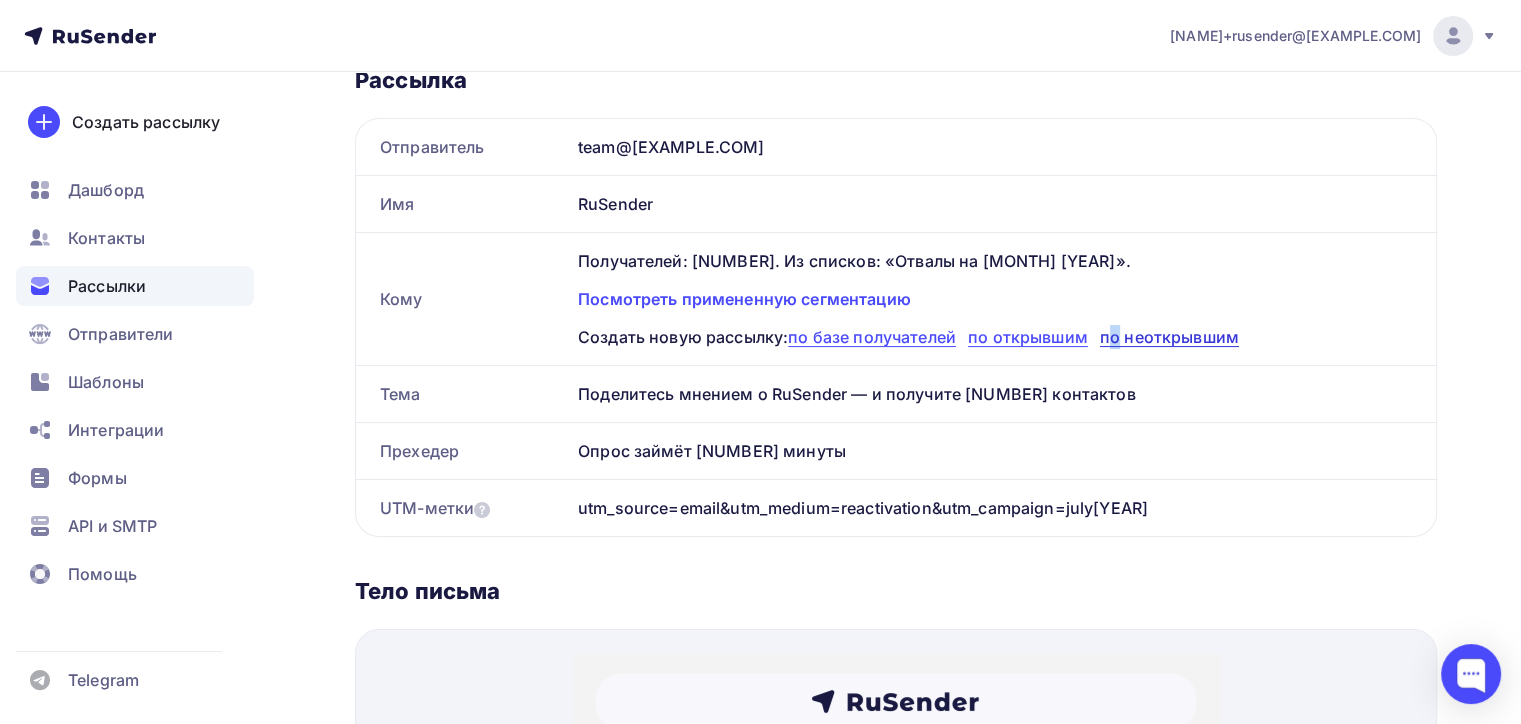 click on "по неоткрывшим" at bounding box center [1169, 337] 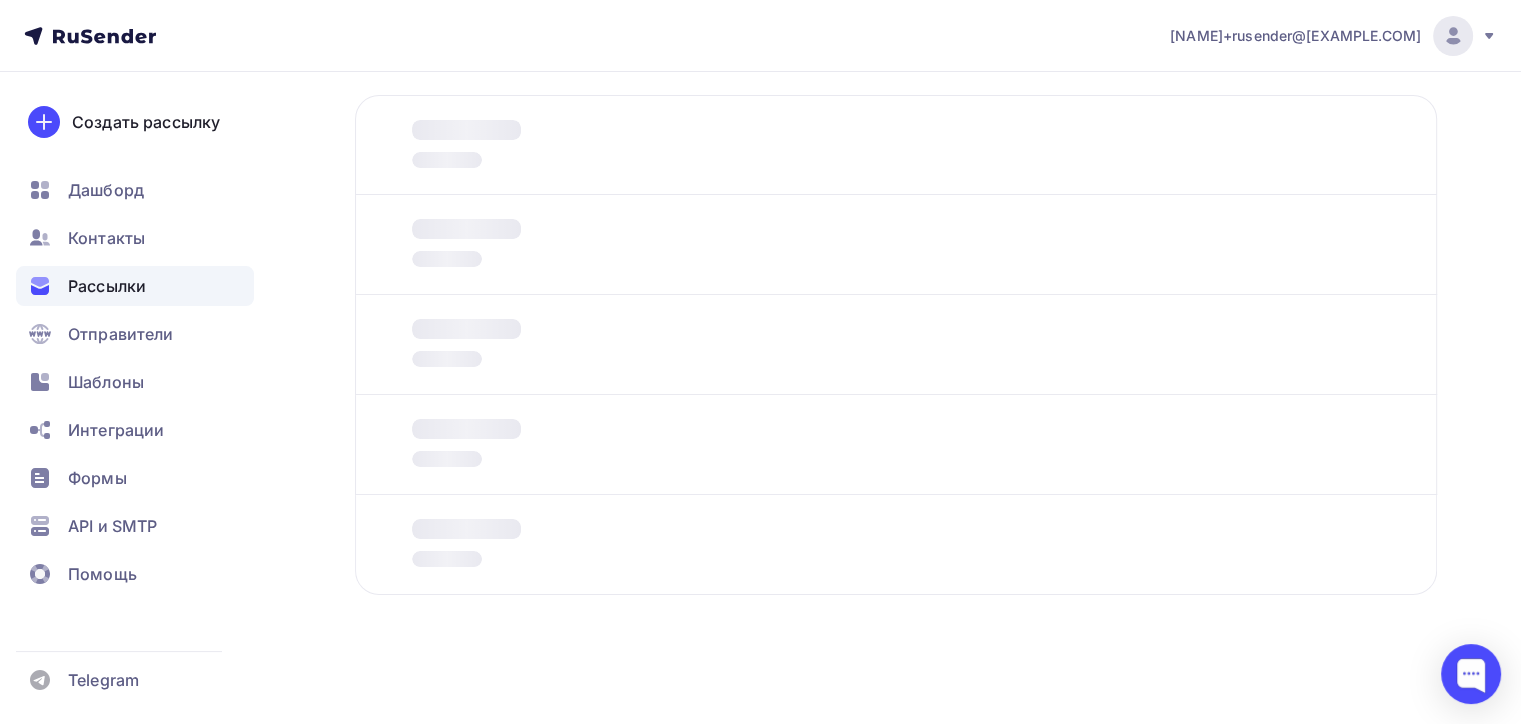 scroll, scrollTop: 0, scrollLeft: 0, axis: both 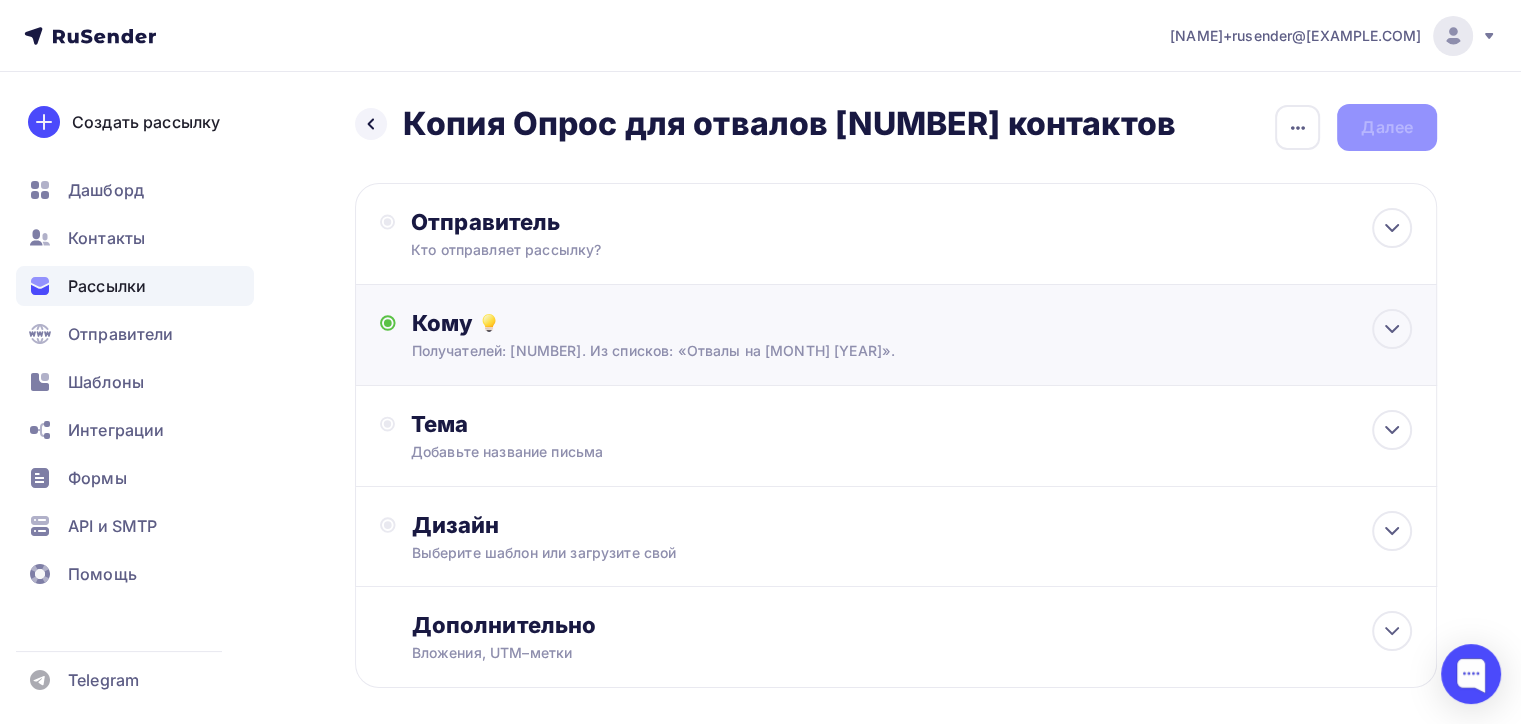 click on "Кому
Получателей: 91. Из
списков: «Отвалы на июль 2025».
Списки получателей
Отвалы на июль 2025
Все списки
id
Бесплатники на июль 2025
(8 355)
#24988
Отвалы на июль 2025
(142)
#24987
Платники на июль 2025
(233)
#24986
RuSender | Переотправка еррорам в новостной рассылке
(19)
#24780" at bounding box center [912, 335] 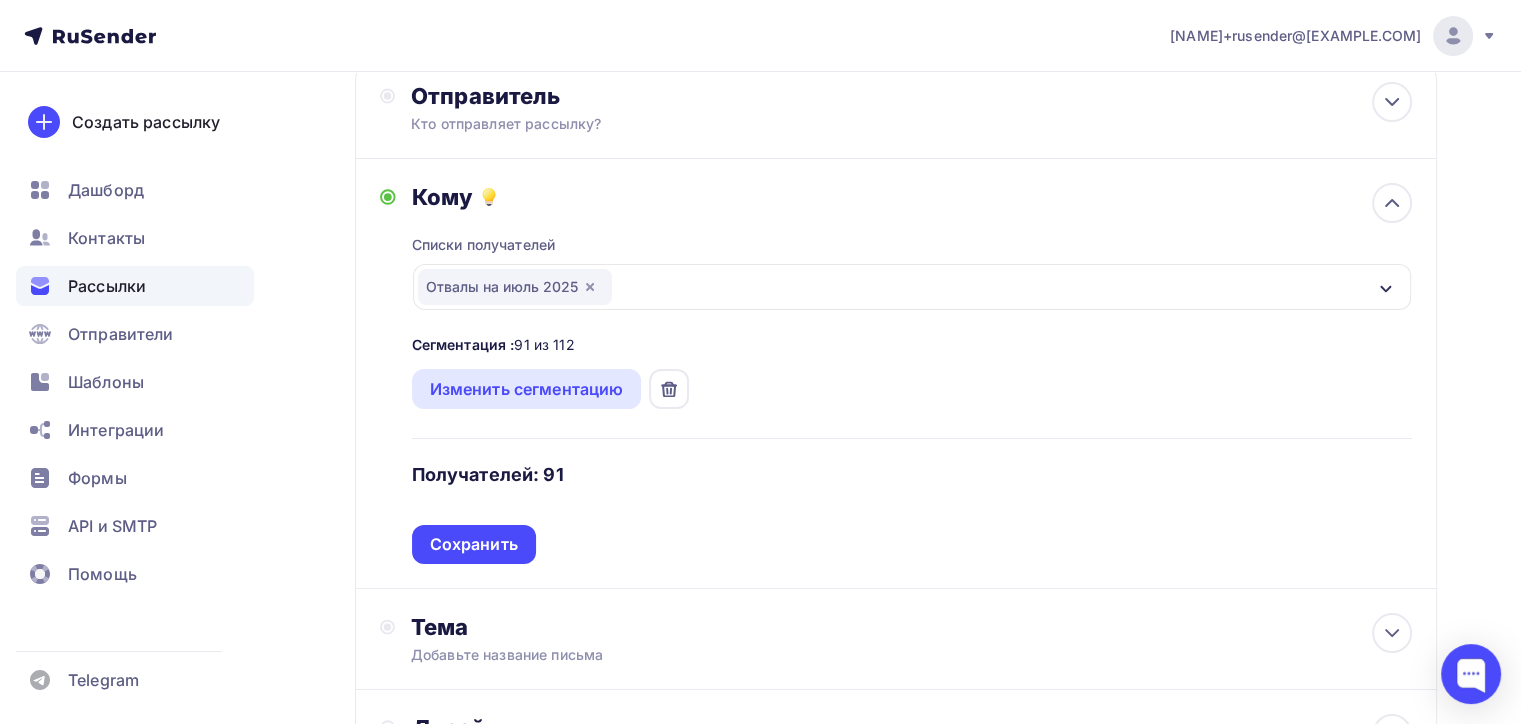 scroll, scrollTop: 0, scrollLeft: 0, axis: both 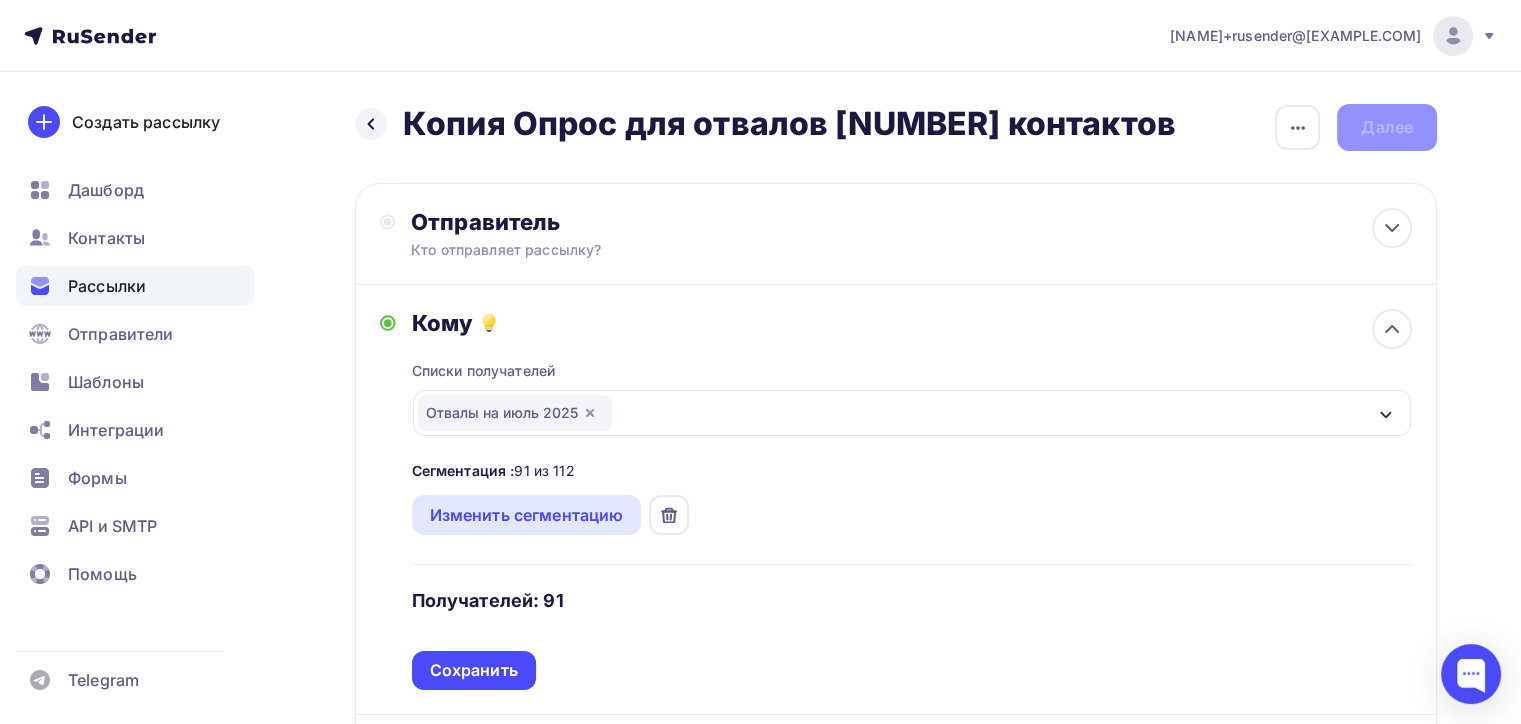 click on "Рассылки" at bounding box center [107, 286] 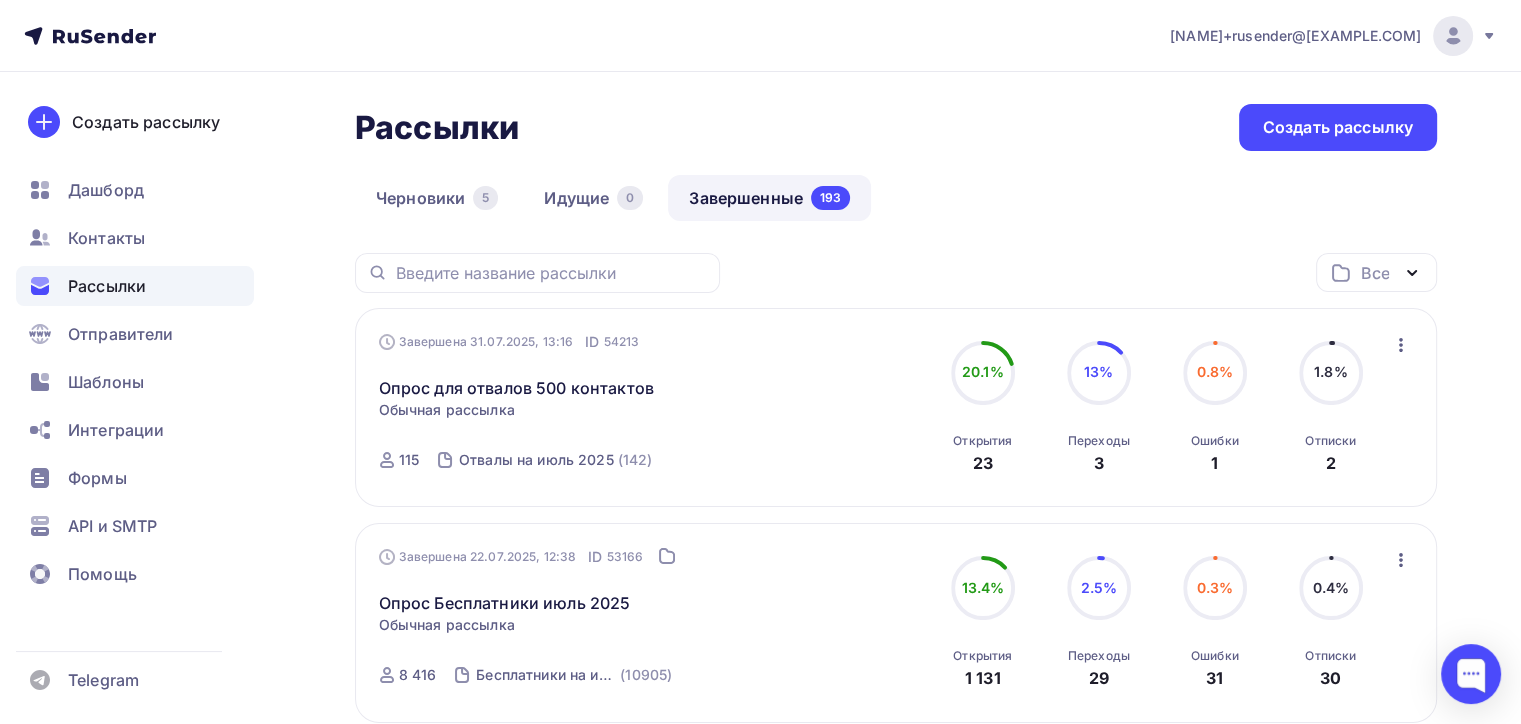 click at bounding box center [1453, 36] 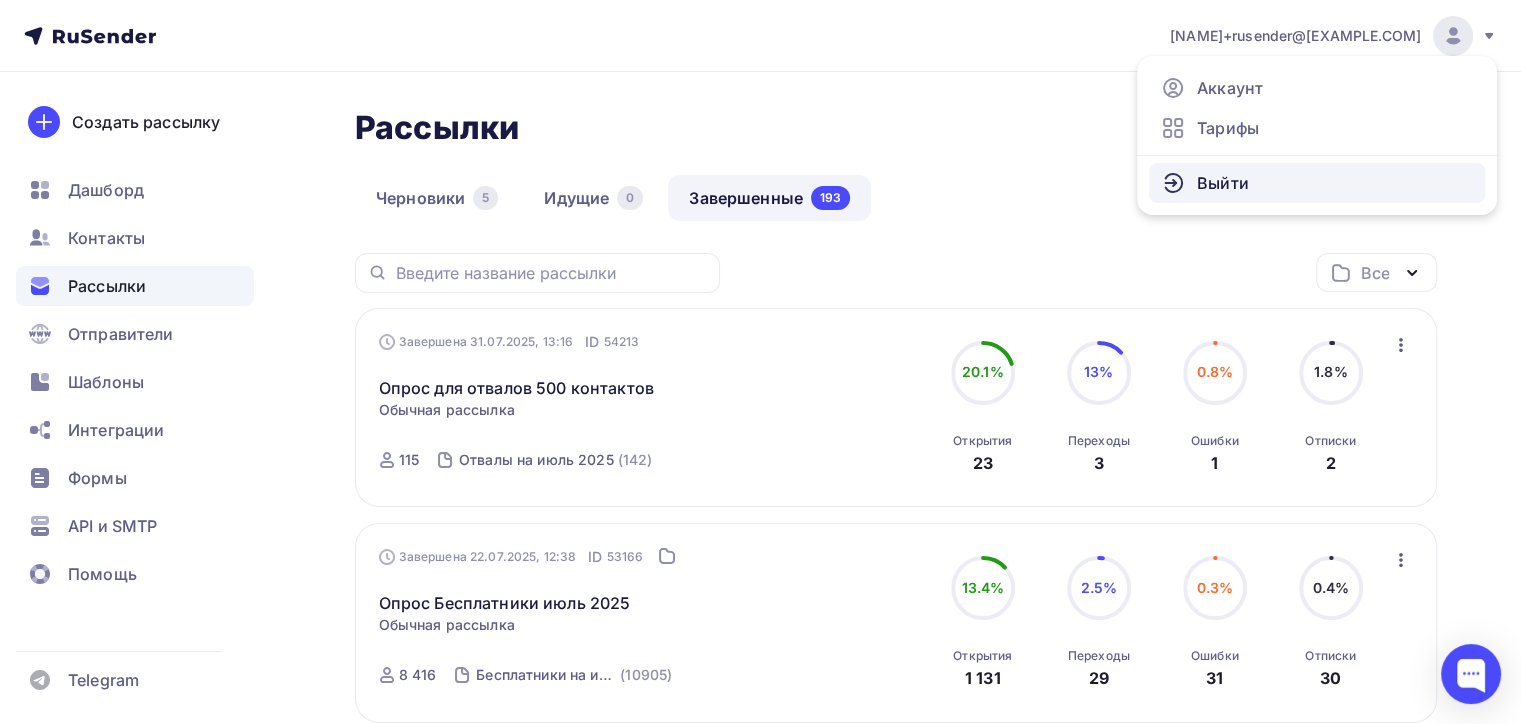 click on "Выйти" at bounding box center (1317, 183) 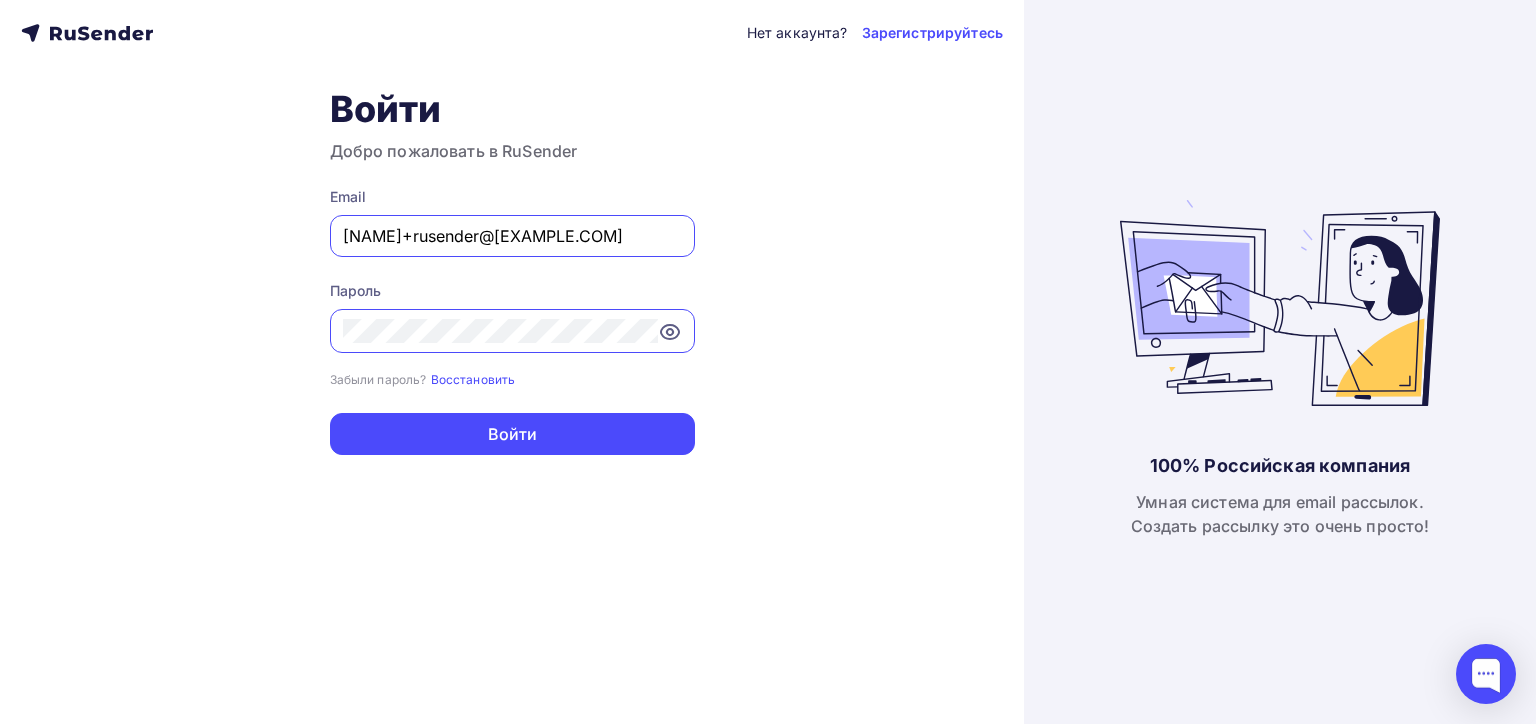 click on "[EMAIL]" at bounding box center [512, 236] 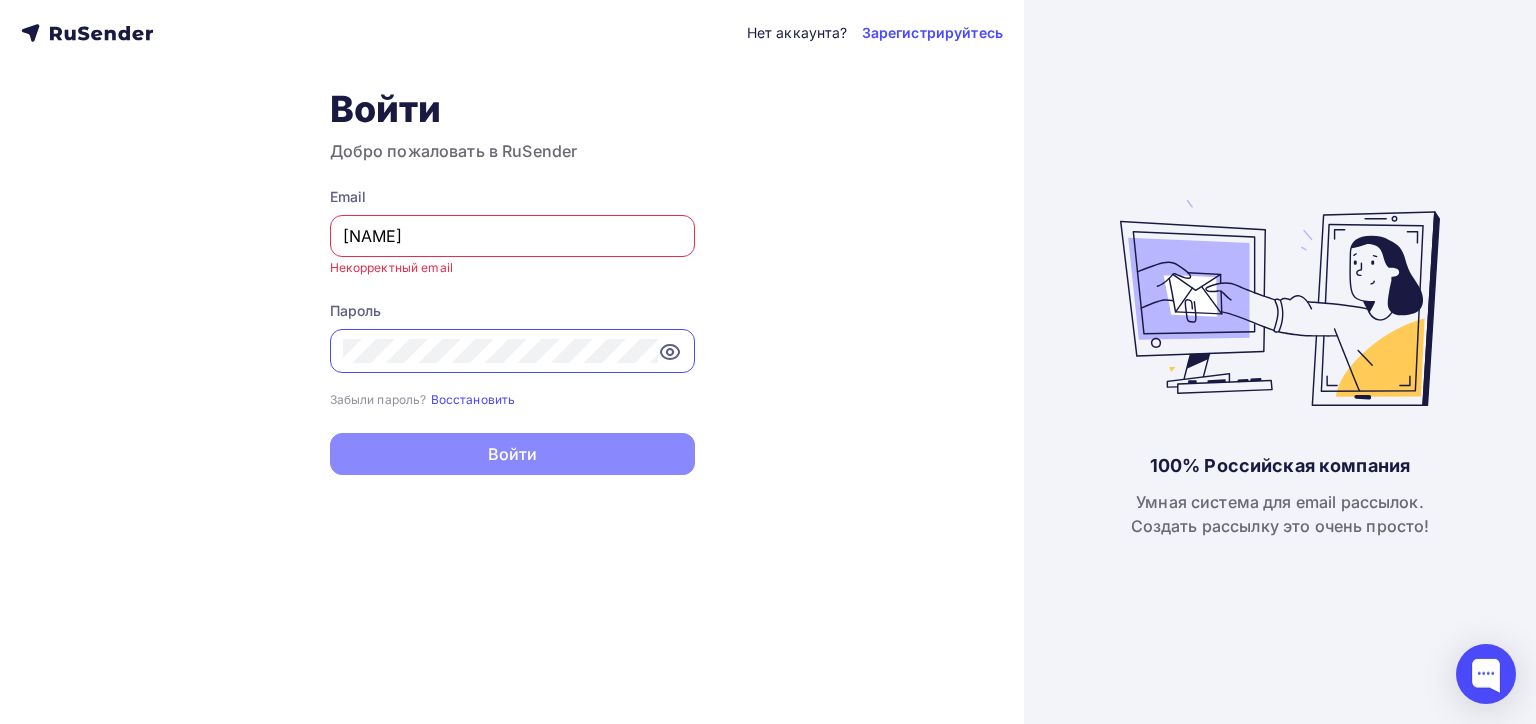 type on "kurovsky@ucoz-team.net" 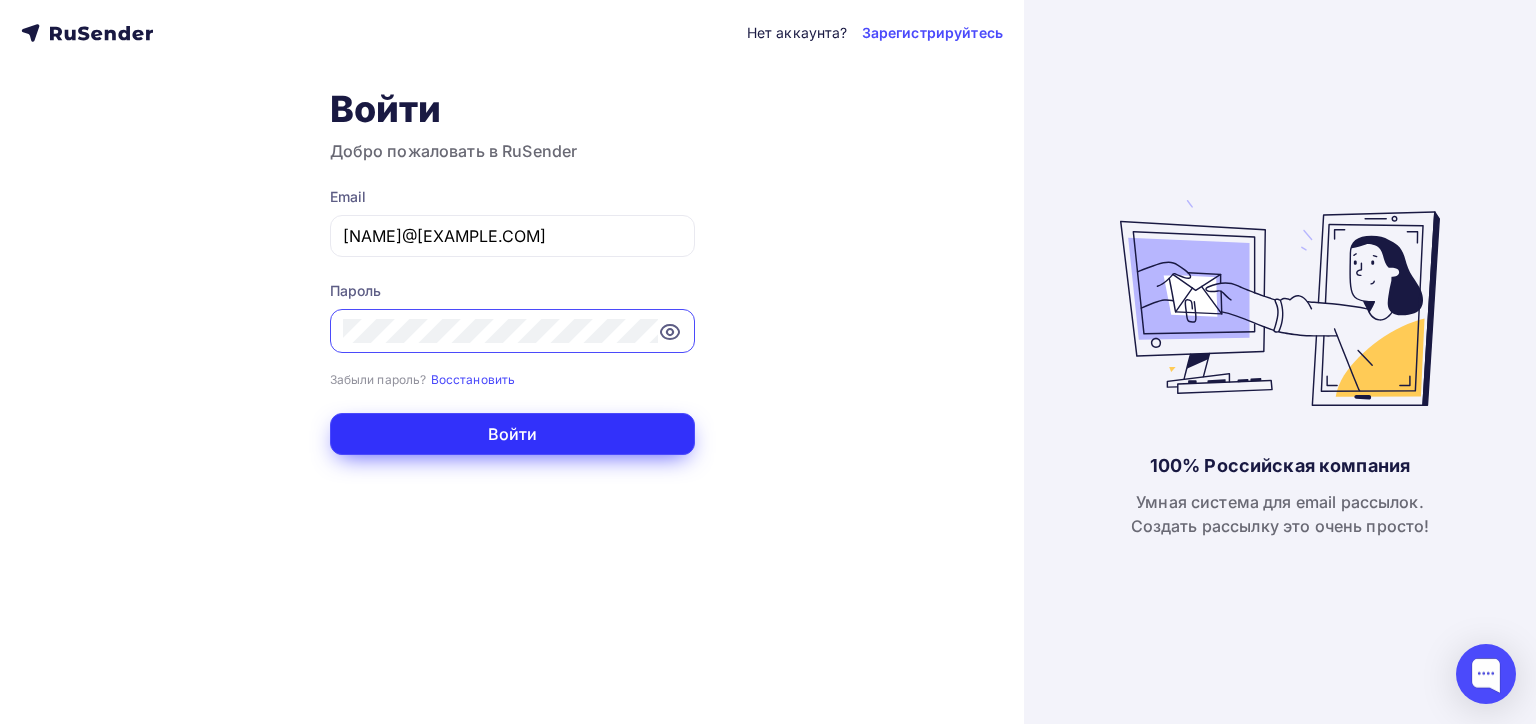 click on "Войти" at bounding box center [512, 434] 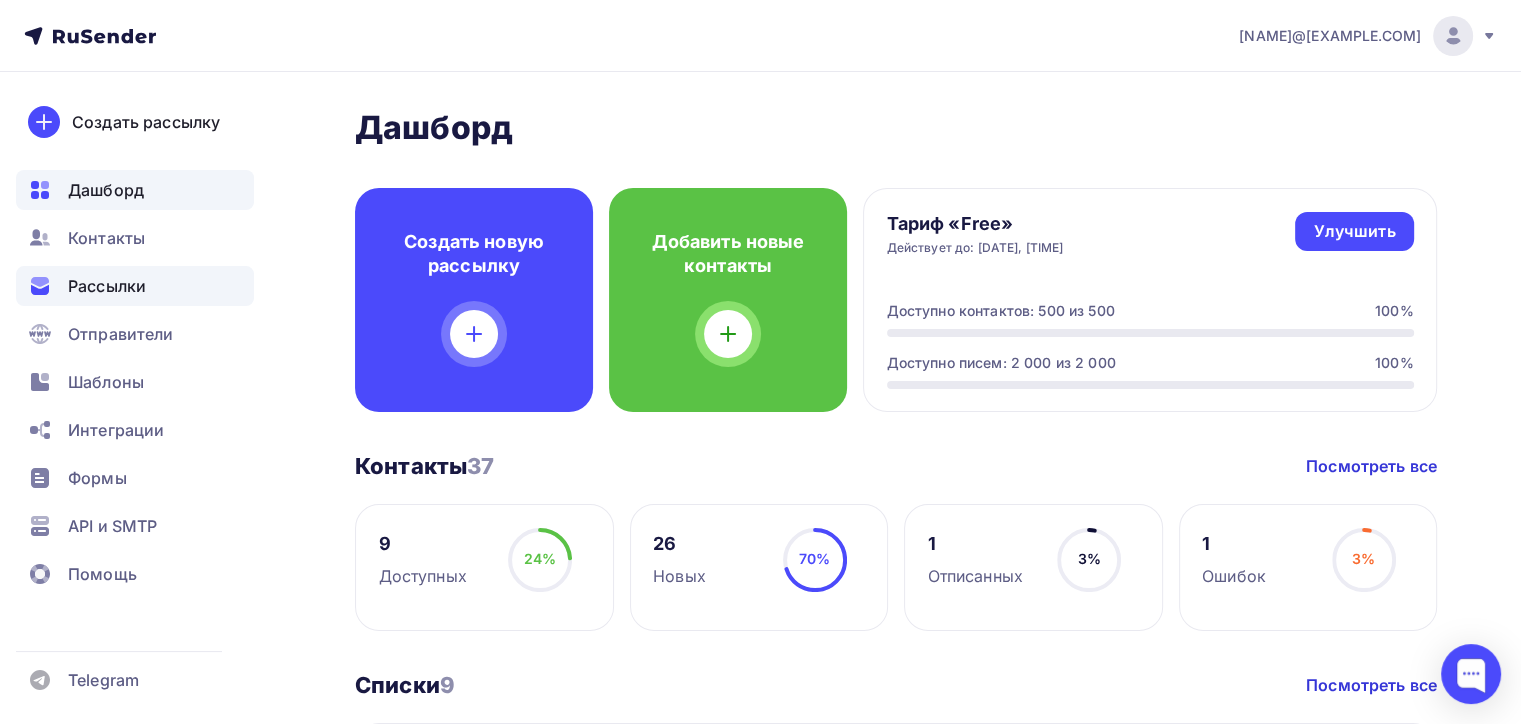 click on "Рассылки" at bounding box center [107, 286] 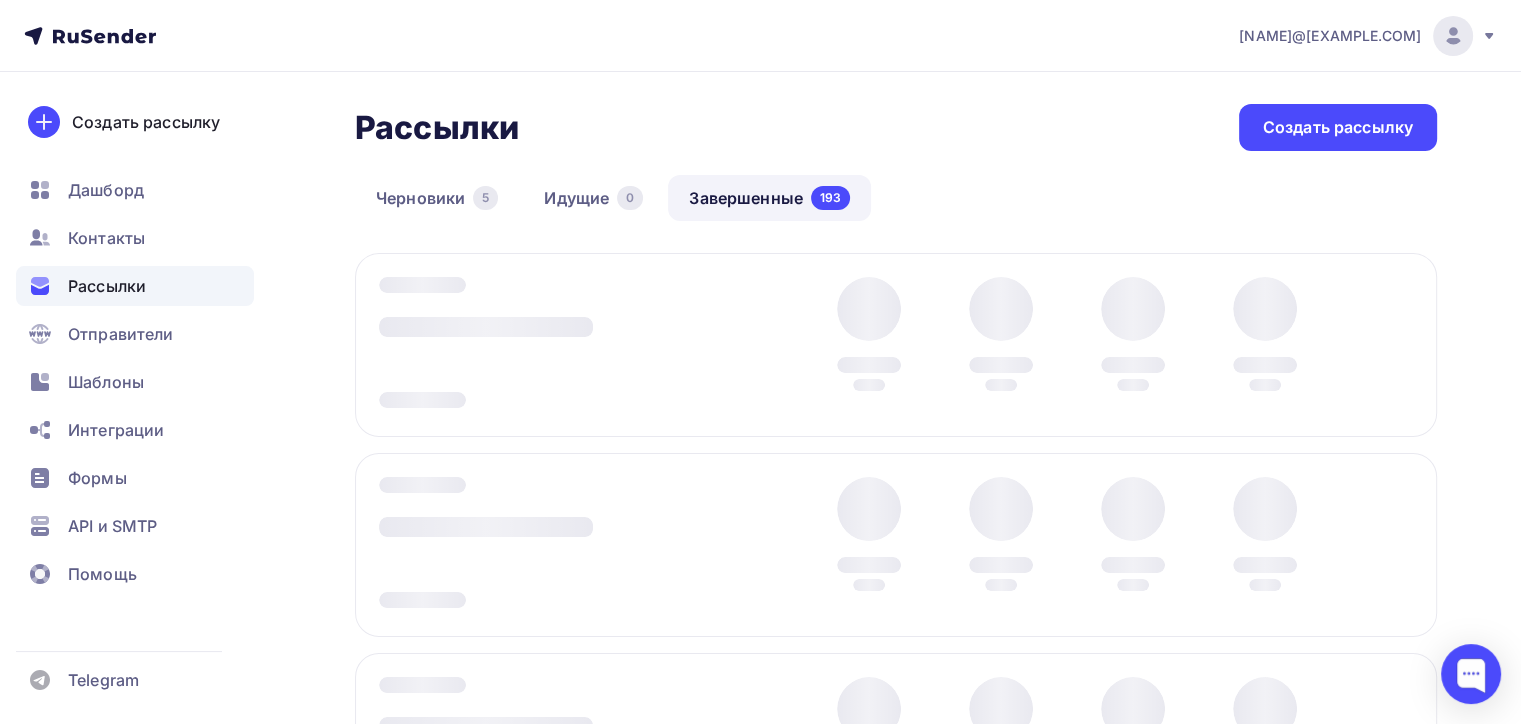 click on "Завершенные
193" at bounding box center [769, 198] 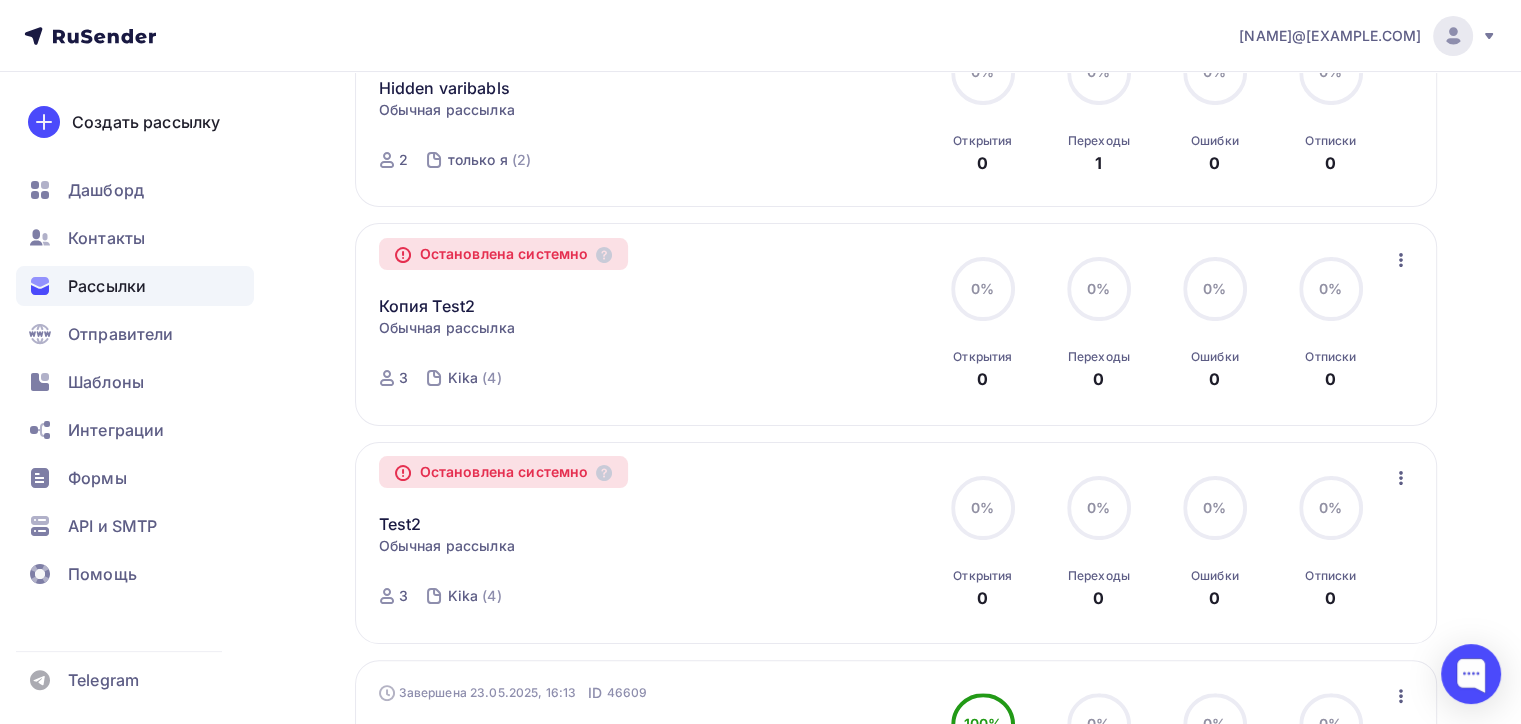 scroll, scrollTop: 0, scrollLeft: 0, axis: both 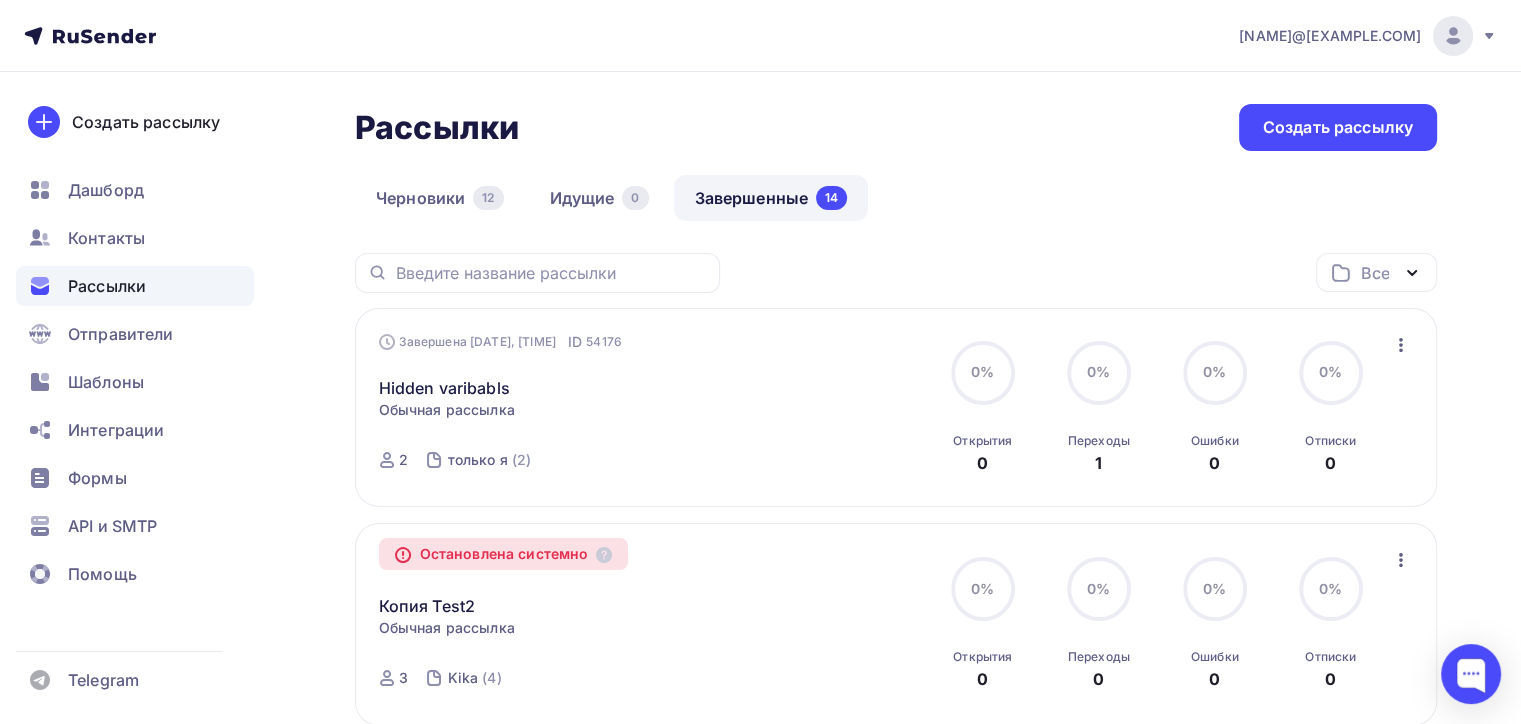 click on "kurovsky@ucoz-team.net" at bounding box center [1368, 36] 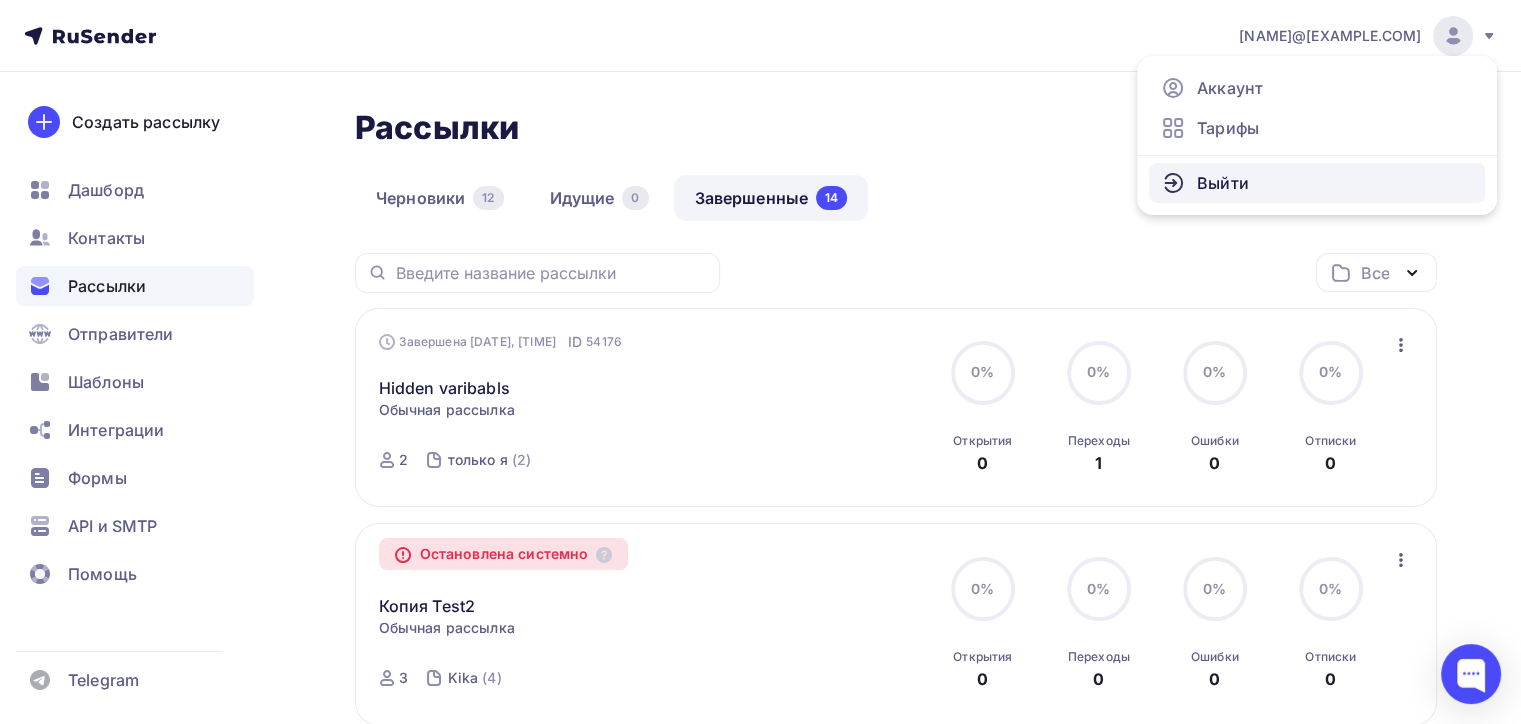 click on "Выйти" at bounding box center [1317, 183] 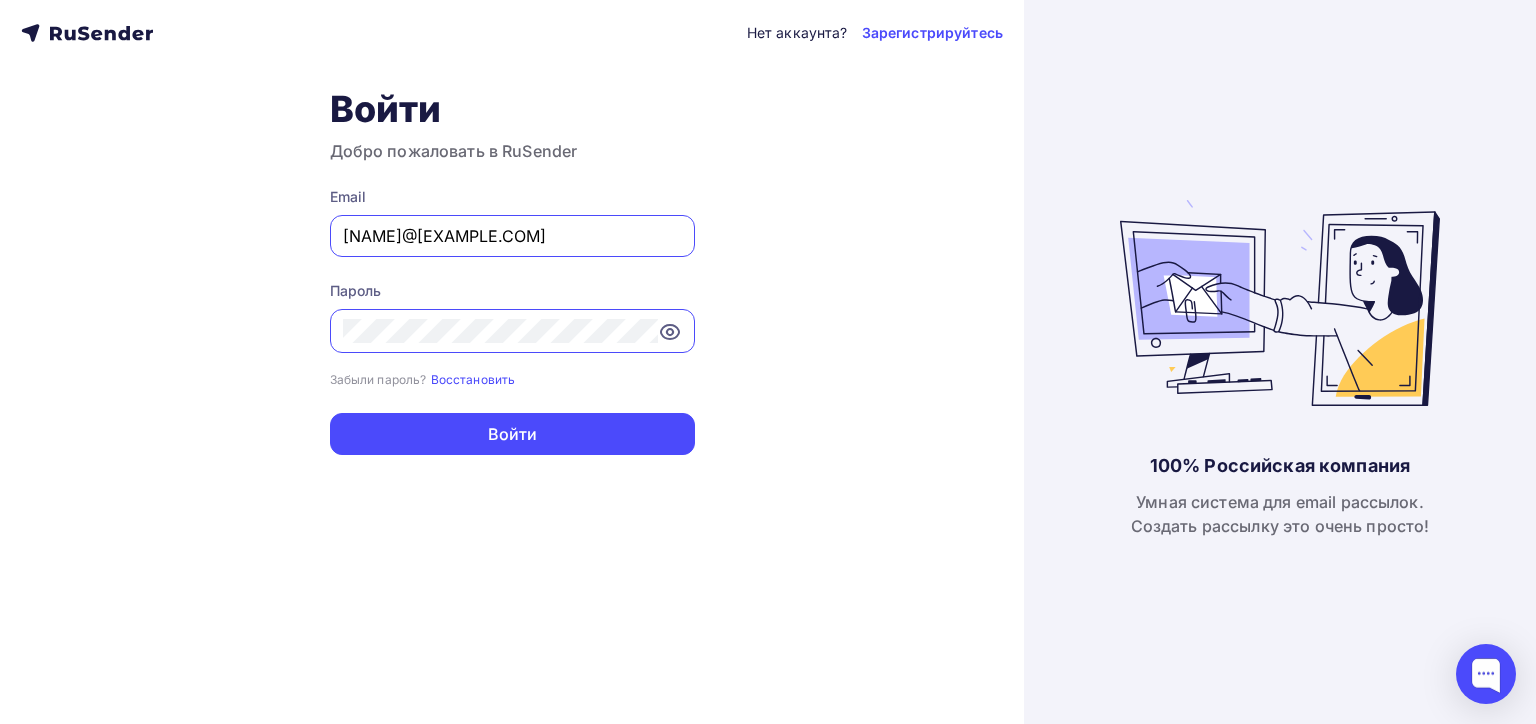 click on "kurovsky@ucoz-team.net" at bounding box center [512, 236] 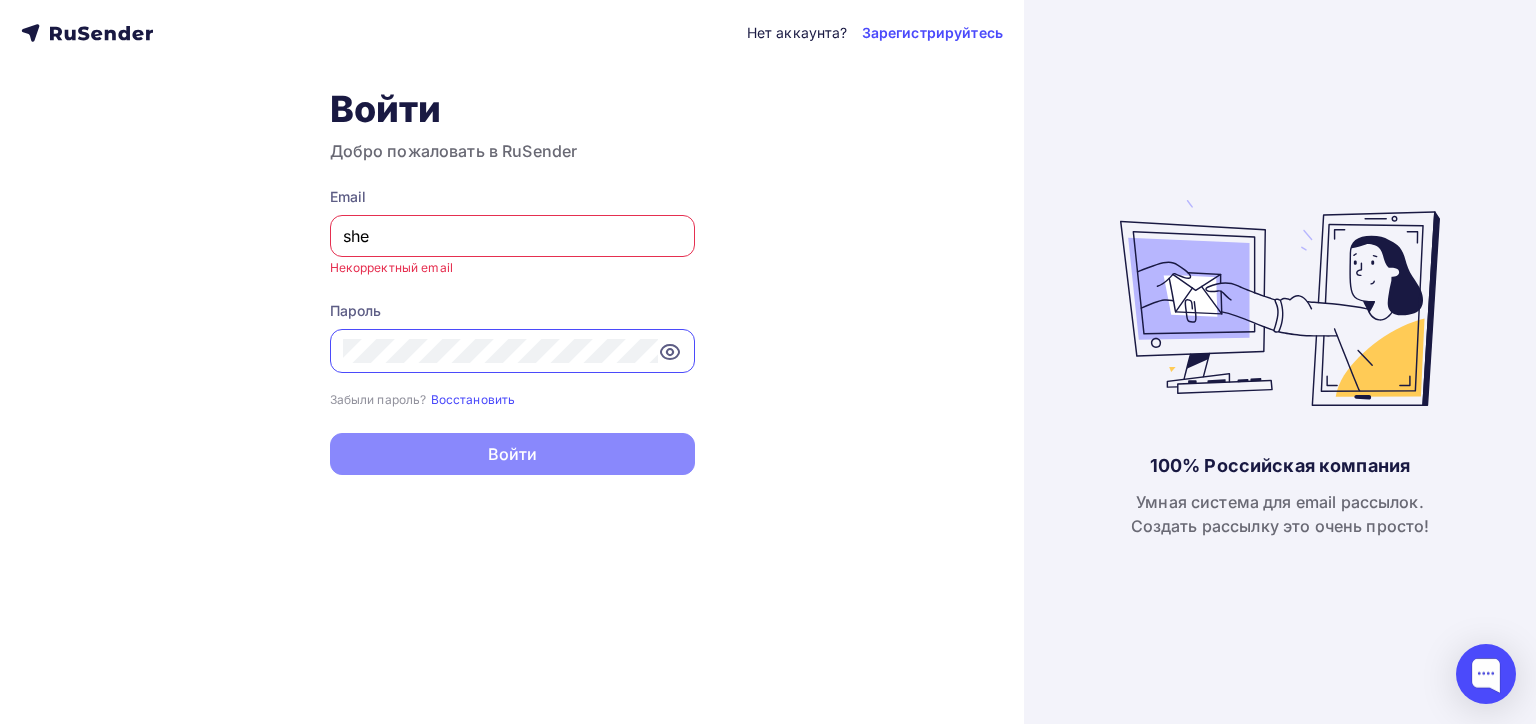 type on "sh" 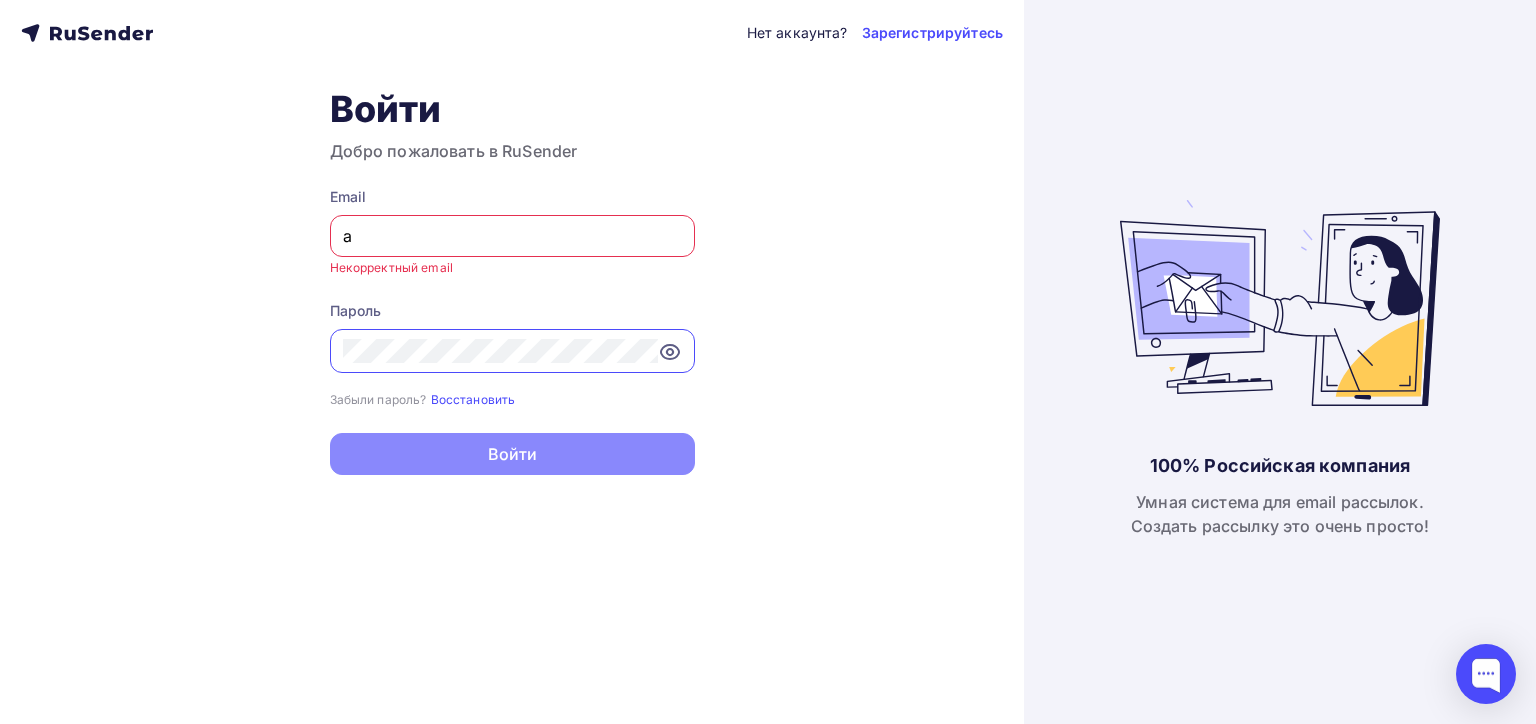 type on "[EMAIL]" 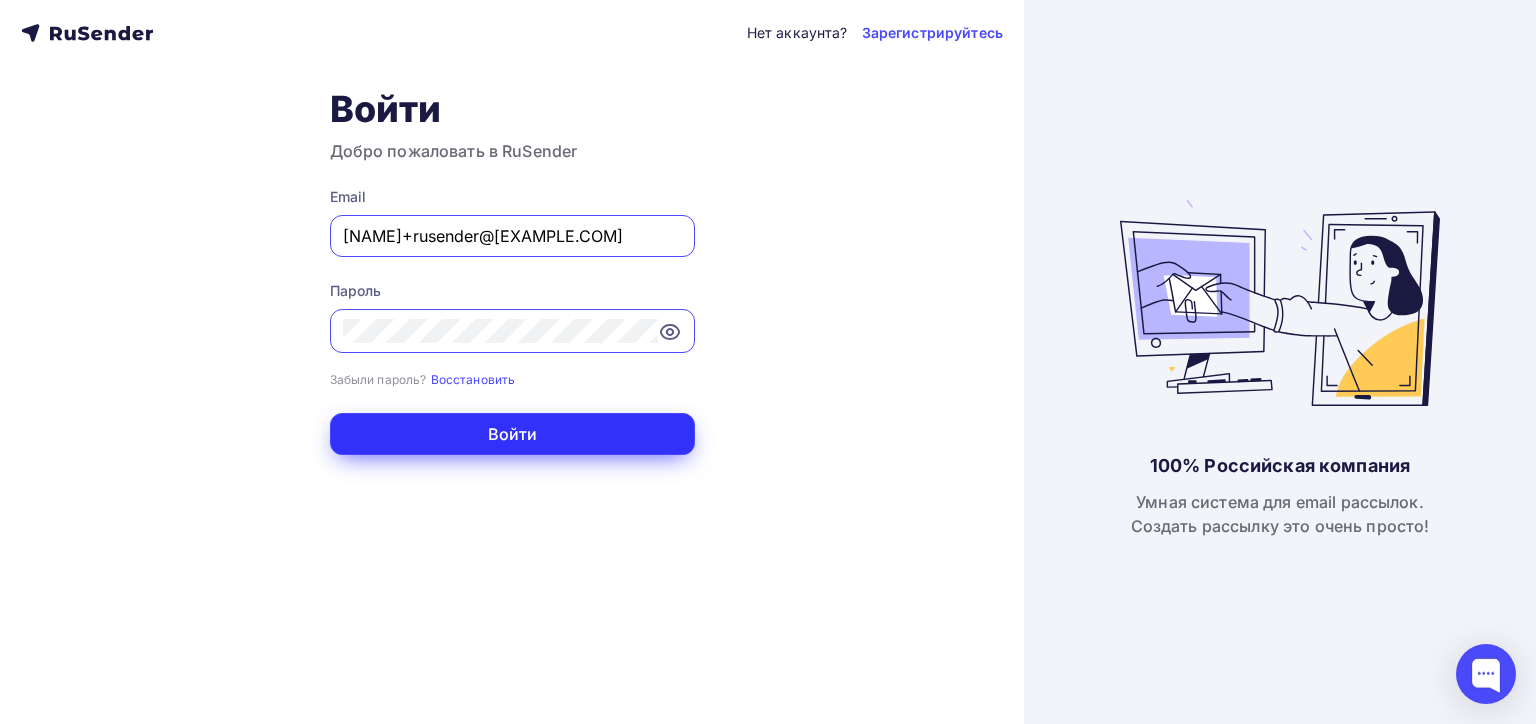 click on "Войти" at bounding box center (512, 434) 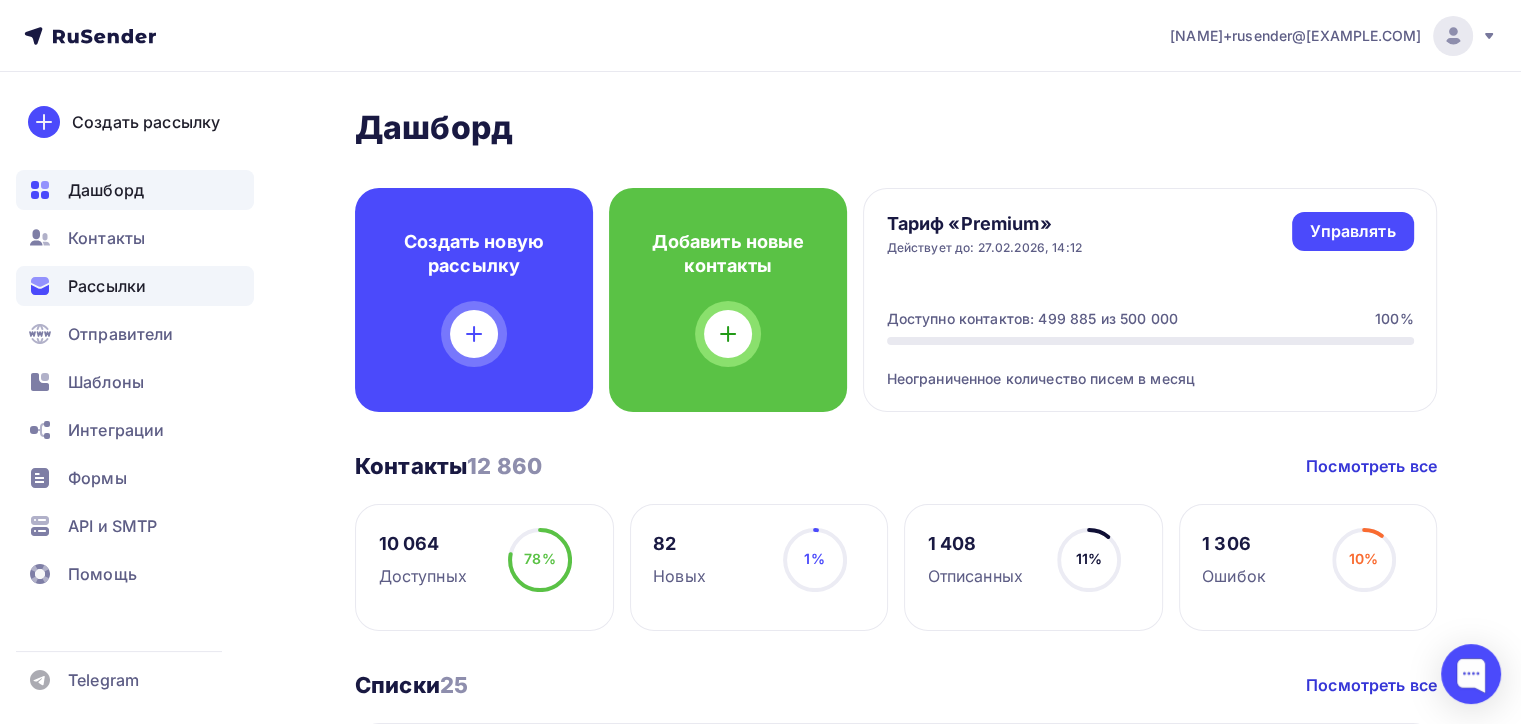 click on "Рассылки" at bounding box center (135, 286) 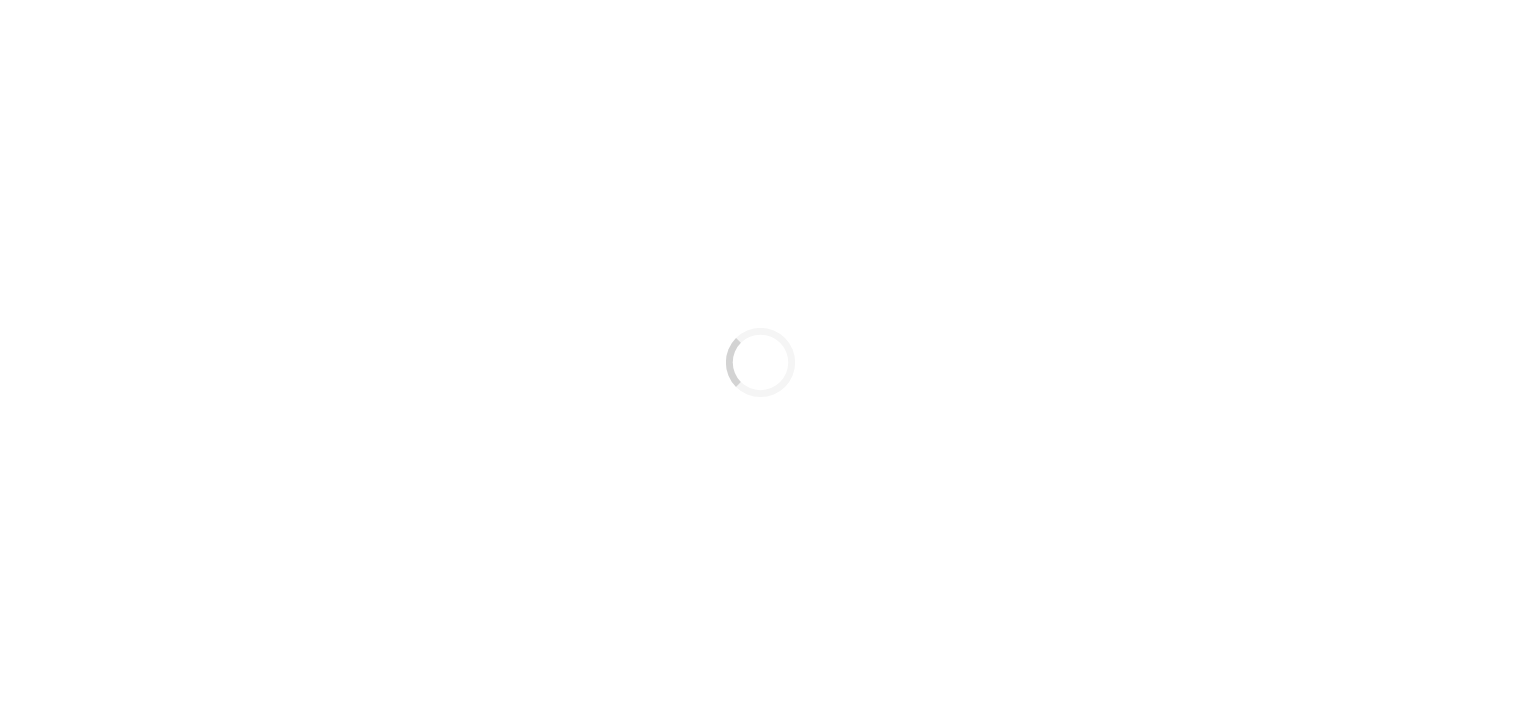 scroll, scrollTop: 0, scrollLeft: 0, axis: both 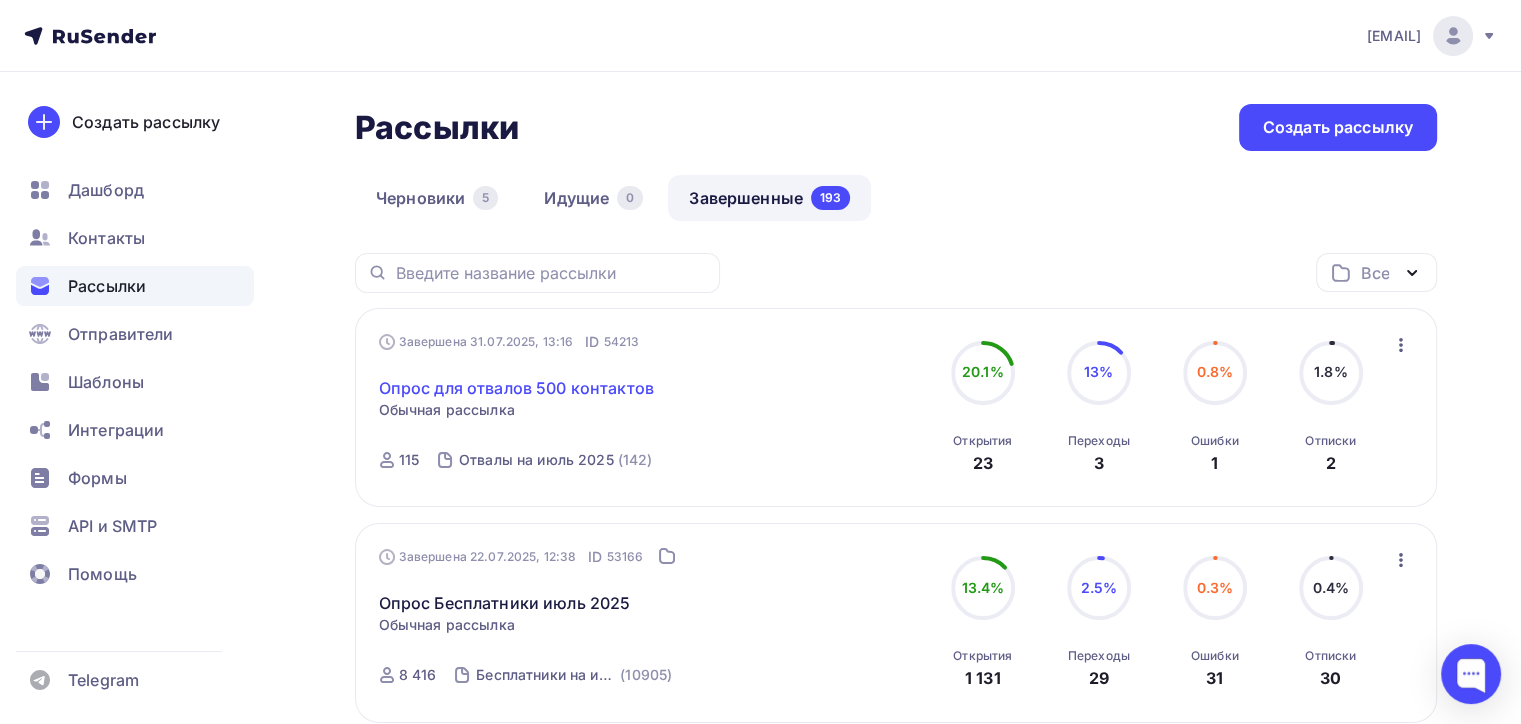 click on "Опрос для отвалов   500 контактов" at bounding box center (516, 388) 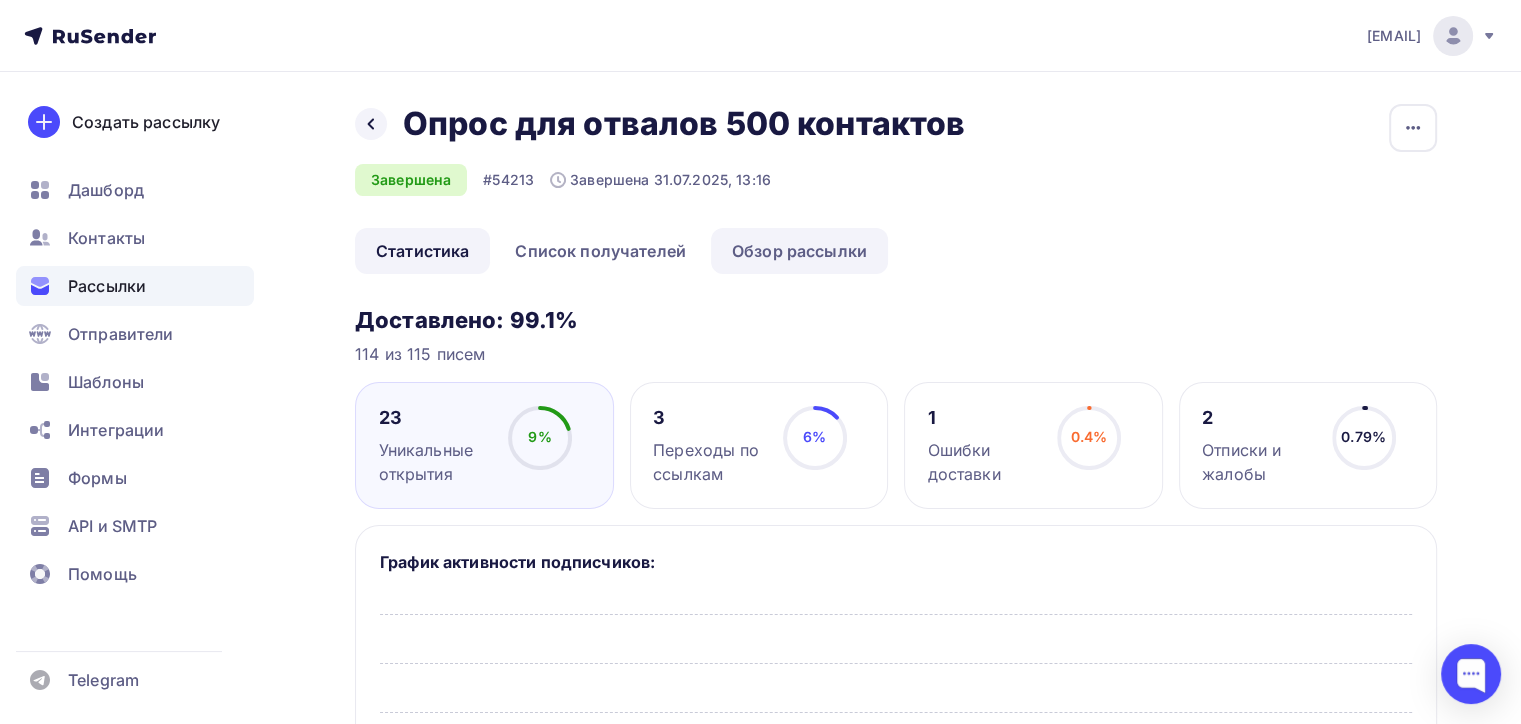 click on "Обзор рассылки" at bounding box center [799, 251] 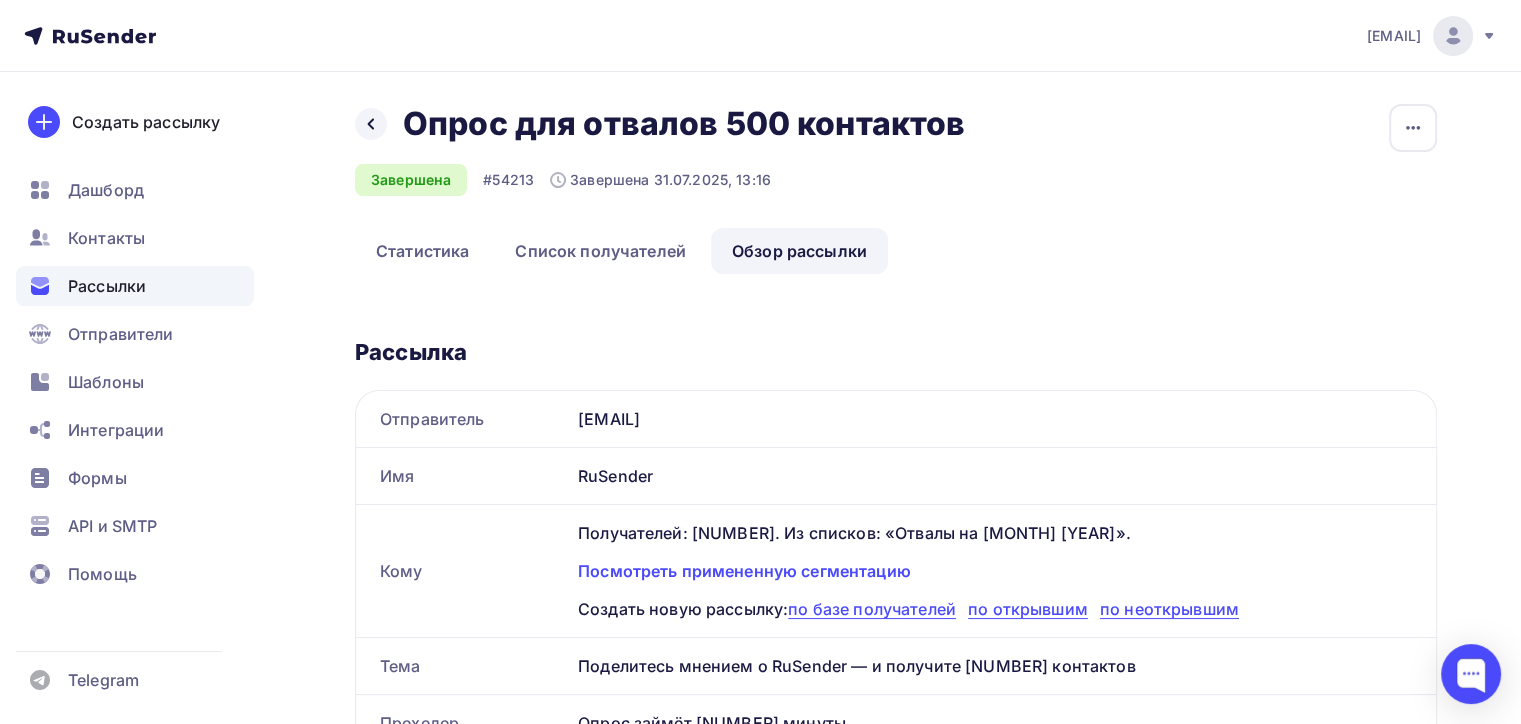 scroll, scrollTop: 0, scrollLeft: 0, axis: both 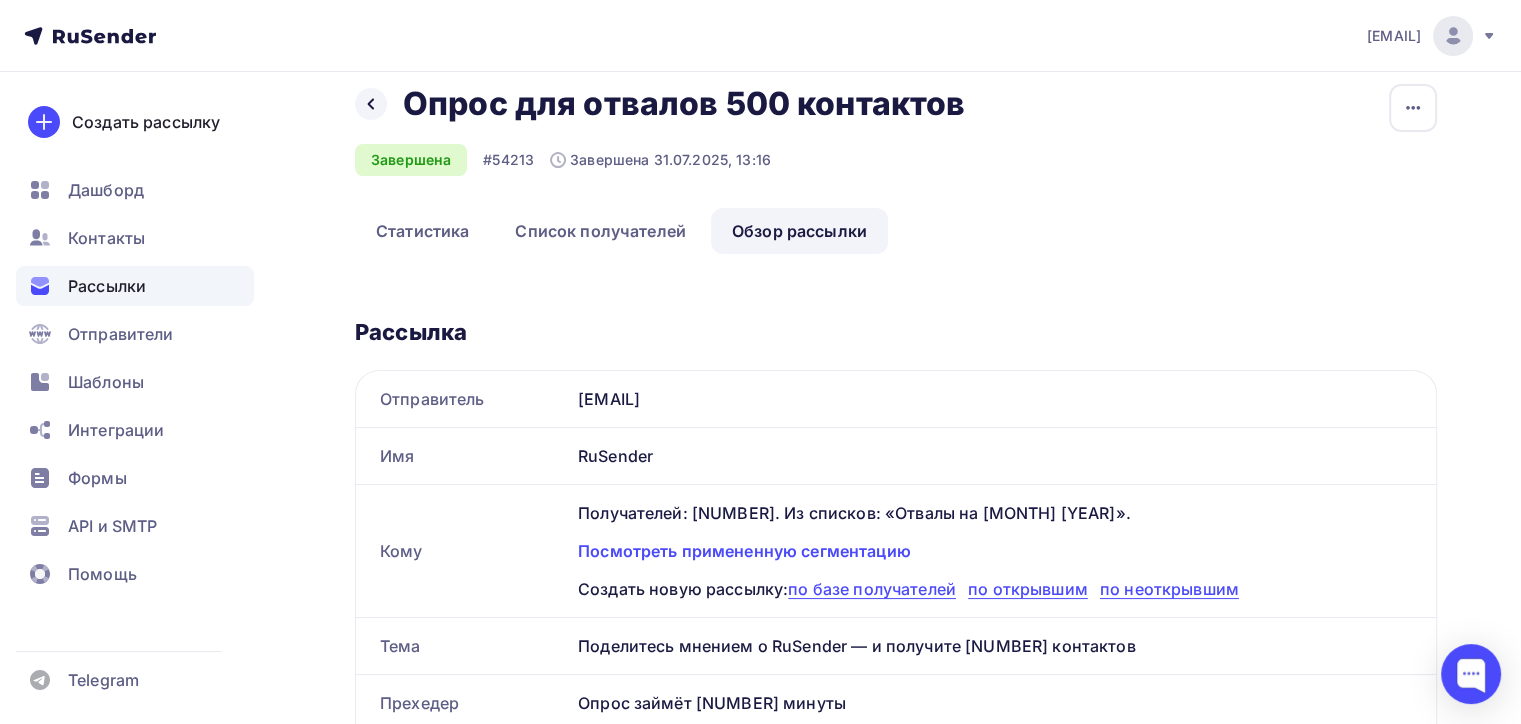 drag, startPoint x: 957, startPoint y: 100, endPoint x: 406, endPoint y: 95, distance: 551.0227 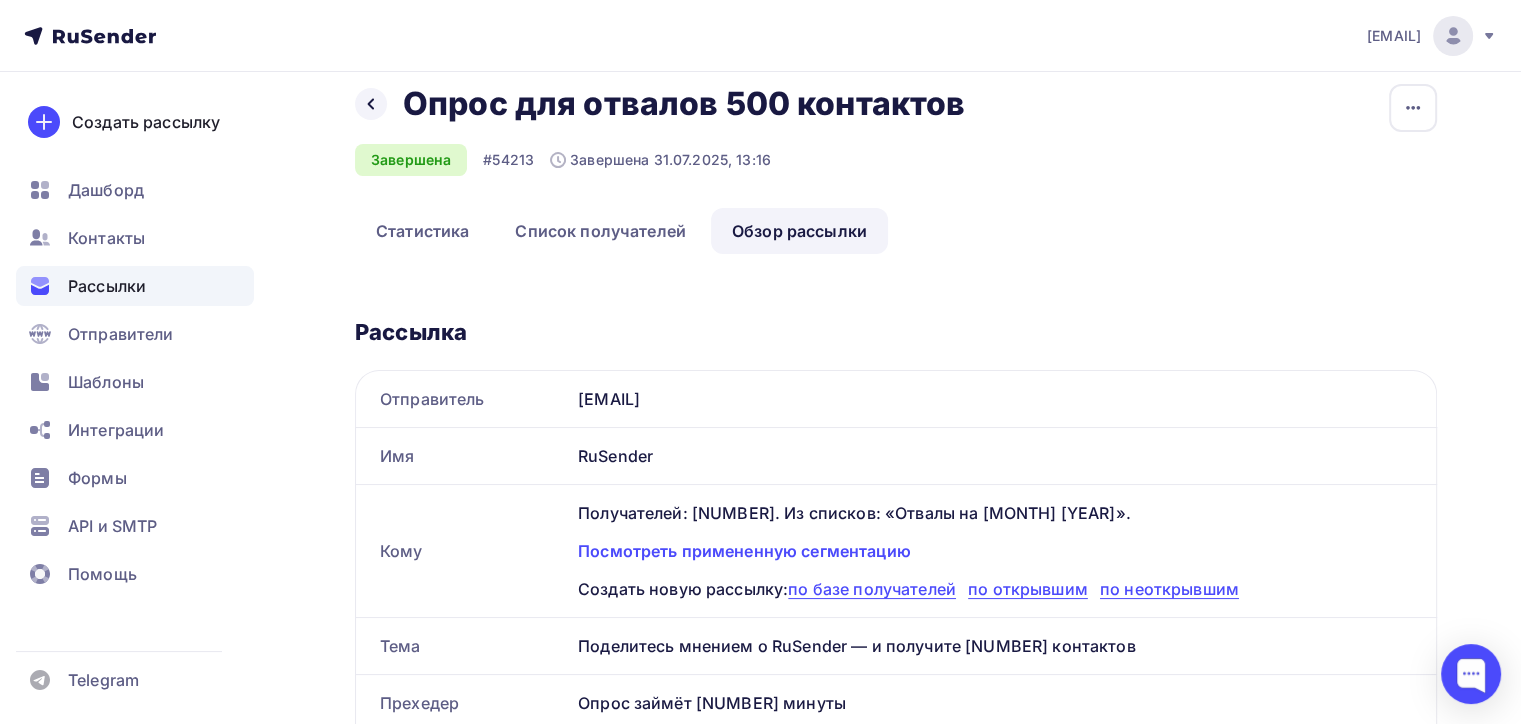 click on "Опрос для отвалов   500 контактов" at bounding box center [684, 104] 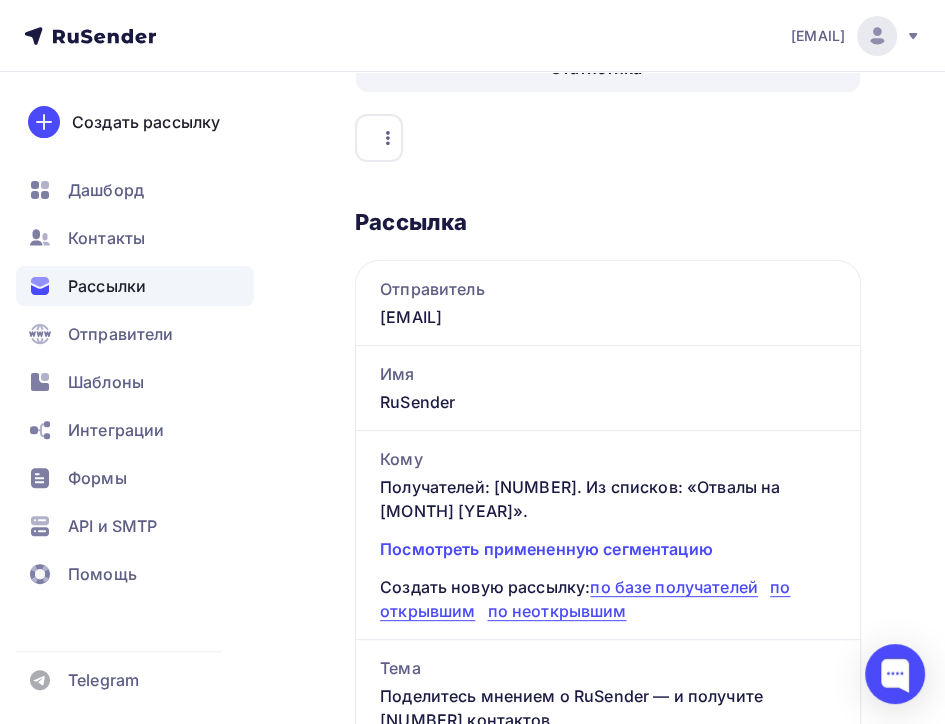scroll, scrollTop: 220, scrollLeft: 0, axis: vertical 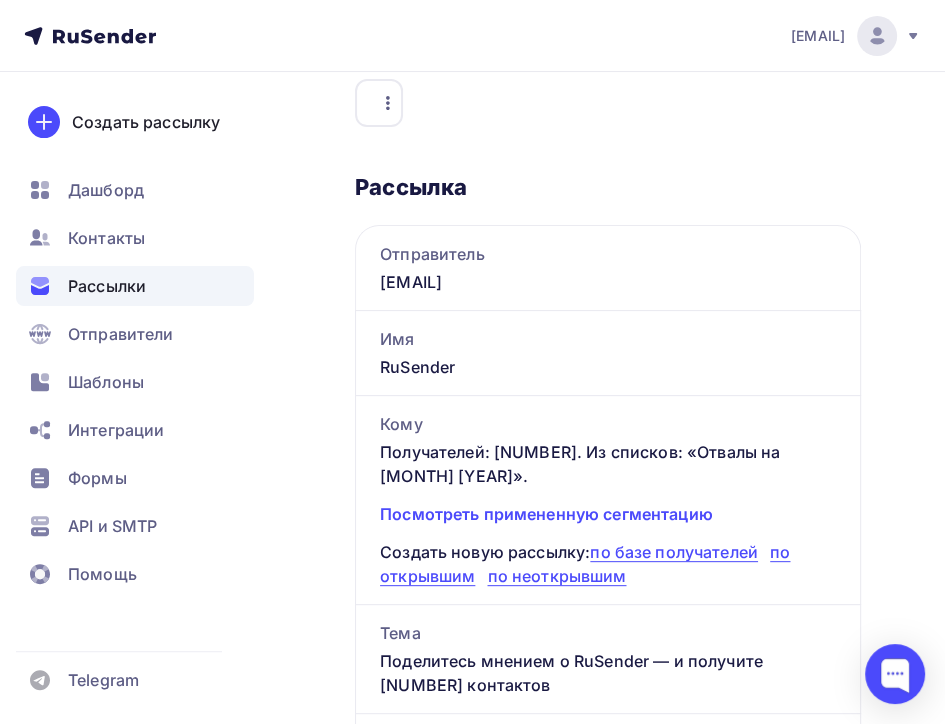 drag, startPoint x: 482, startPoint y: 662, endPoint x: 380, endPoint y: 638, distance: 104.78549 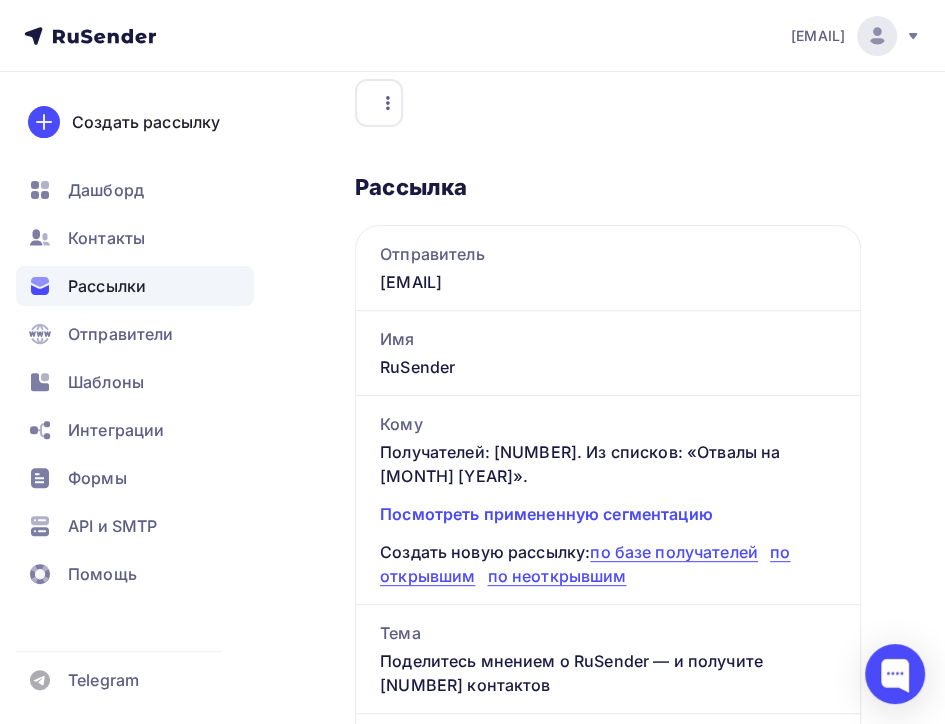 click on "Поделитесь мнением о RuSender — и получите 500 контактов" at bounding box center (608, 680) 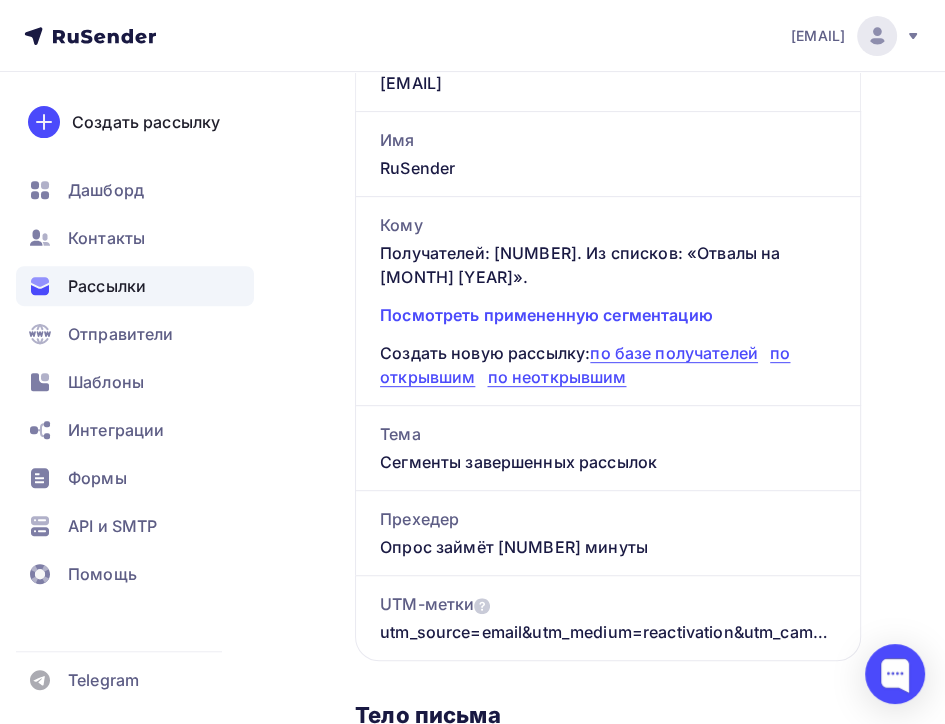 scroll, scrollTop: 420, scrollLeft: 0, axis: vertical 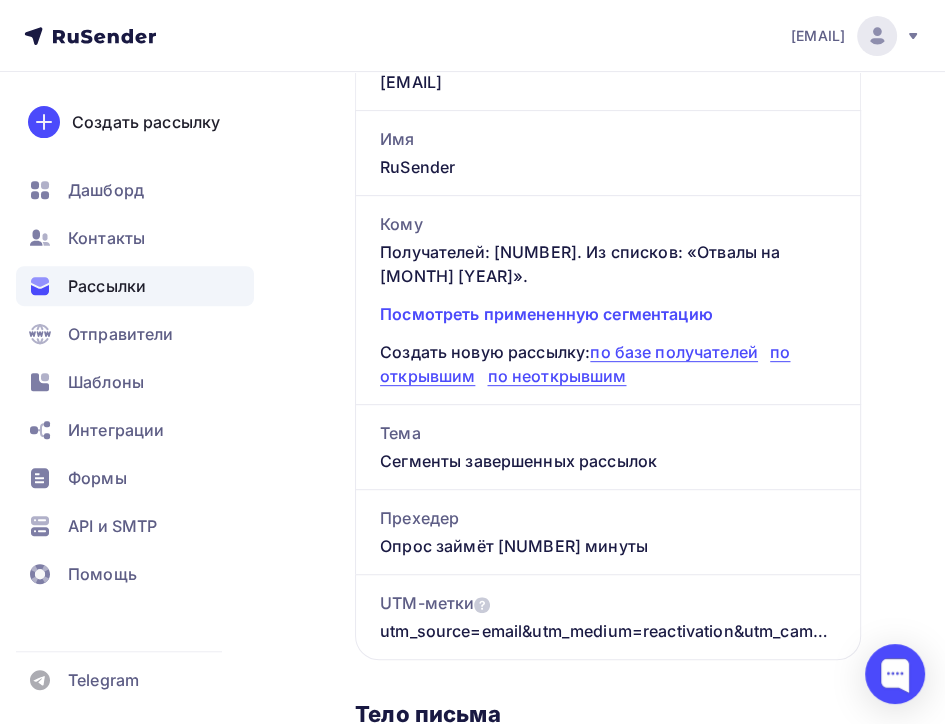 drag, startPoint x: 590, startPoint y: 520, endPoint x: 374, endPoint y: 515, distance: 216.05786 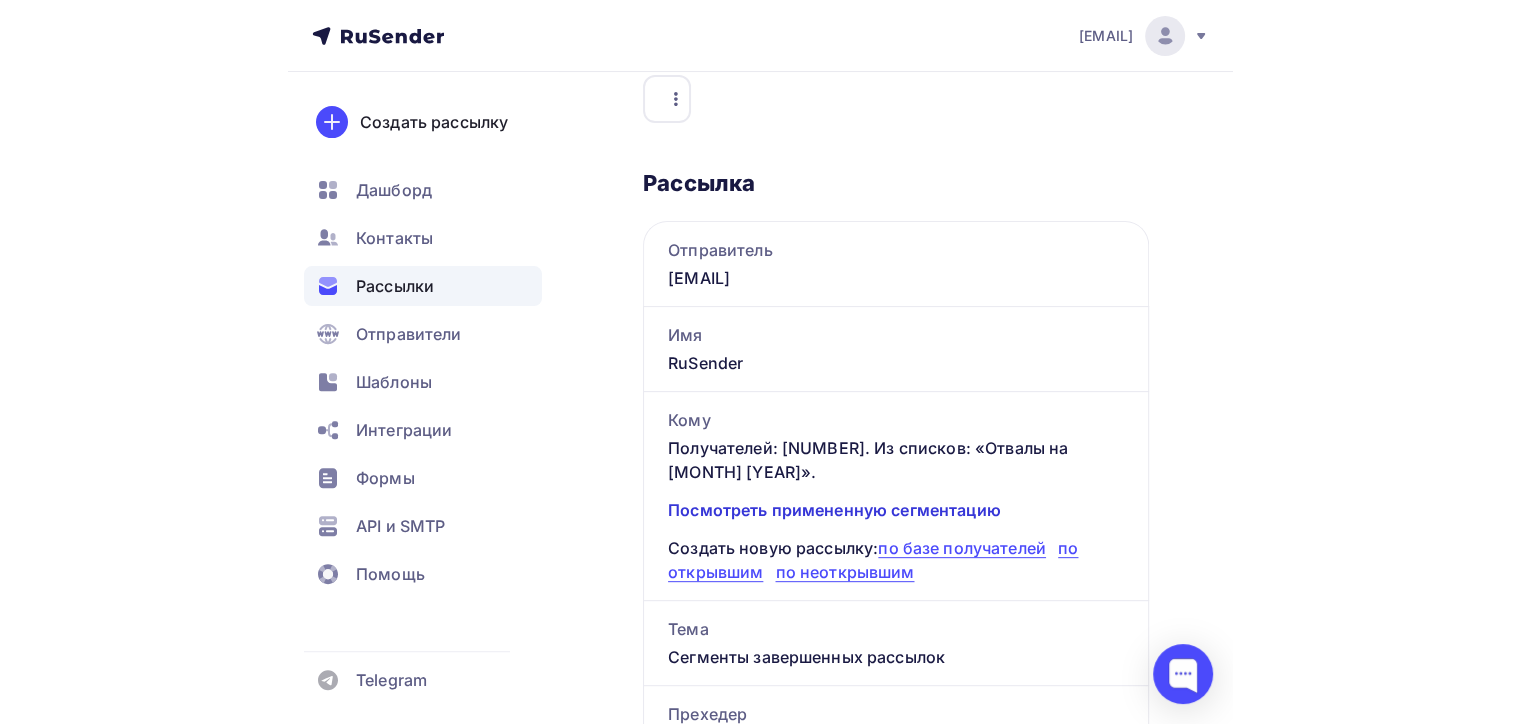 scroll, scrollTop: 0, scrollLeft: 0, axis: both 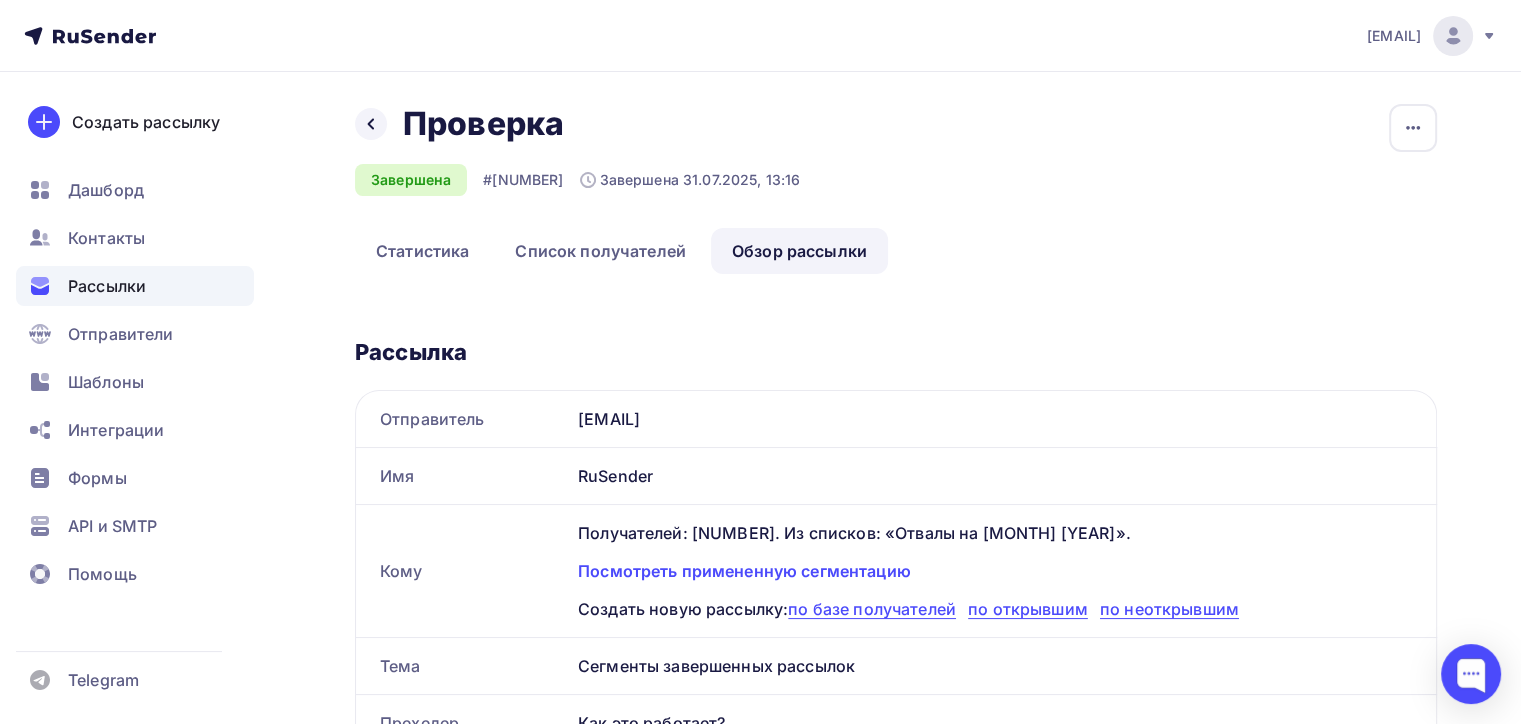 drag, startPoint x: 791, startPoint y: 188, endPoint x: 656, endPoint y: 185, distance: 135.03333 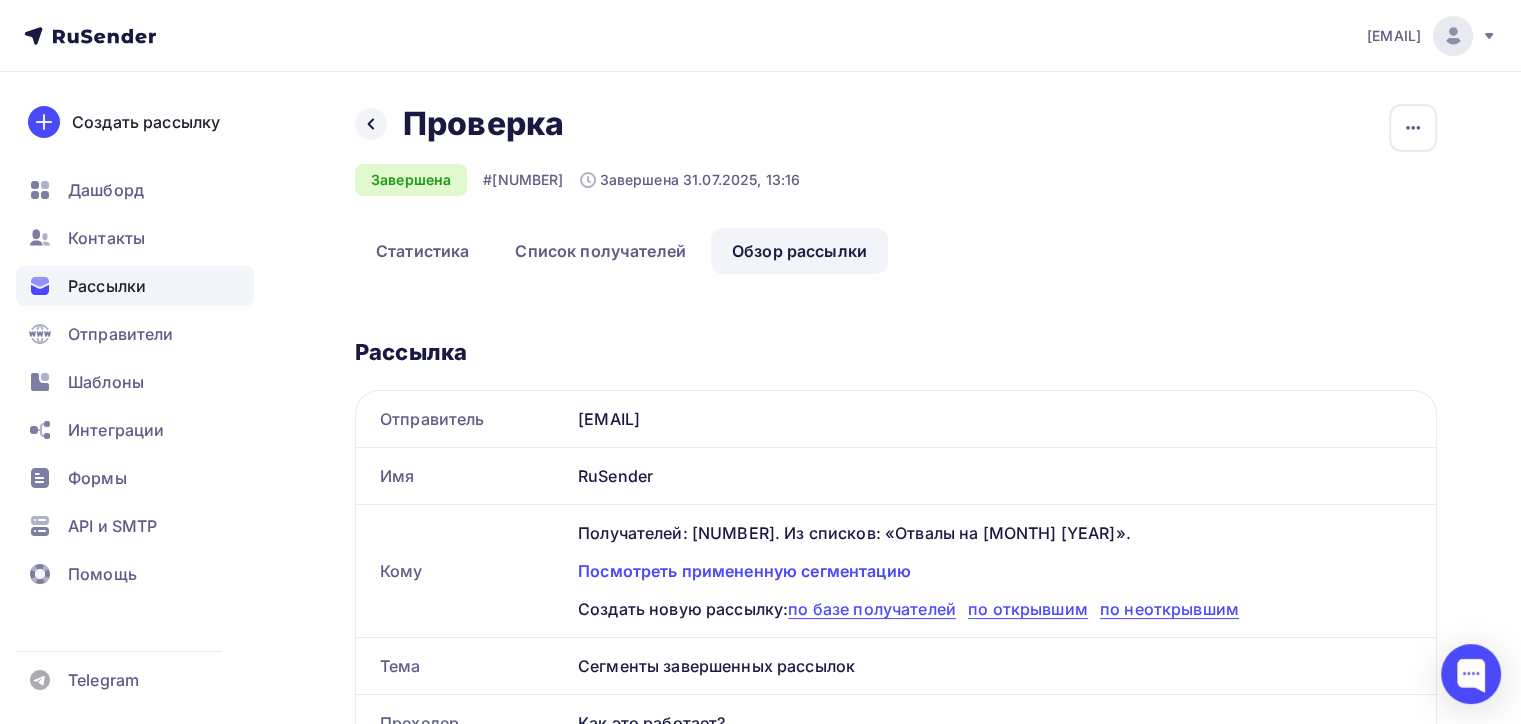click on "Назад         Проверка
Опрос для отвалов   500 контактов
Завершена
#12345
Завершена
31.07.2025, 13:16
Копировать
Добавить в папку" at bounding box center [896, 166] 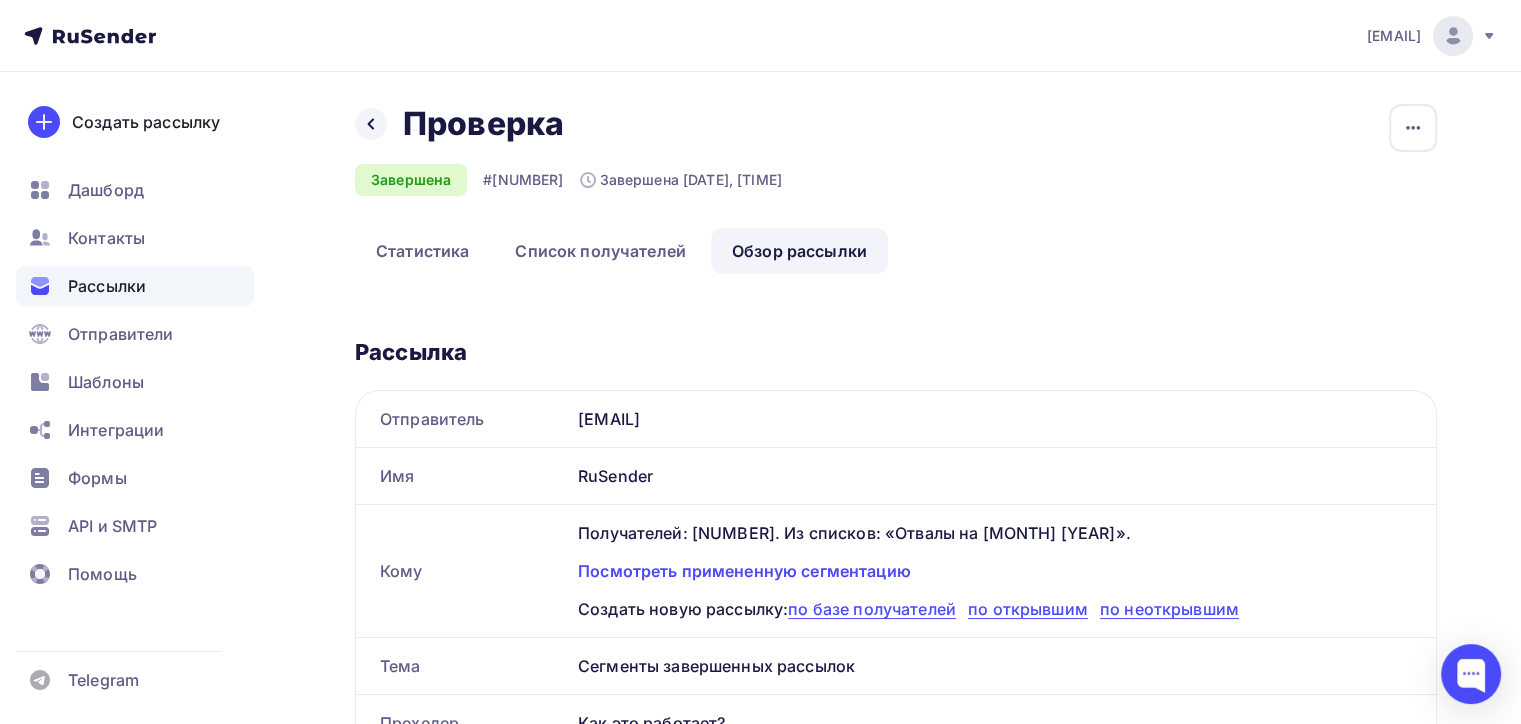 scroll, scrollTop: 200, scrollLeft: 0, axis: vertical 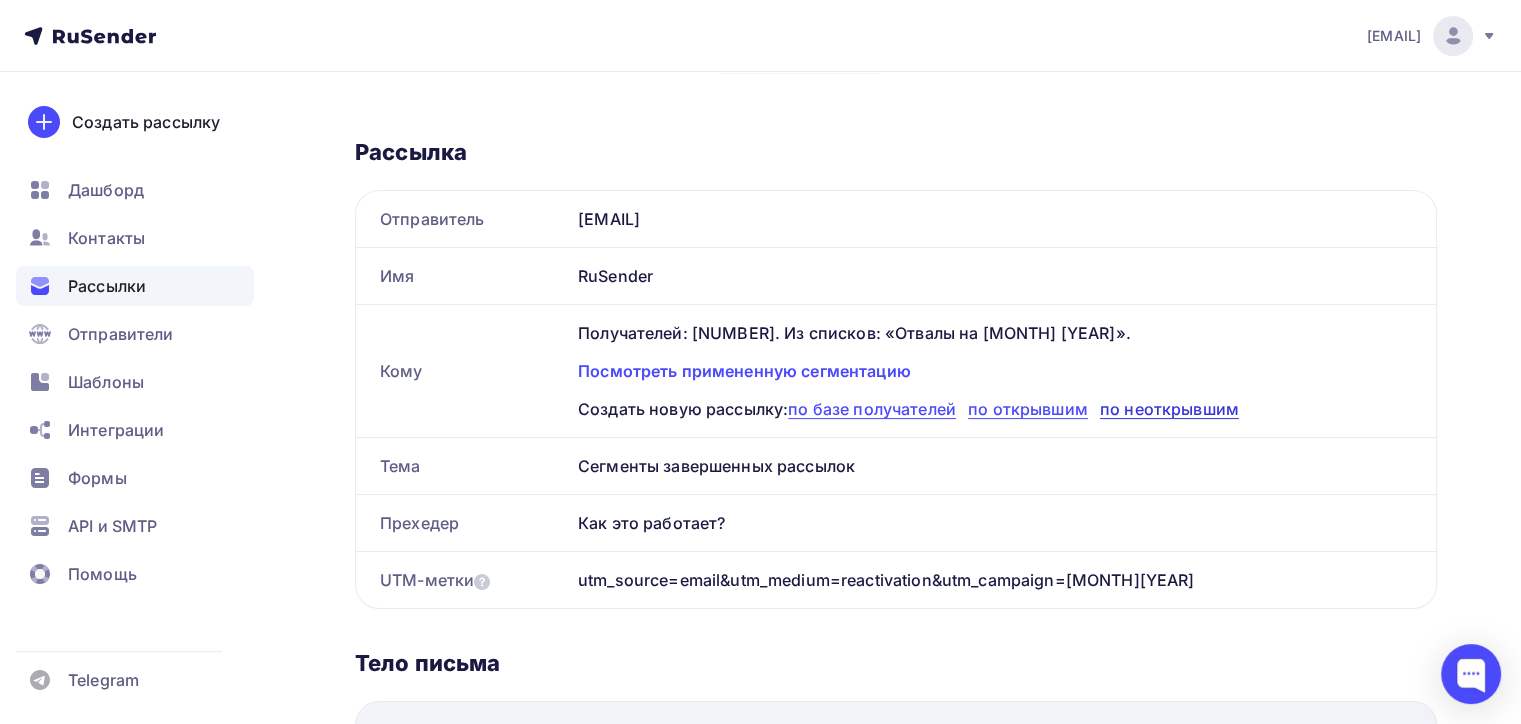 click on "по неоткрывшим" at bounding box center [1169, 409] 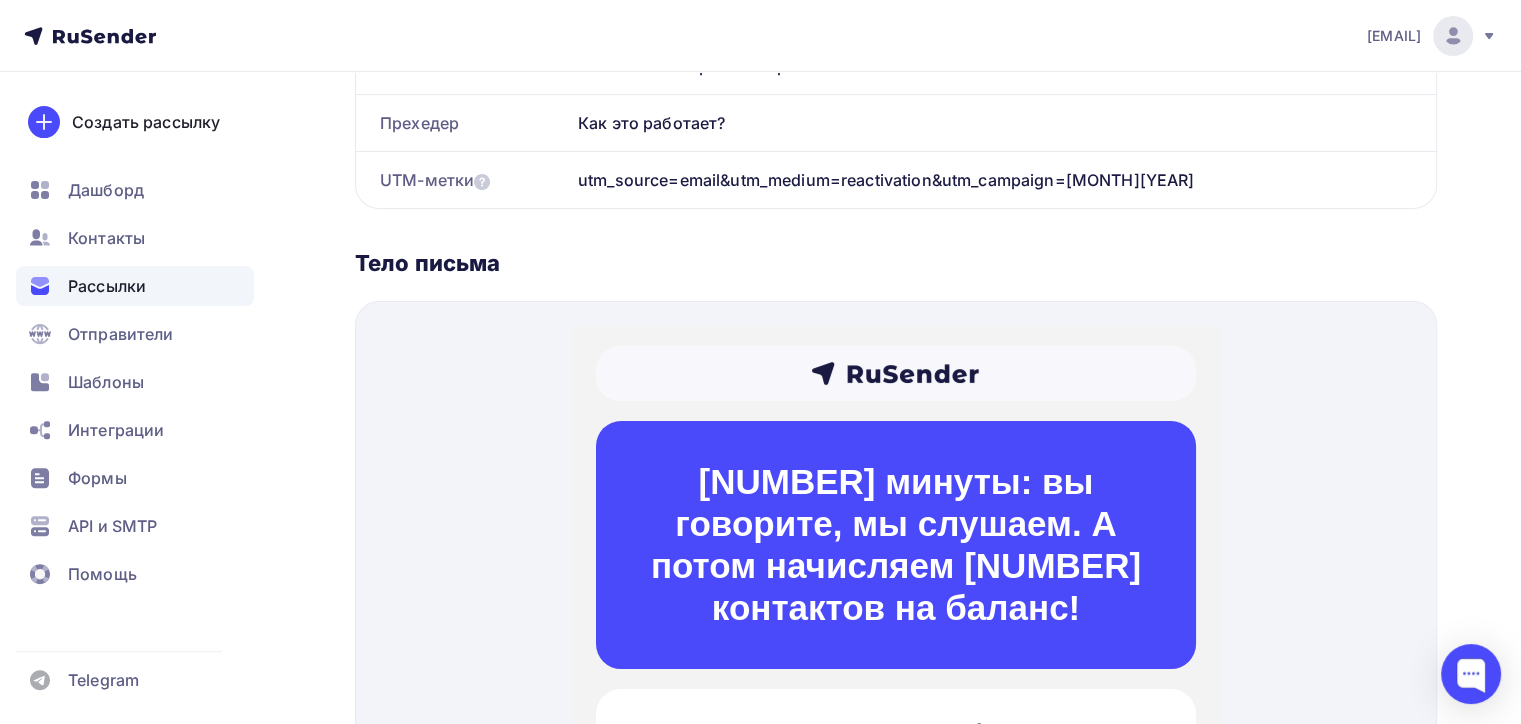 scroll, scrollTop: 300, scrollLeft: 0, axis: vertical 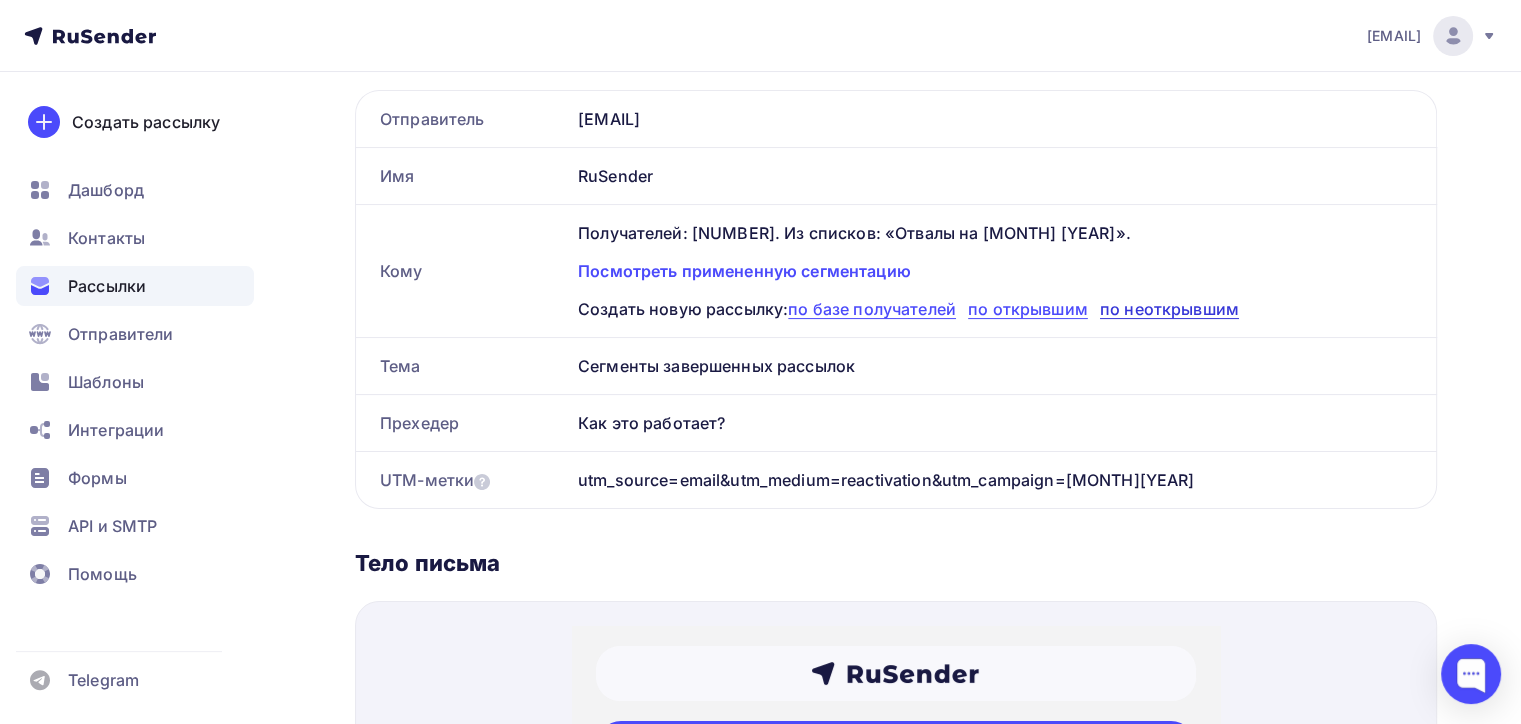 click on "по неоткрывшим" at bounding box center (1169, 309) 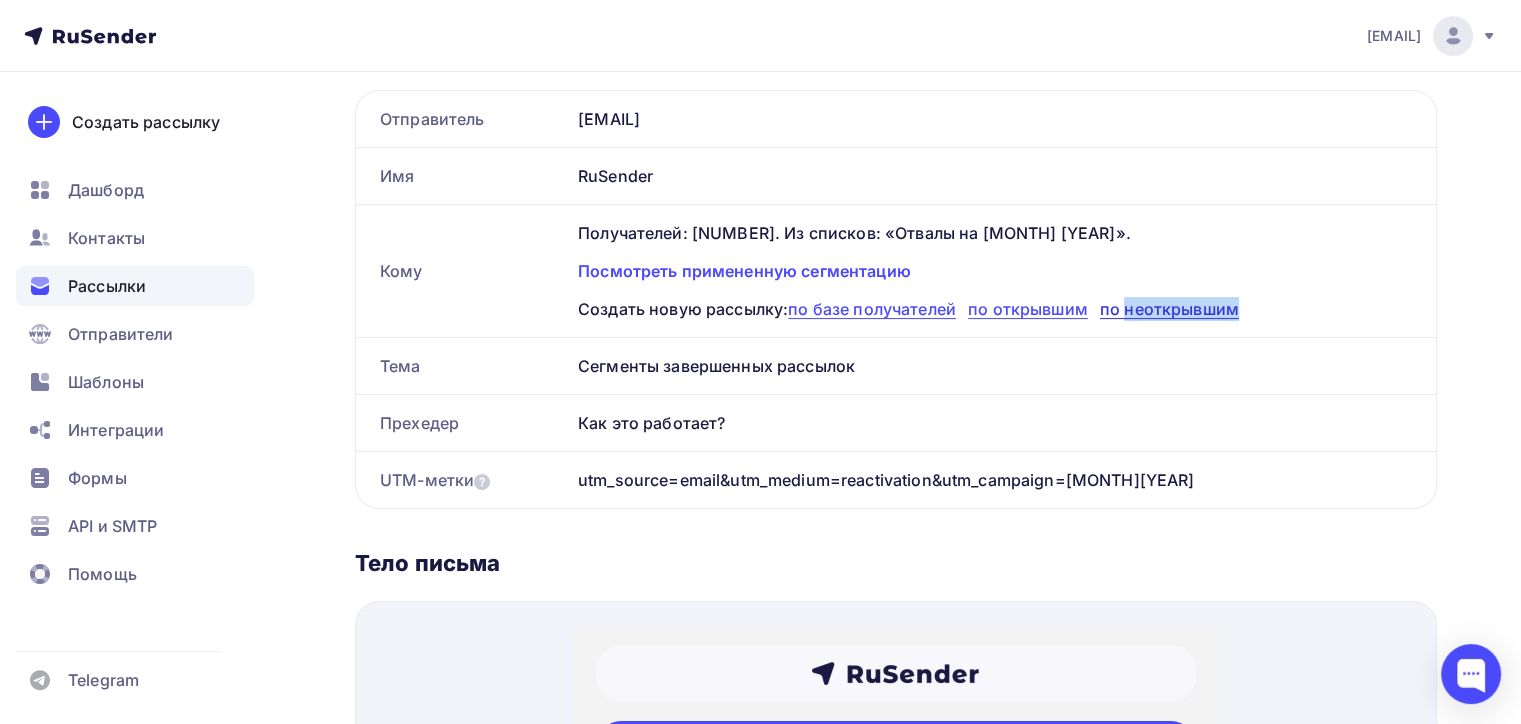 click on "по неоткрывшим" at bounding box center [1169, 309] 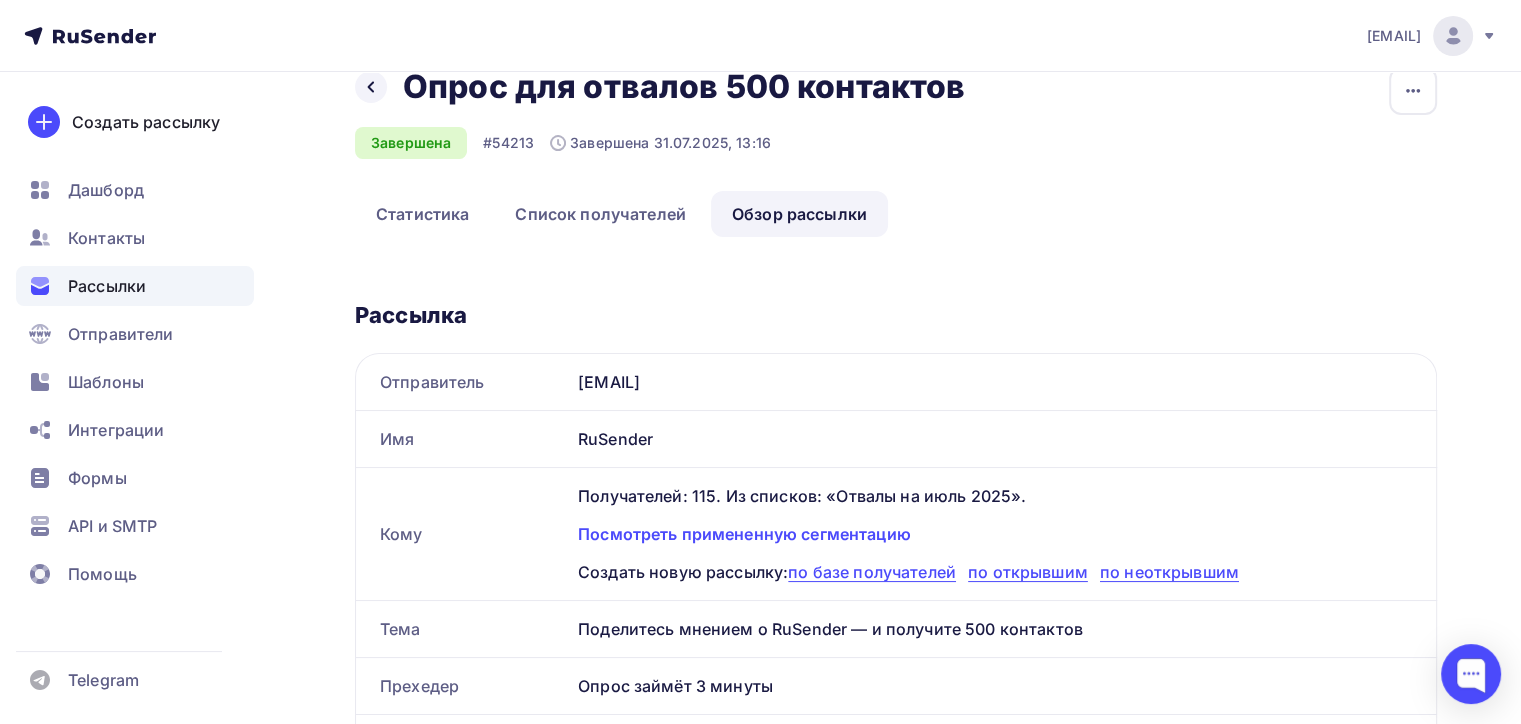click on "[COUNT] [LIST_NAME] [DATE] [SEGMENTATION_INFO]" at bounding box center [995, 534] 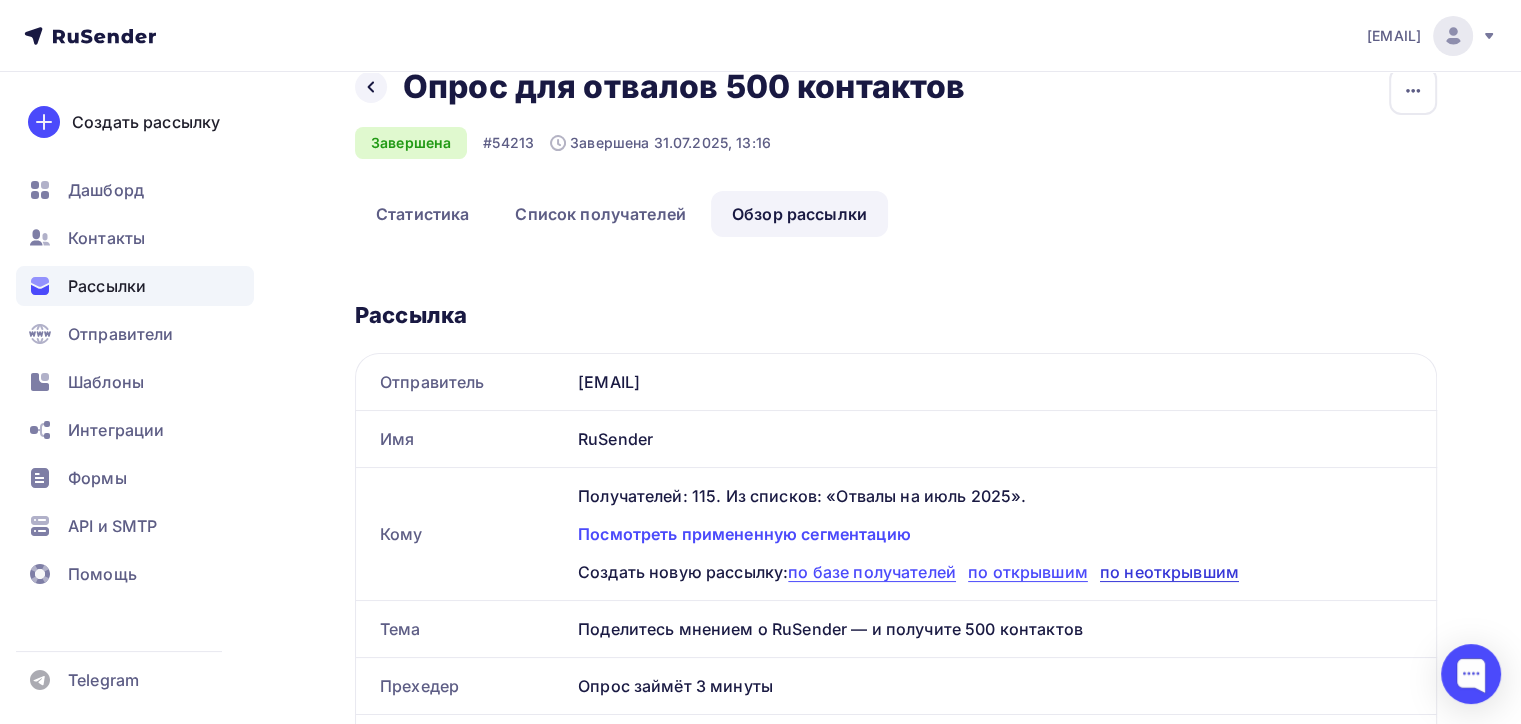 click on "по неоткрывшим" at bounding box center [1169, 572] 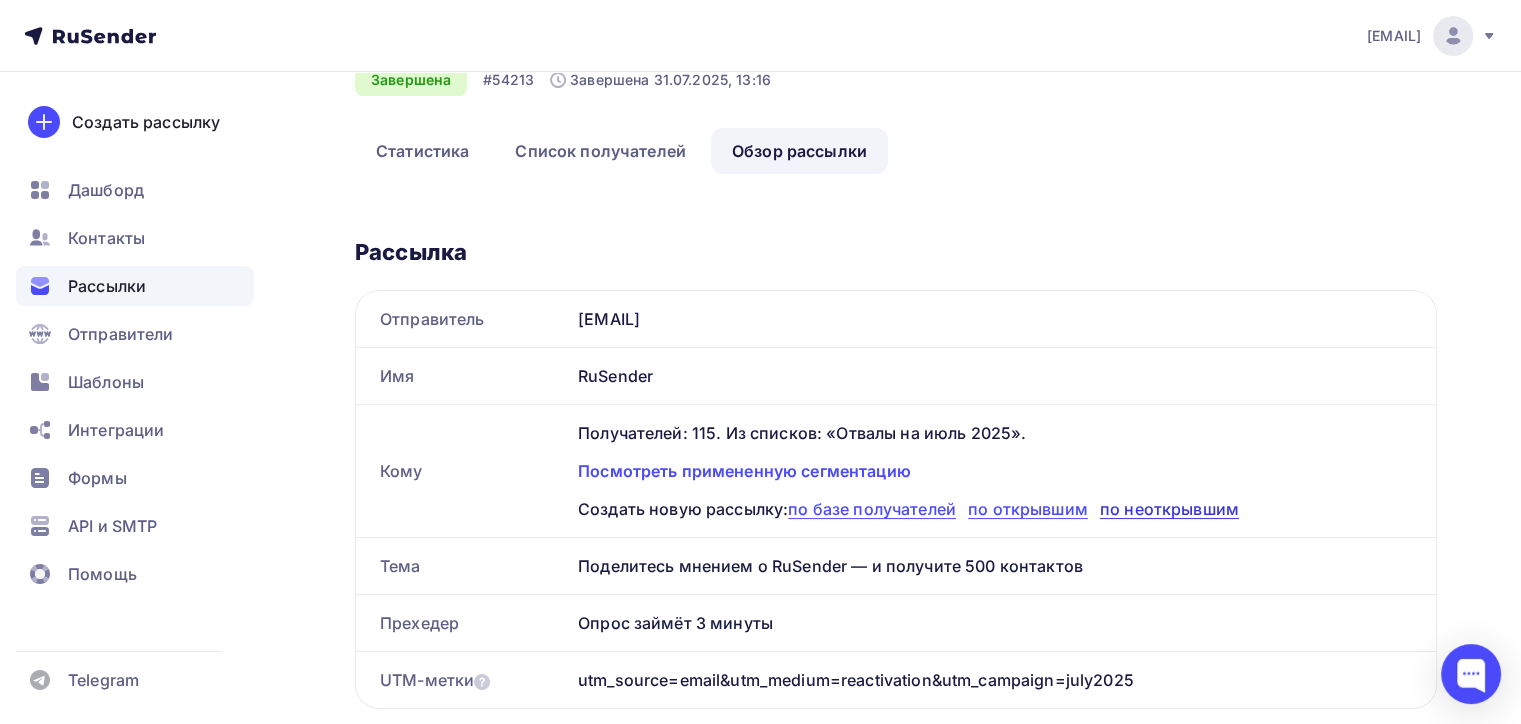 scroll, scrollTop: 0, scrollLeft: 0, axis: both 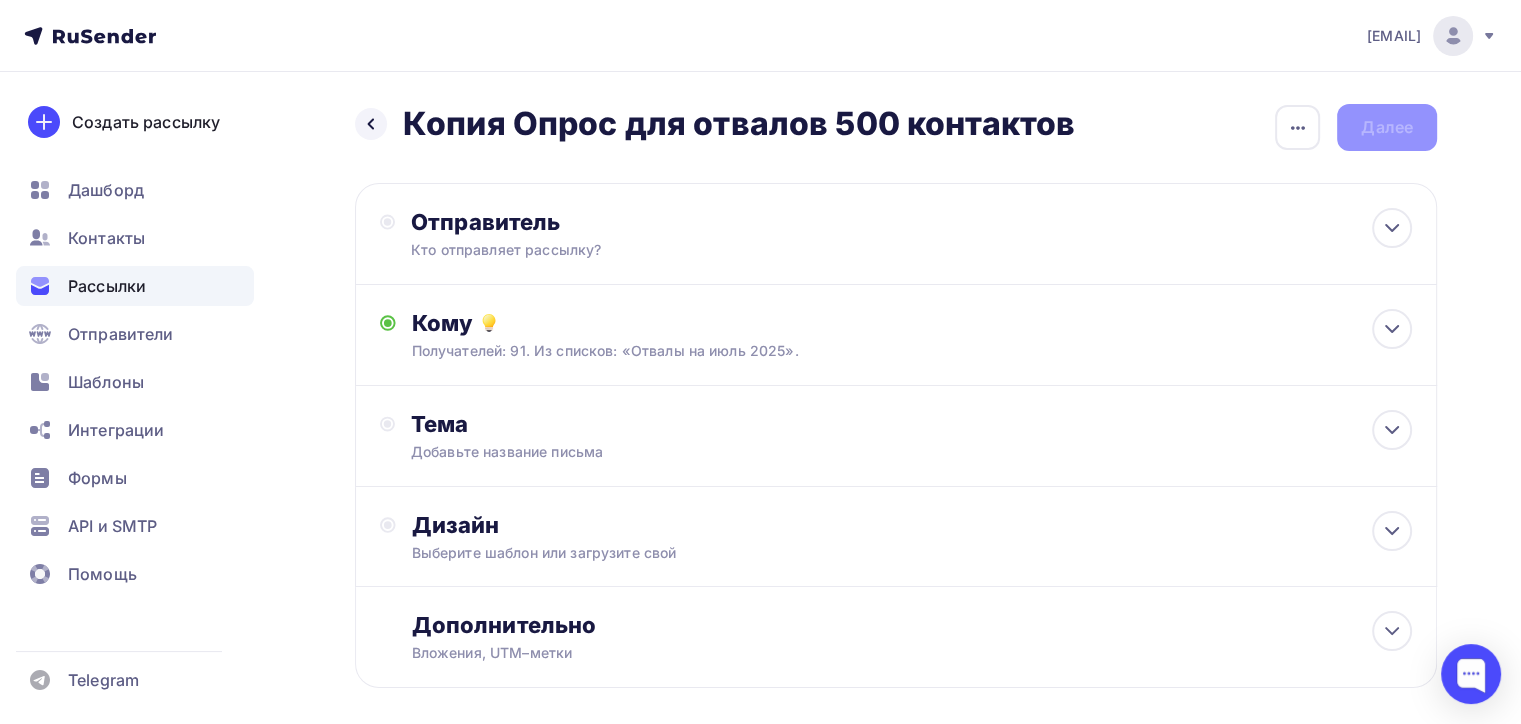 click on "Копия Опрос для отвалов   500 контактов" at bounding box center [739, 124] 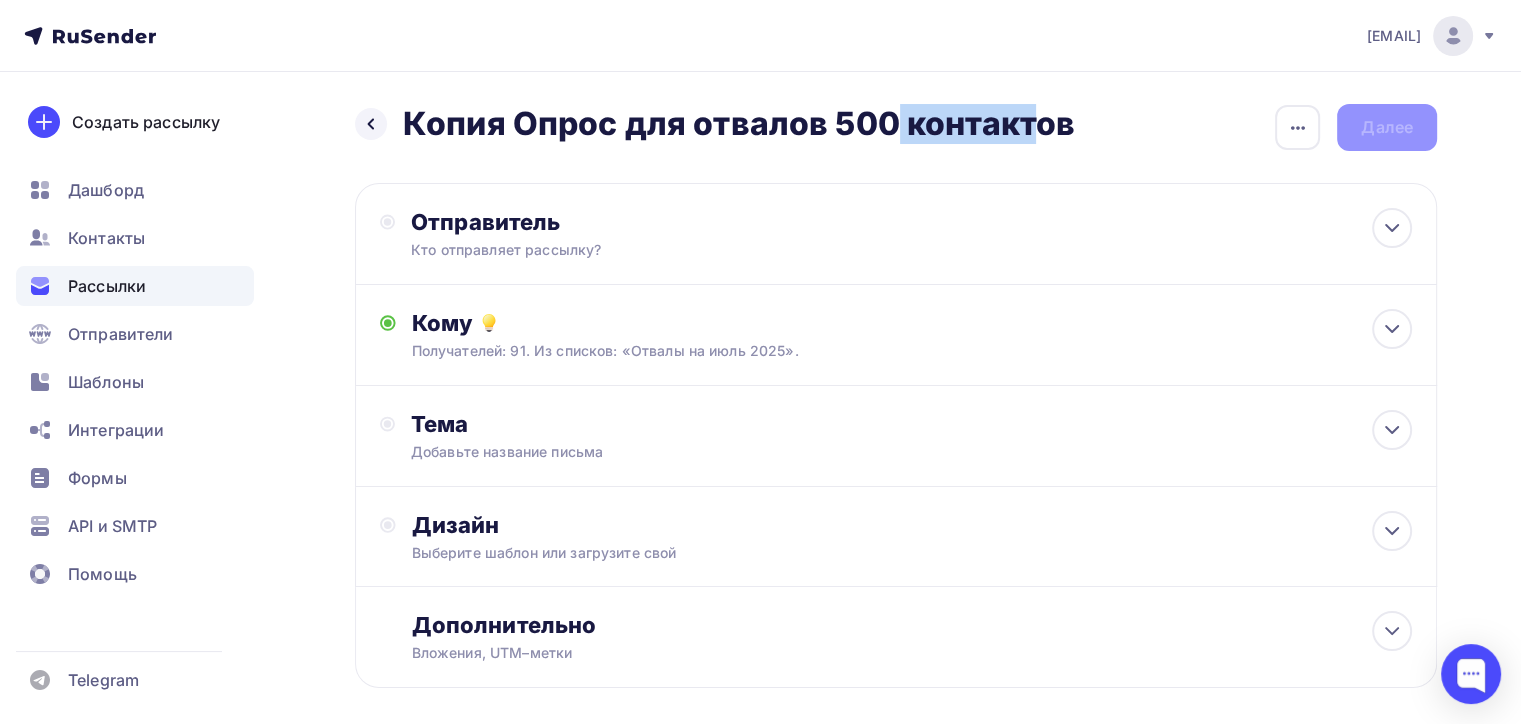 click on "Копия Опрос для отвалов   500 контактов" at bounding box center [739, 124] 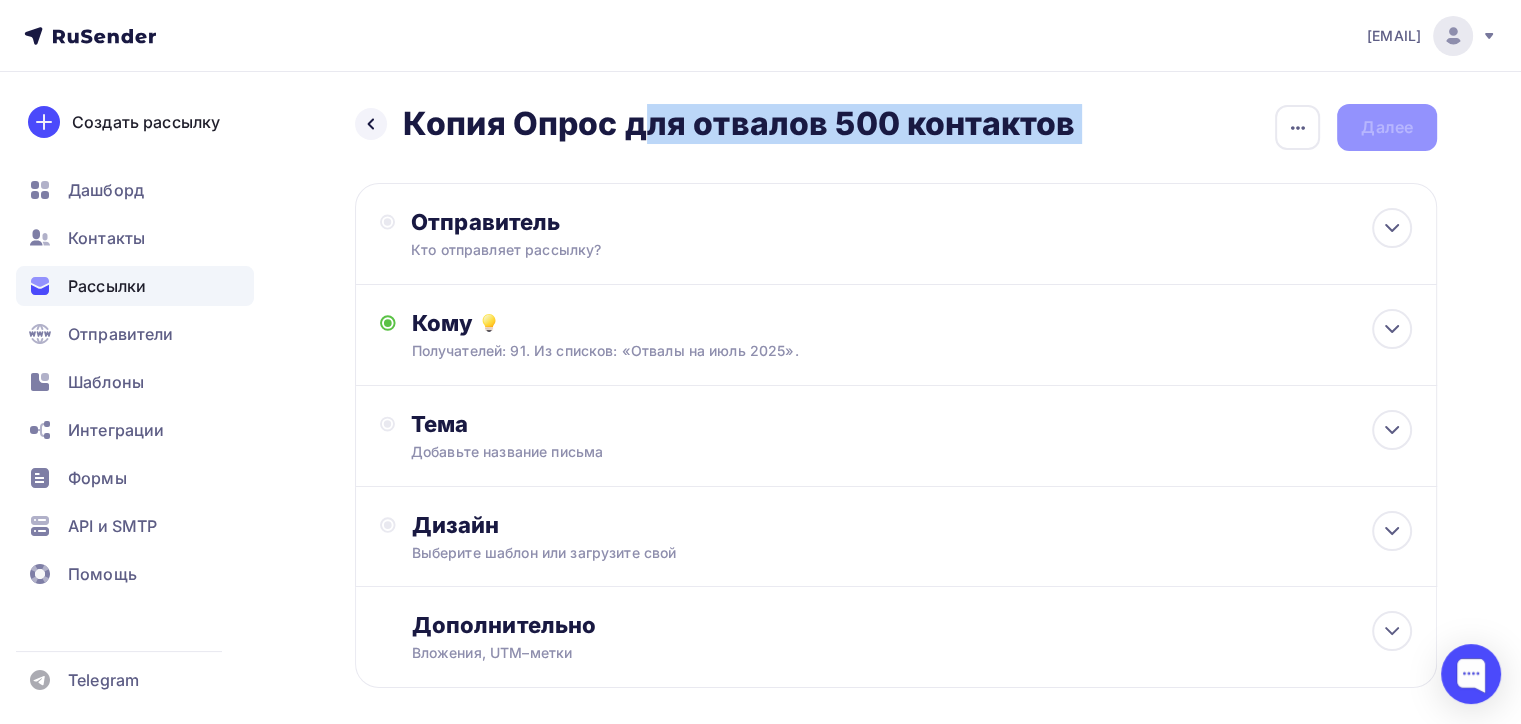 click on "Копия Опрос для отвалов   500 контактов" at bounding box center [739, 124] 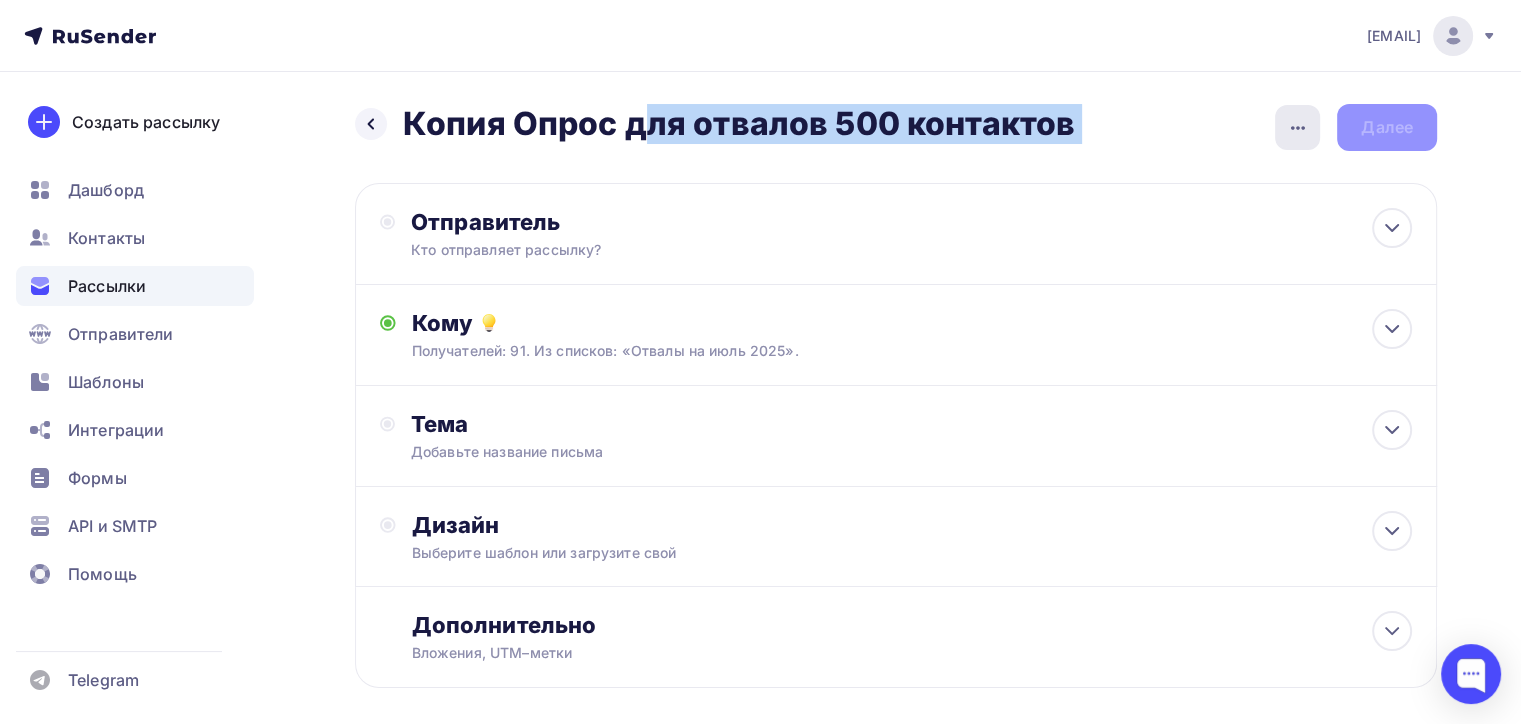 click at bounding box center [1297, 127] 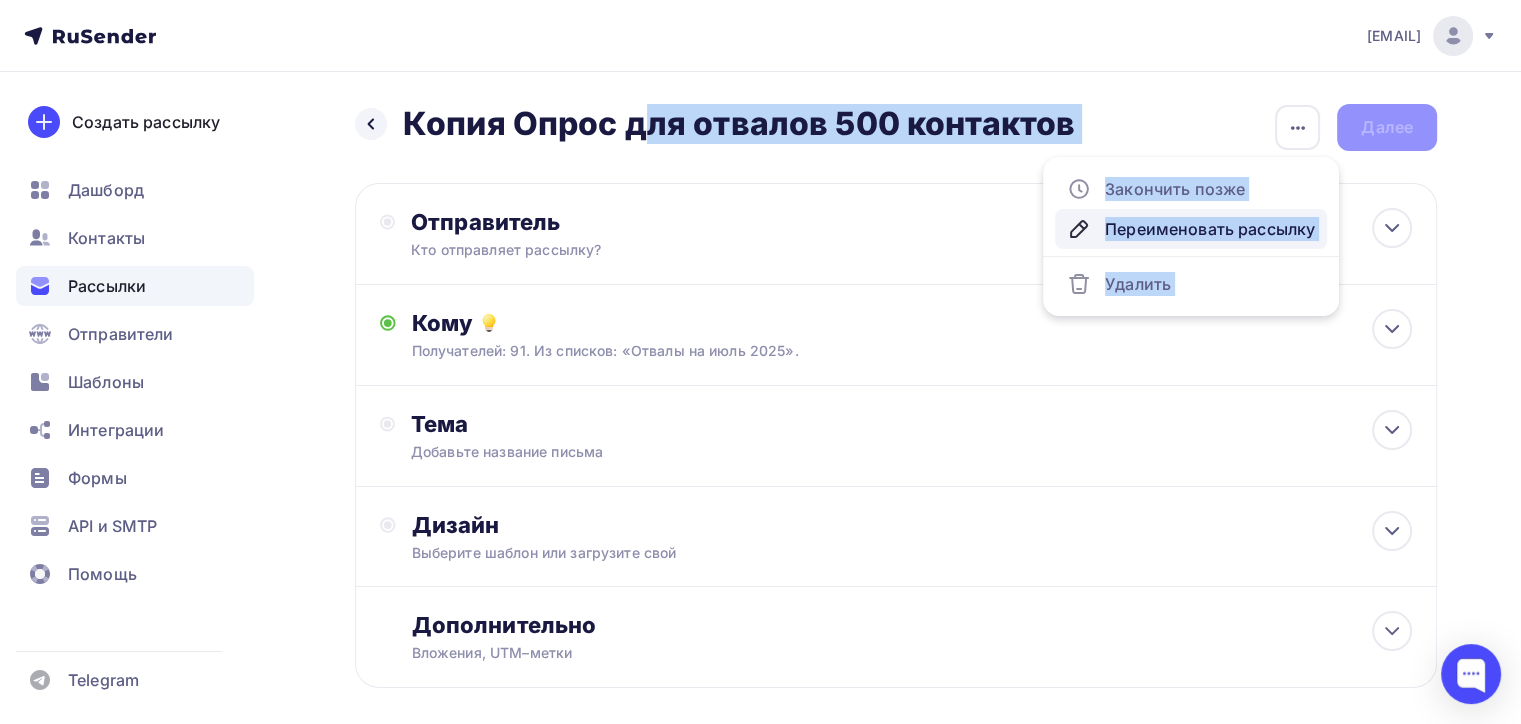 click on "Переименовать рассылку" at bounding box center (1191, 229) 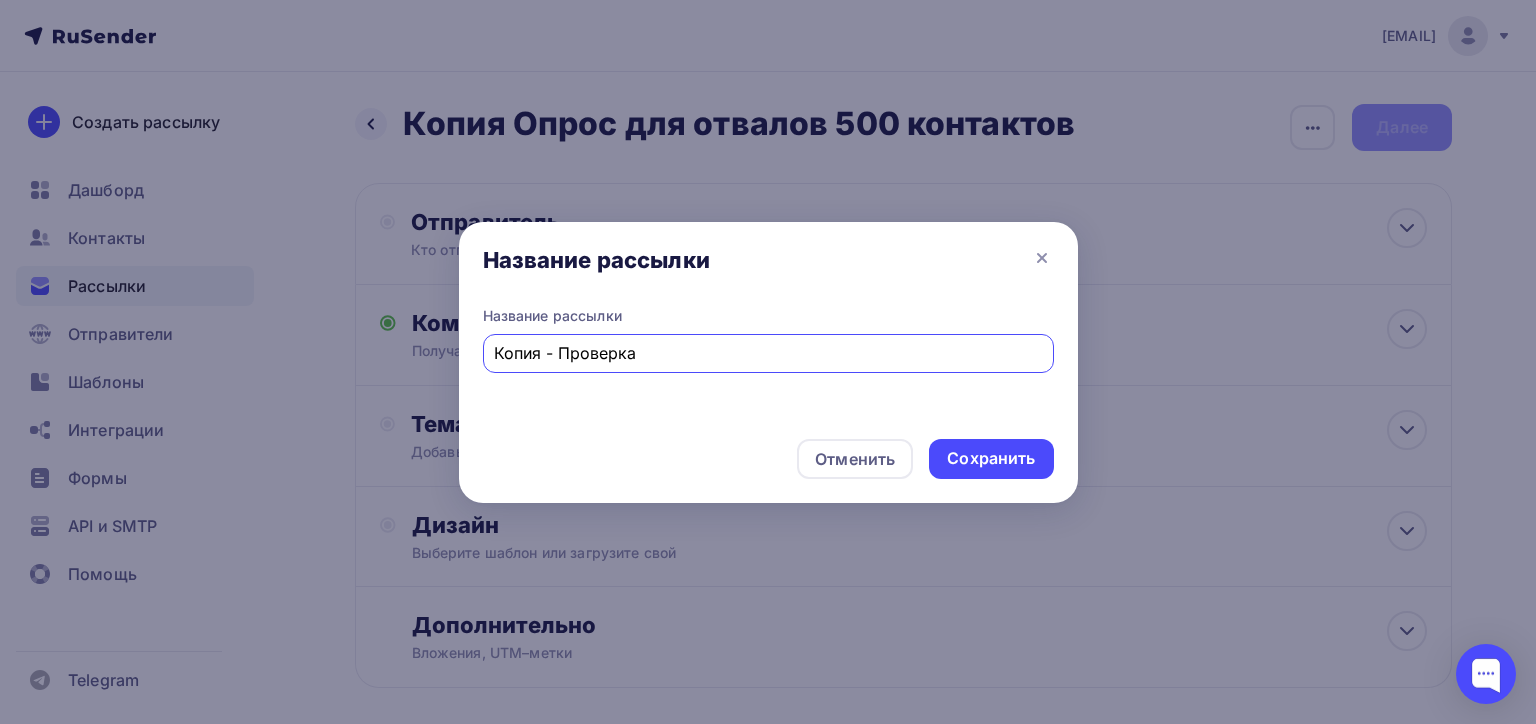 type on "Копия - Проверка" 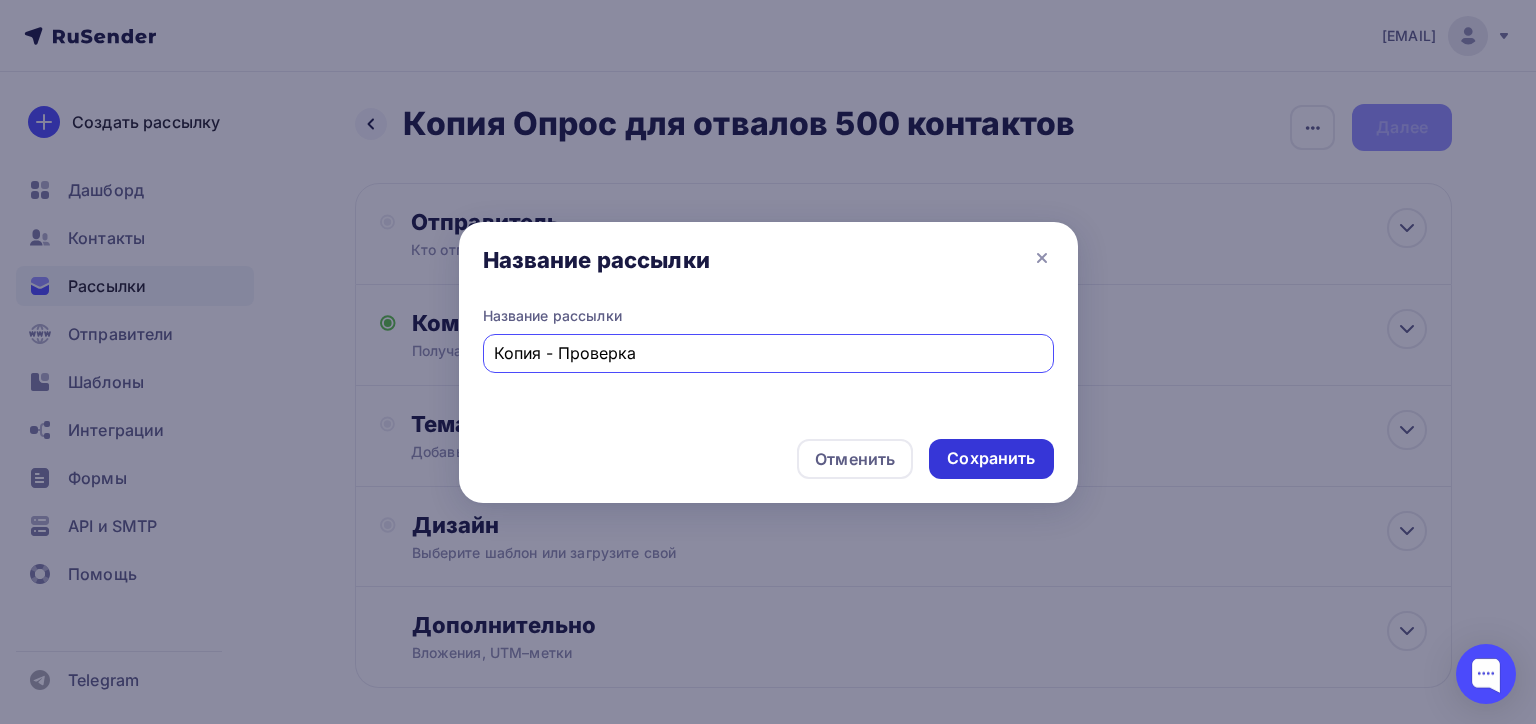 click on "Сохранить" at bounding box center [991, 458] 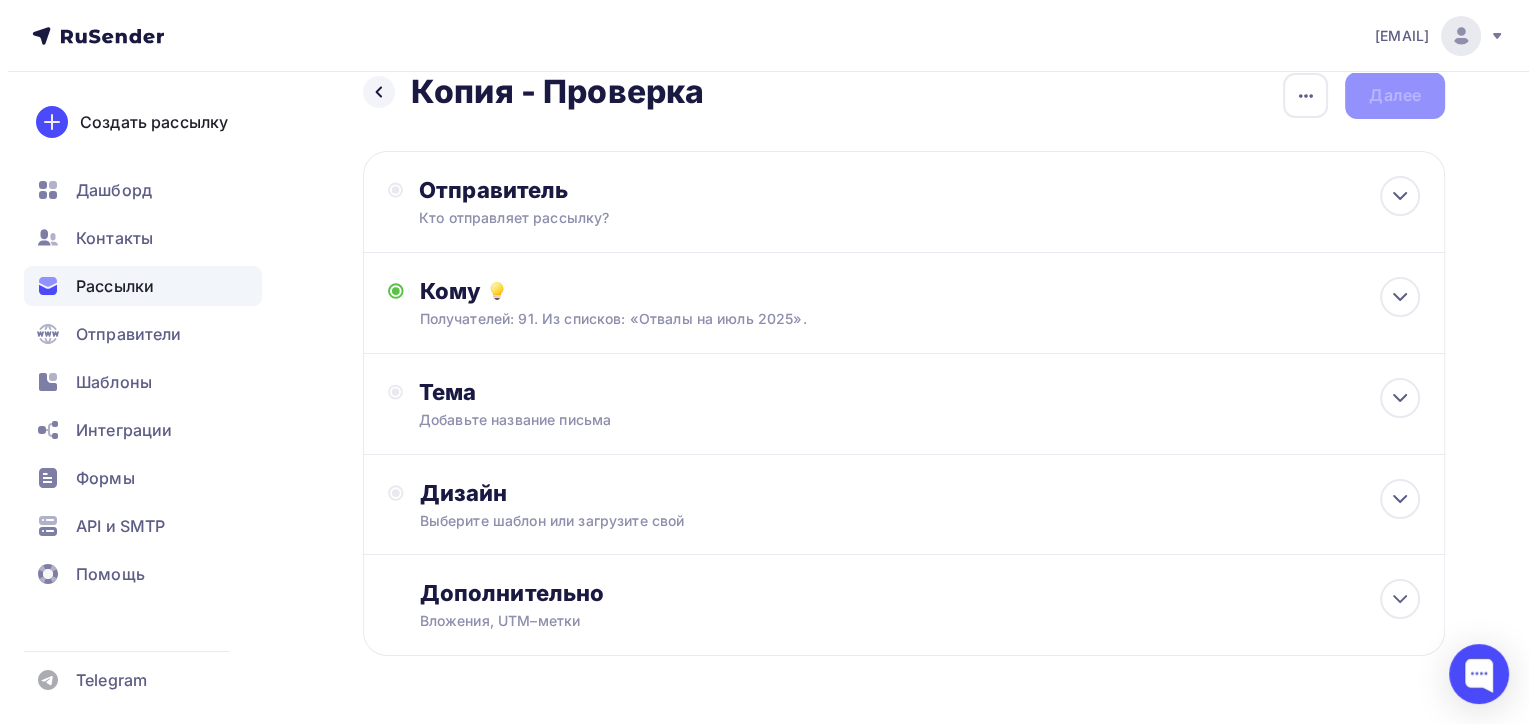 scroll, scrollTop: 0, scrollLeft: 0, axis: both 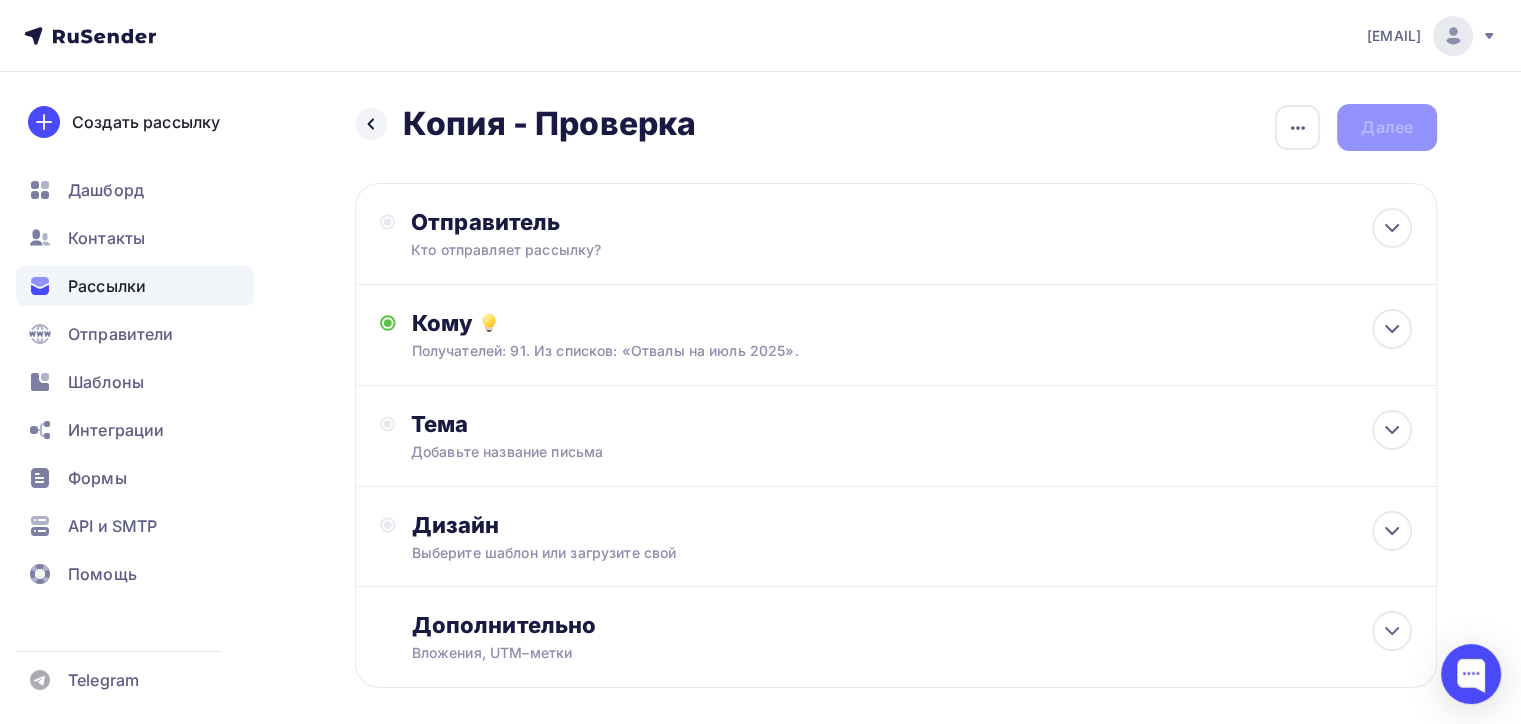 click on "Рассылки" at bounding box center (135, 286) 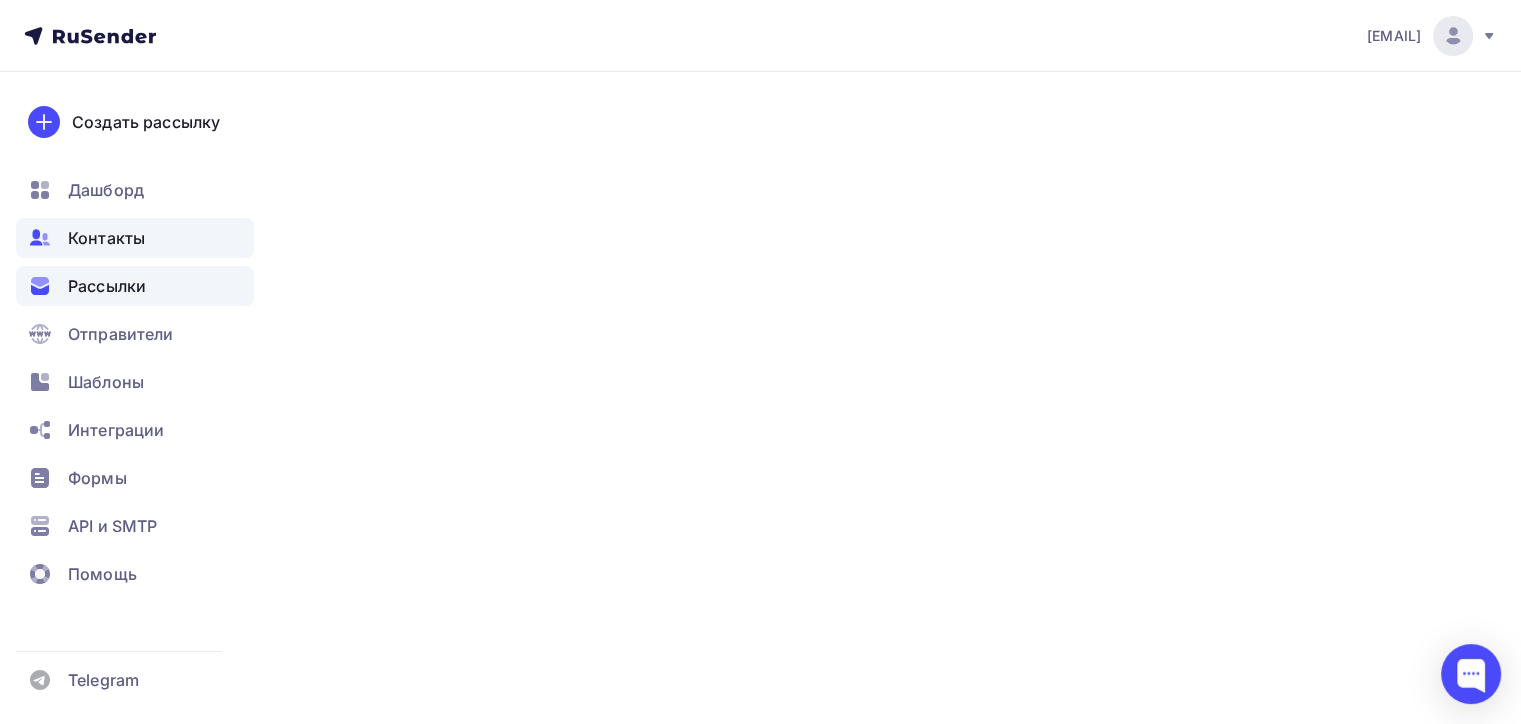 click on "Контакты" at bounding box center (106, 238) 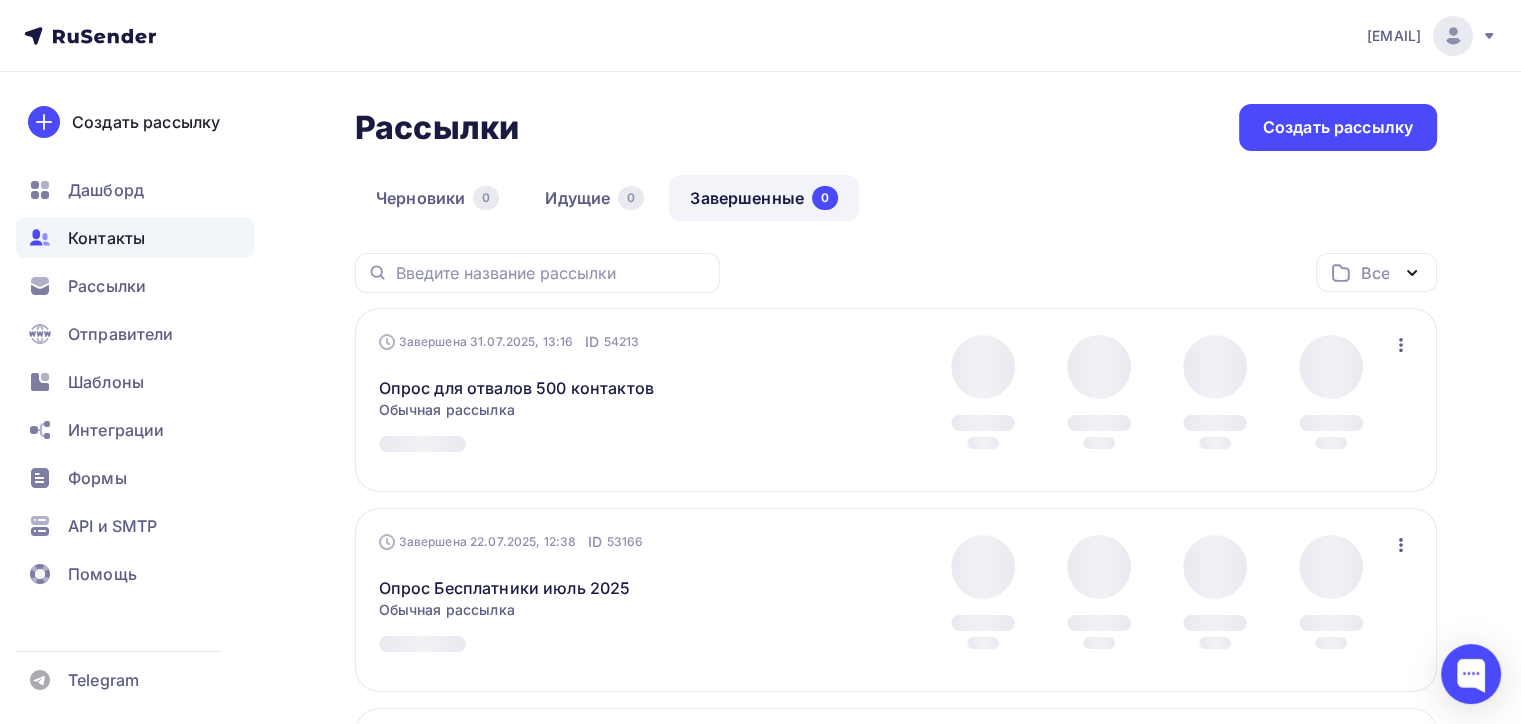 click on "Контакты" at bounding box center [106, 238] 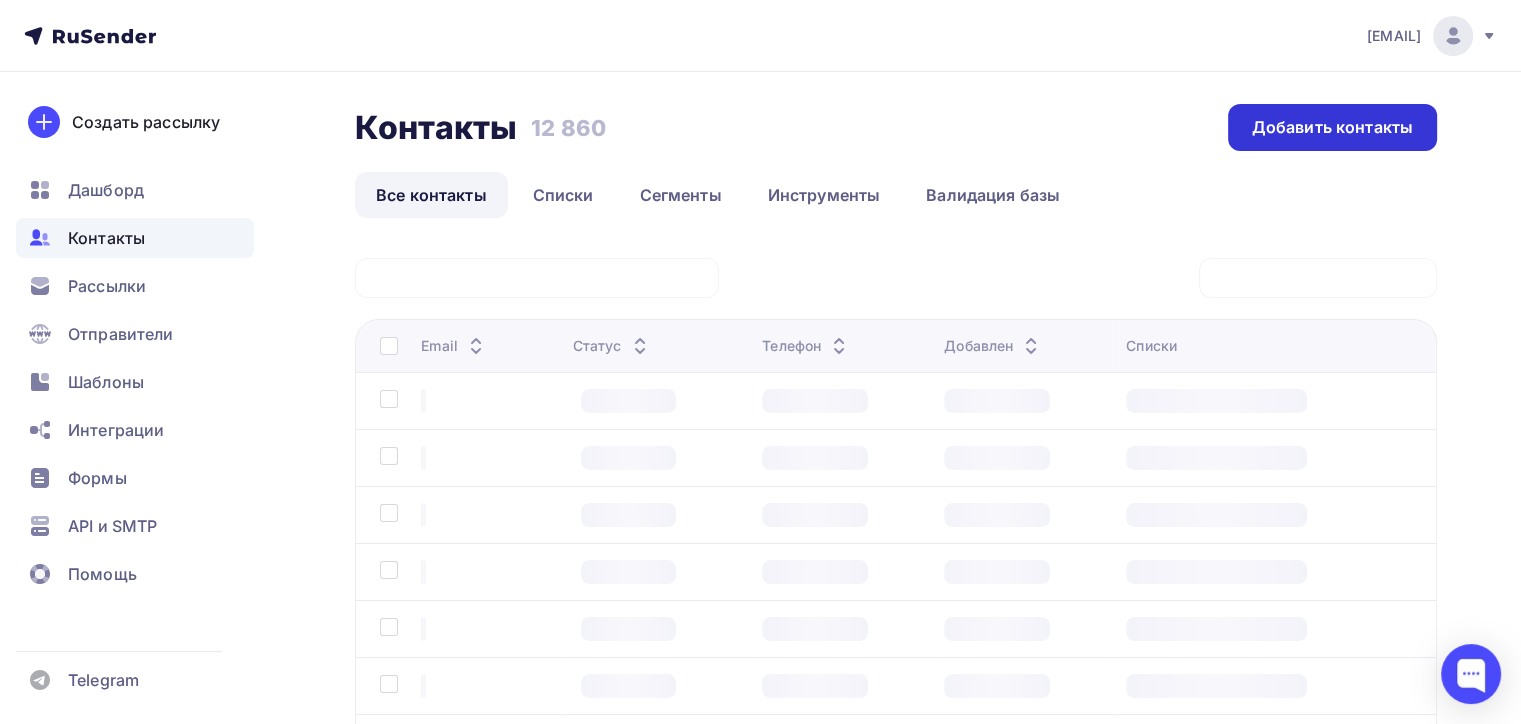 click on "Добавить контакты" at bounding box center [1332, 127] 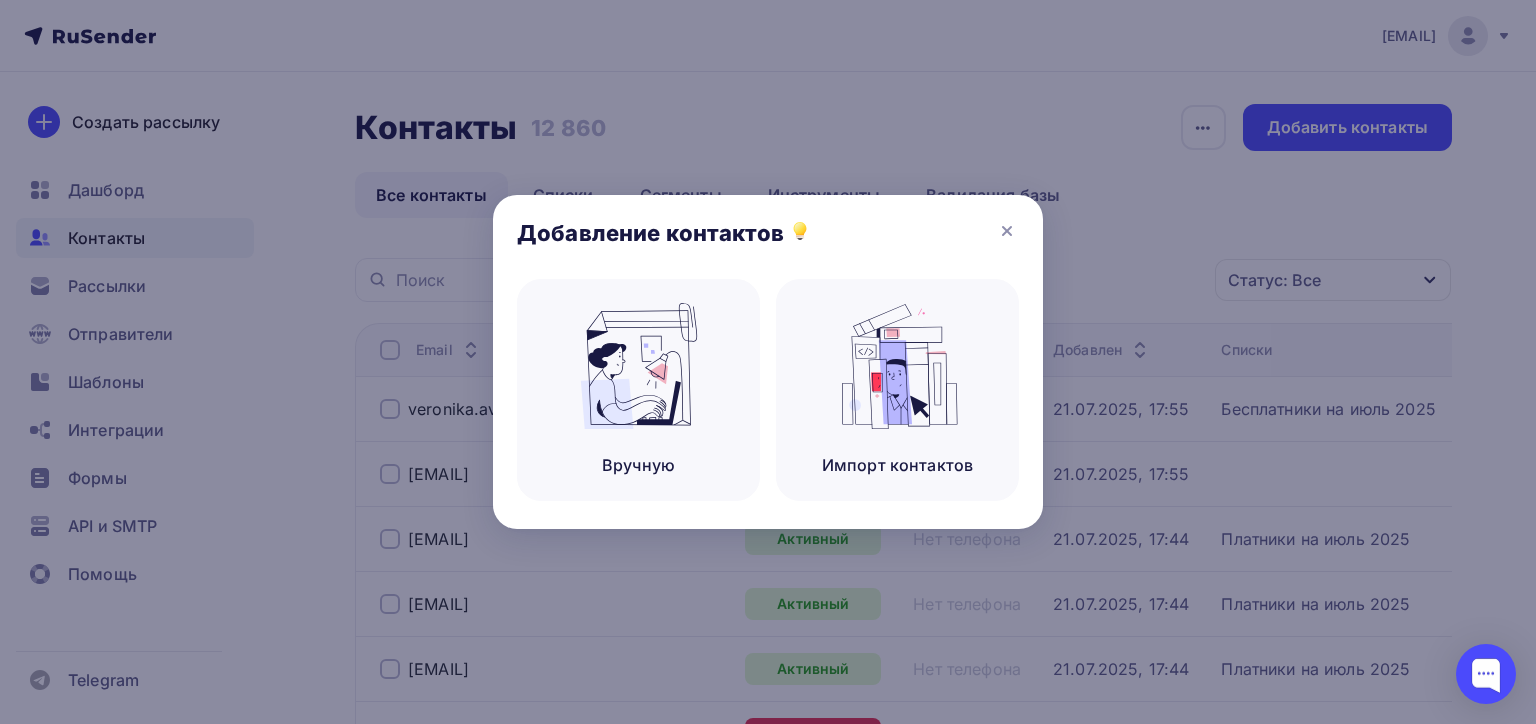 click at bounding box center [768, 362] 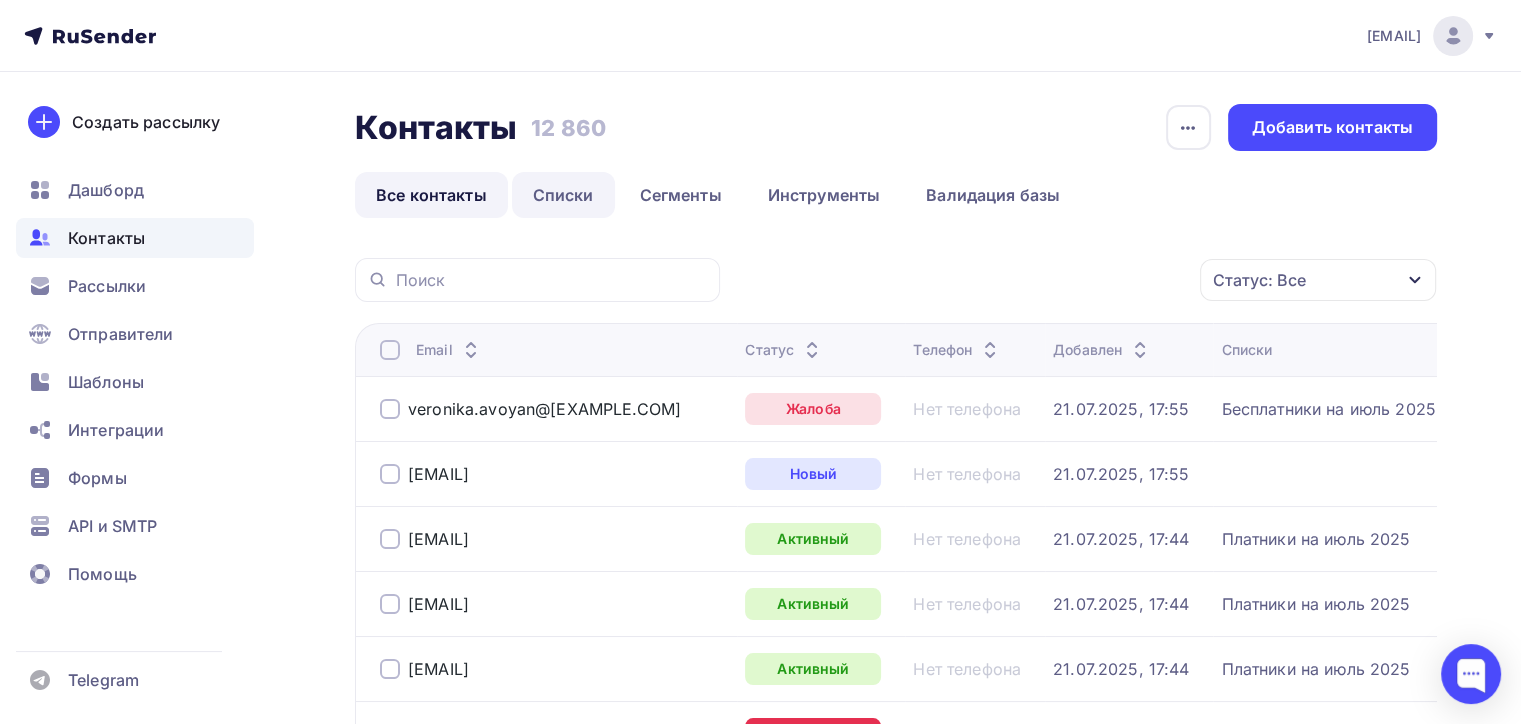 click on "Списки" at bounding box center (563, 195) 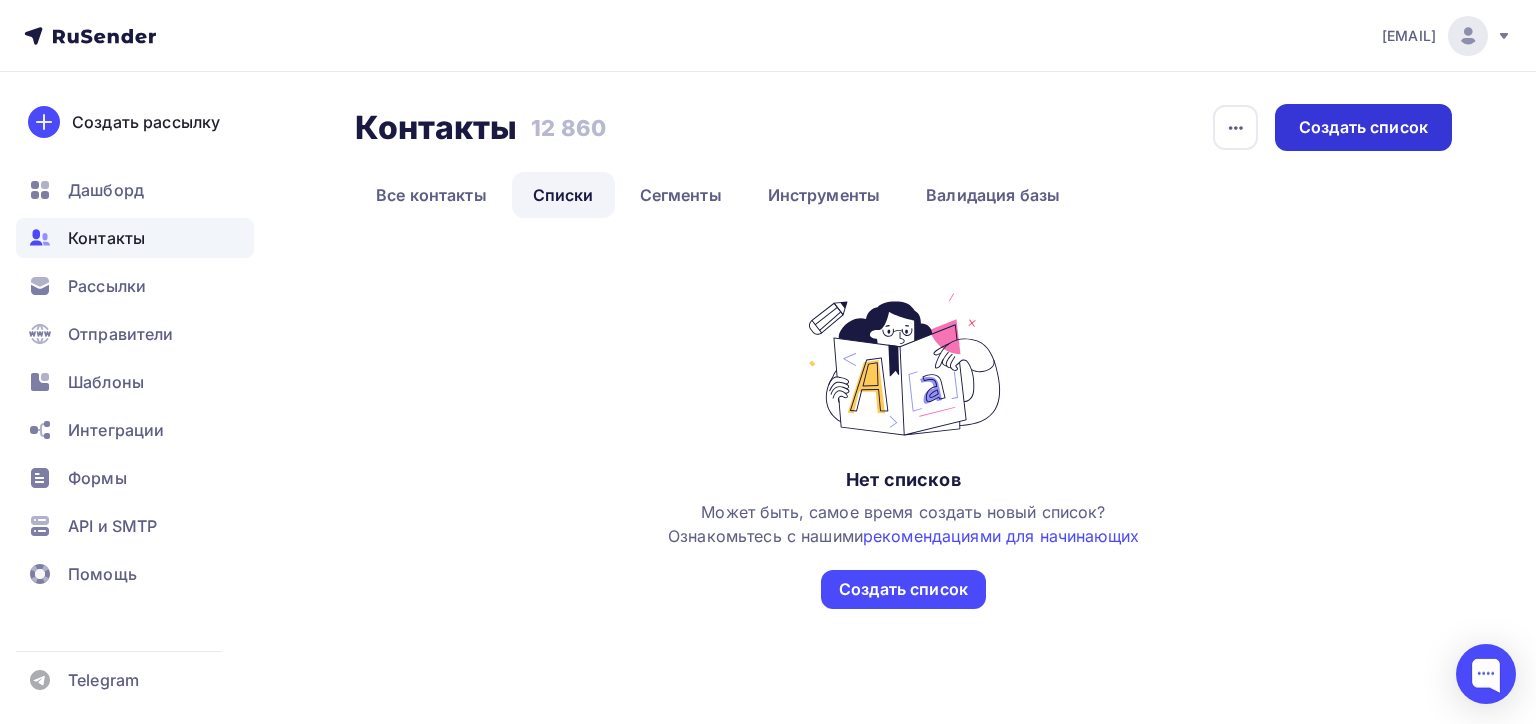 click on "Создать список" at bounding box center (1363, 127) 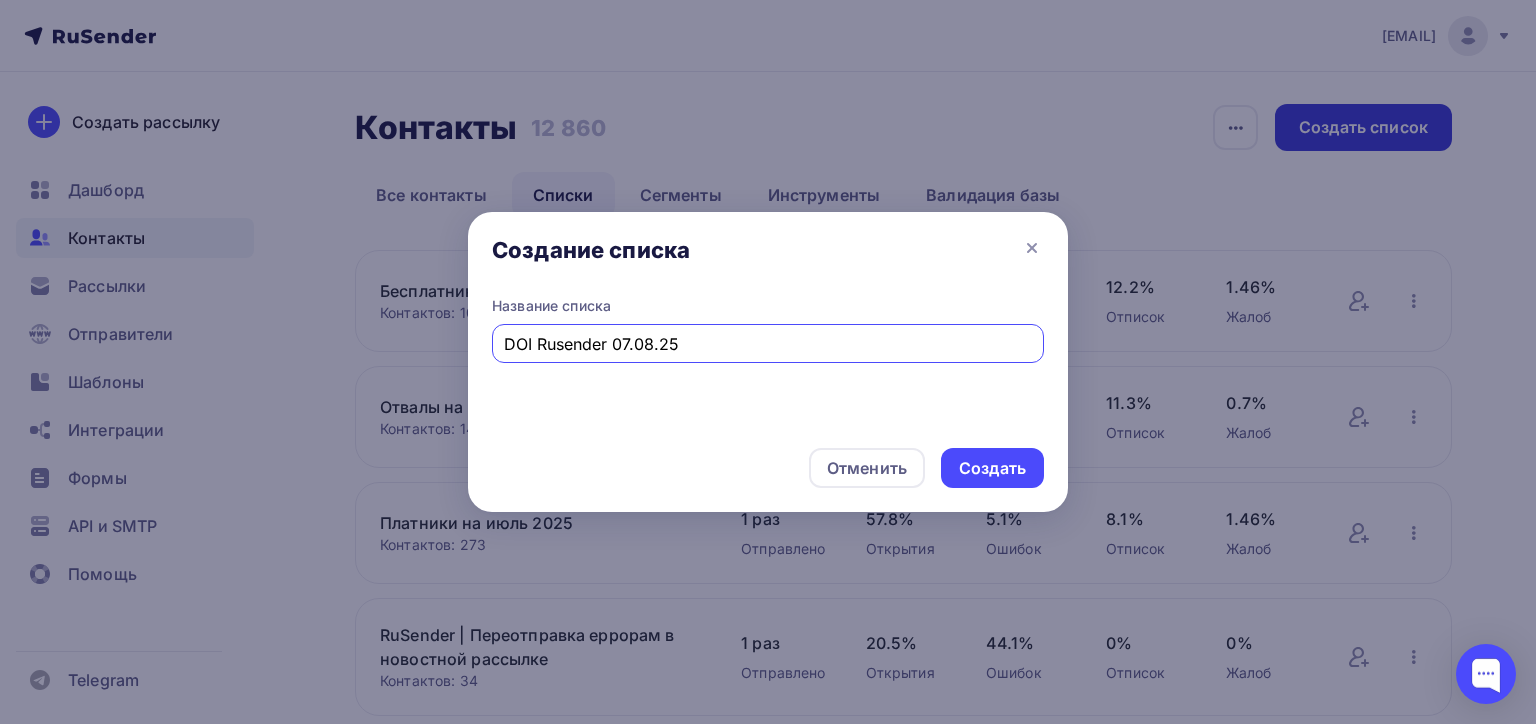 type on "DOI Rusender 07.08.25" 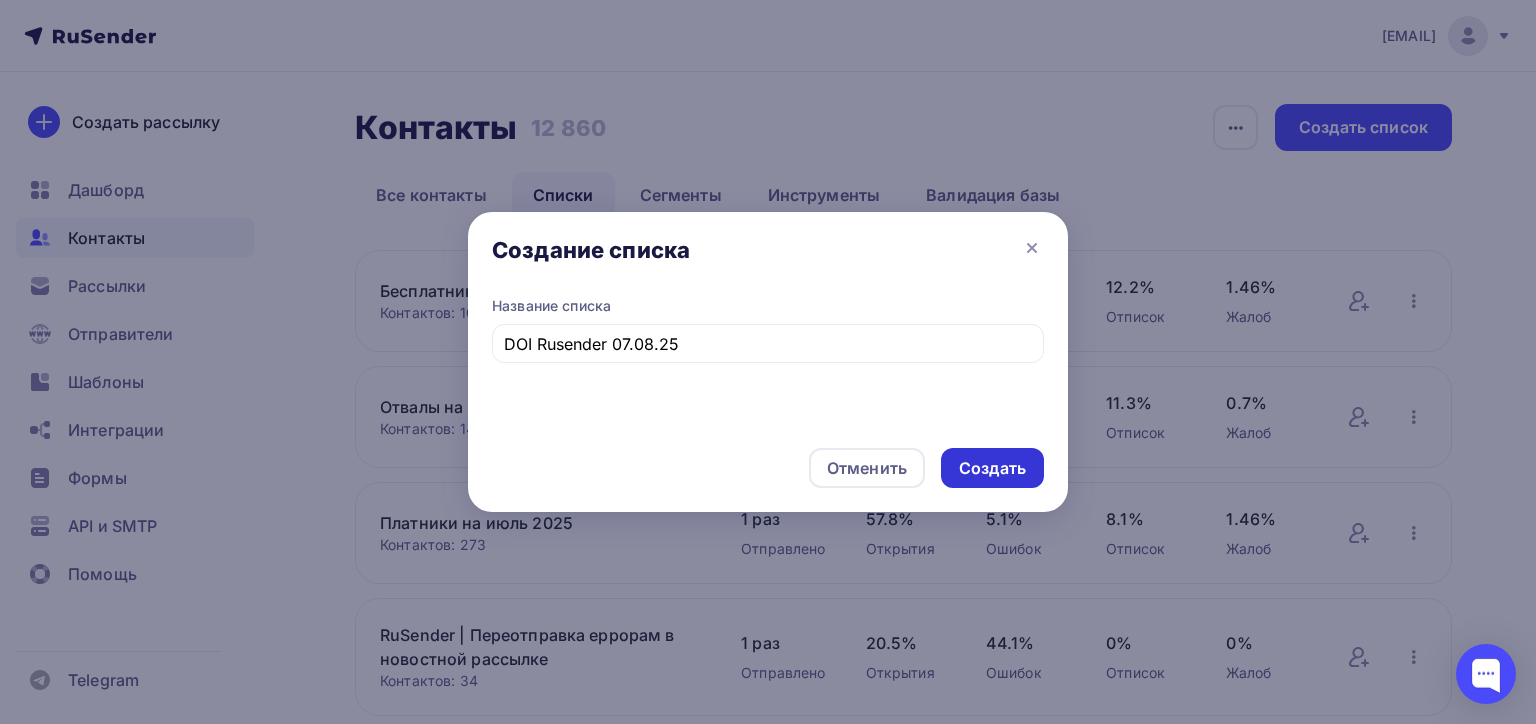click on "Создать" at bounding box center [992, 468] 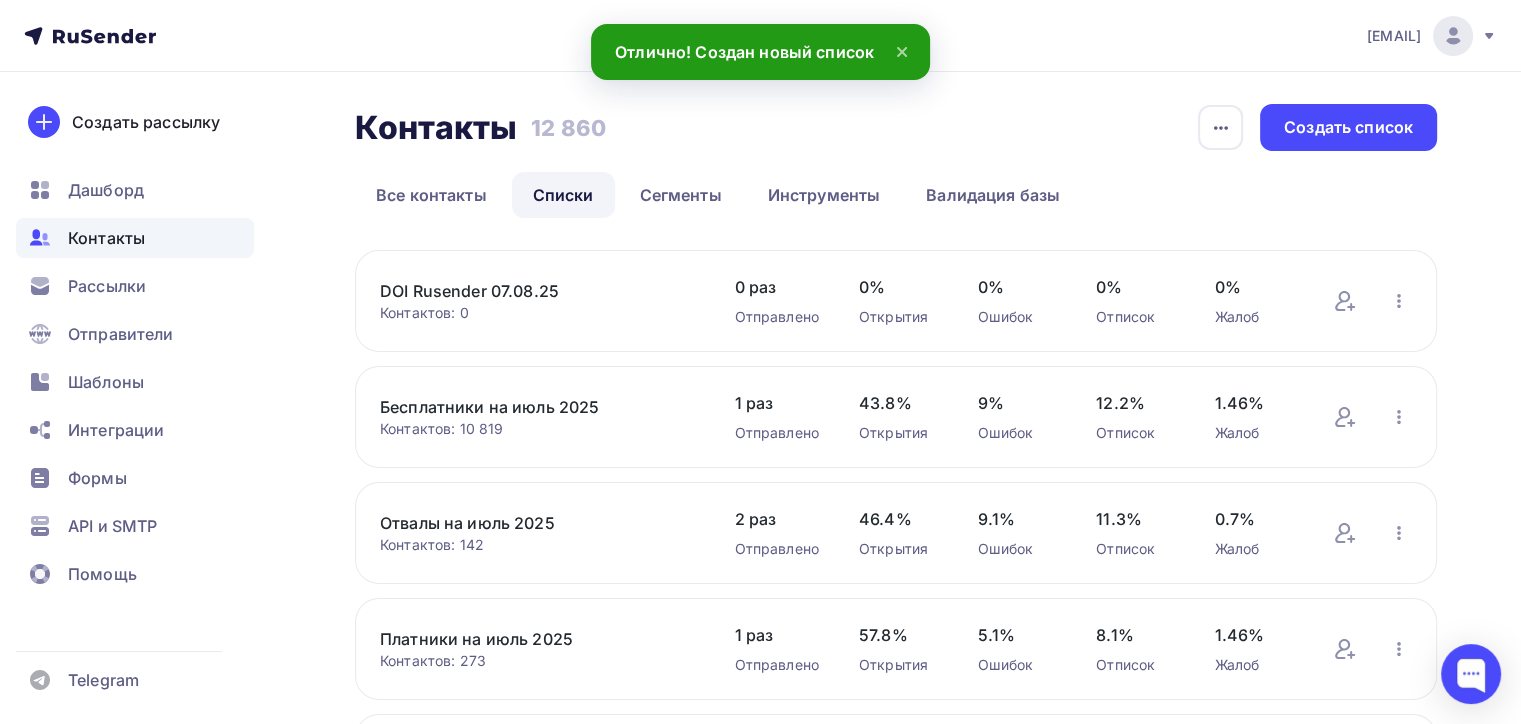 click on "DOI Rusender 07.08.25" at bounding box center [537, 291] 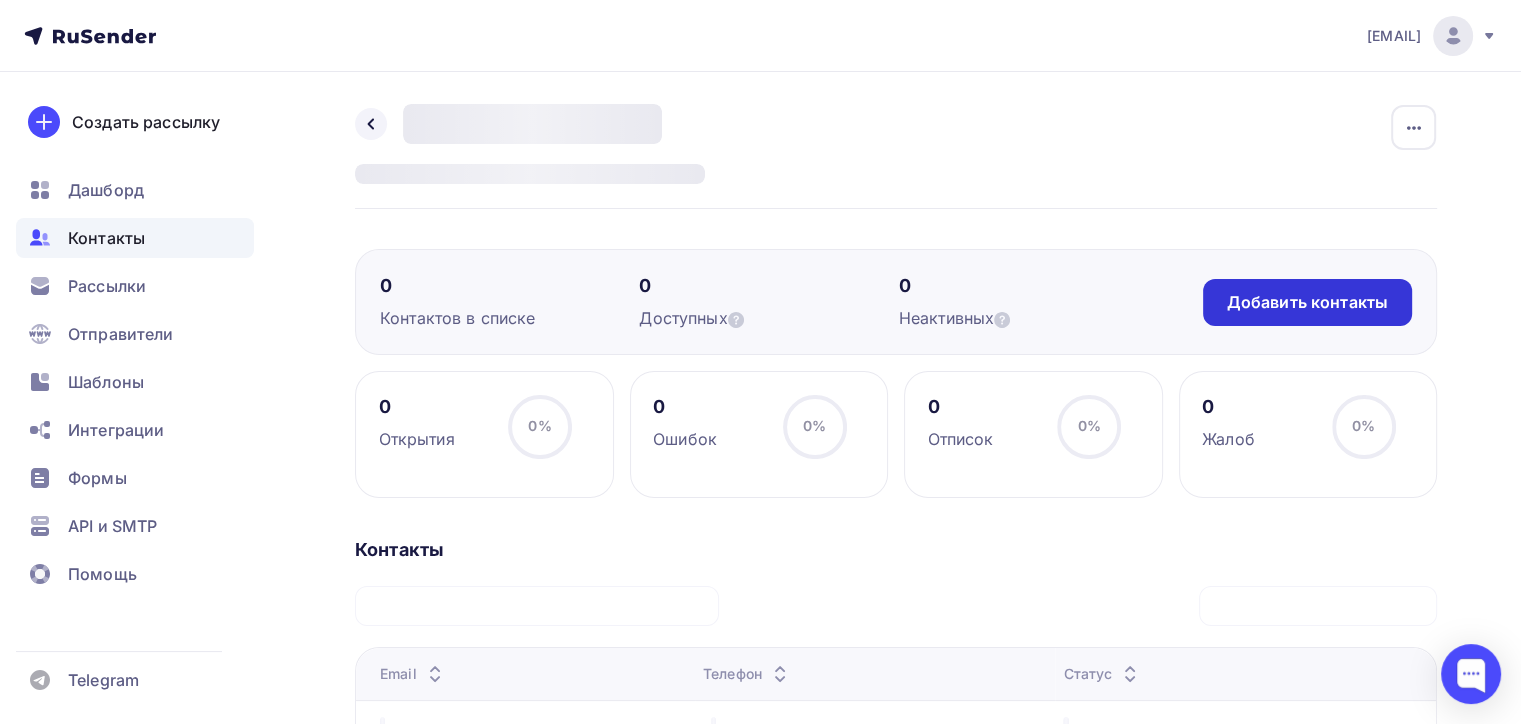 click on "Добавить контакты" at bounding box center (1307, 302) 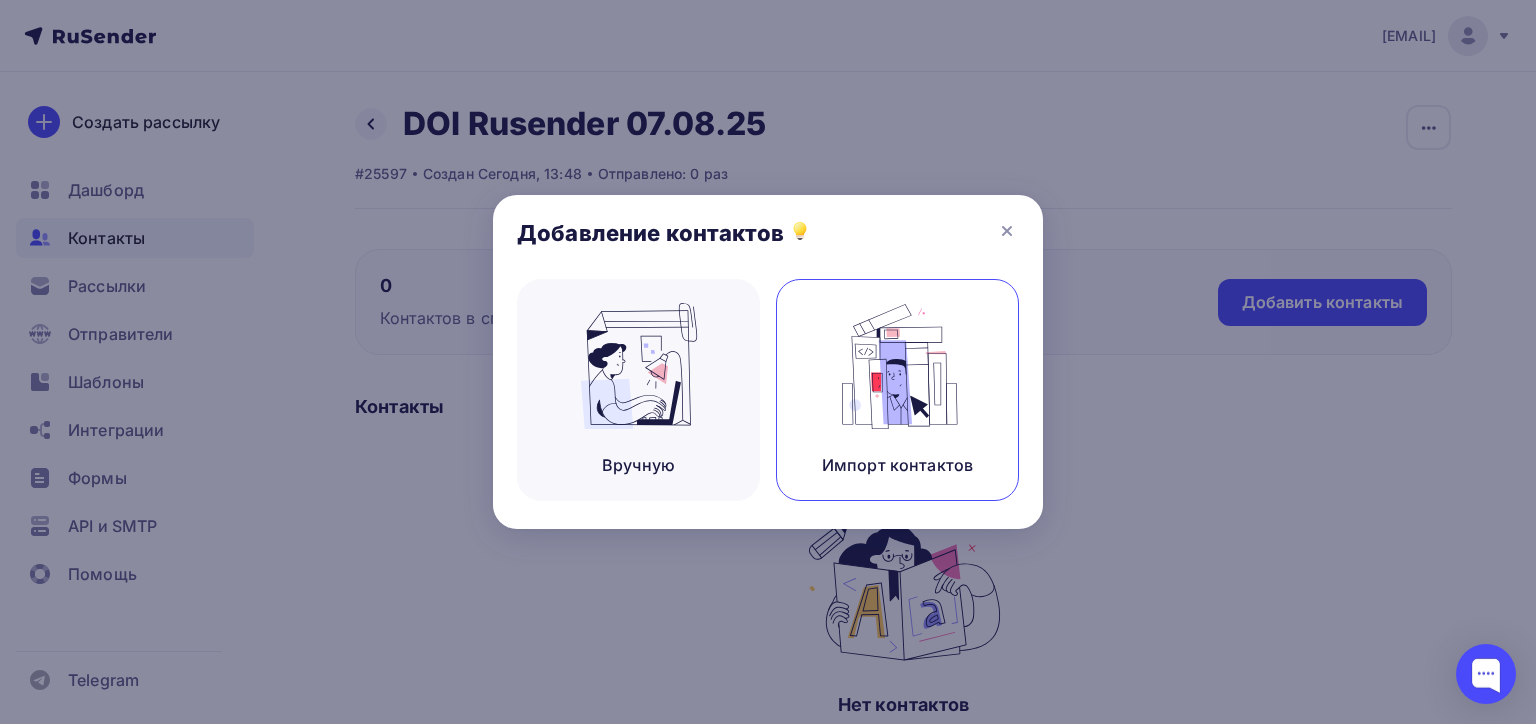 click on "Импорт контактов" at bounding box center [897, 390] 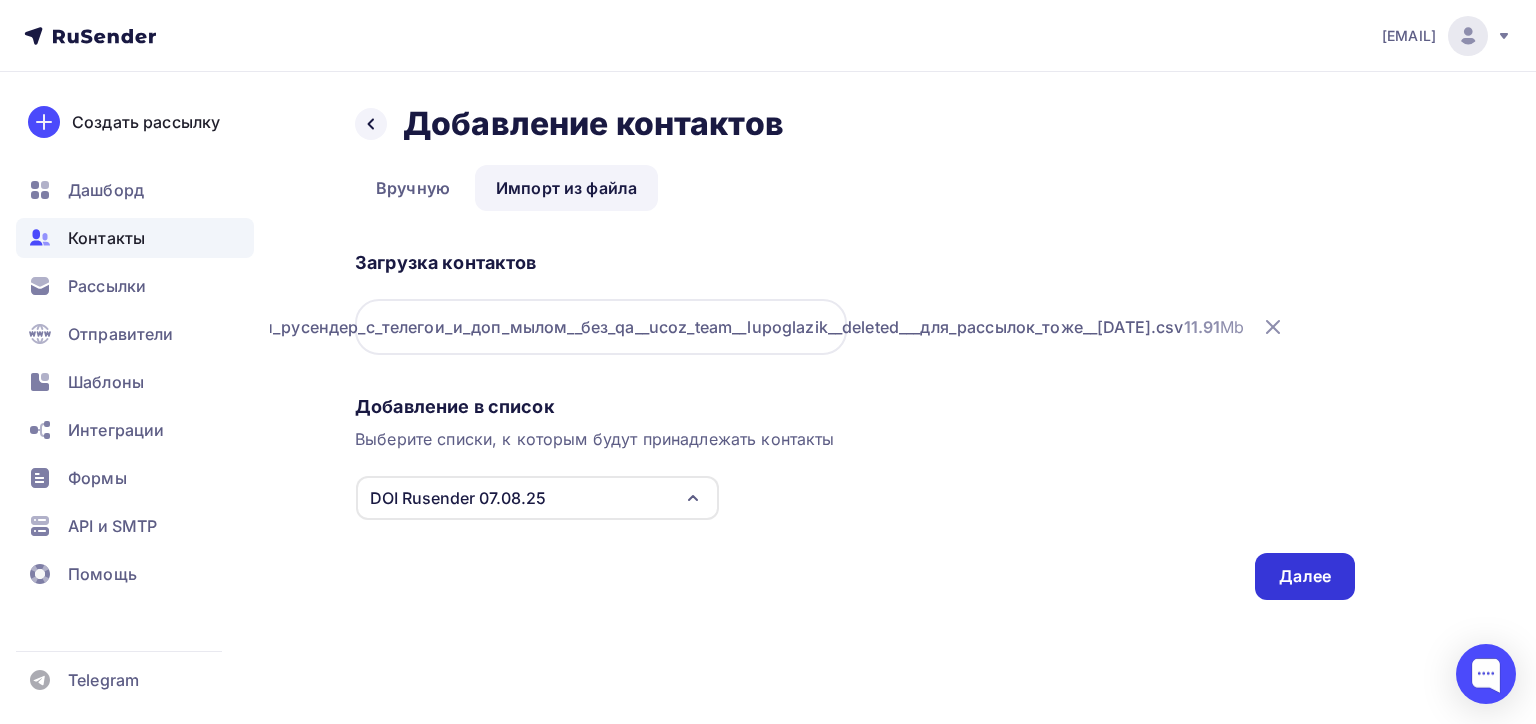 click on "Далее" at bounding box center [1305, 576] 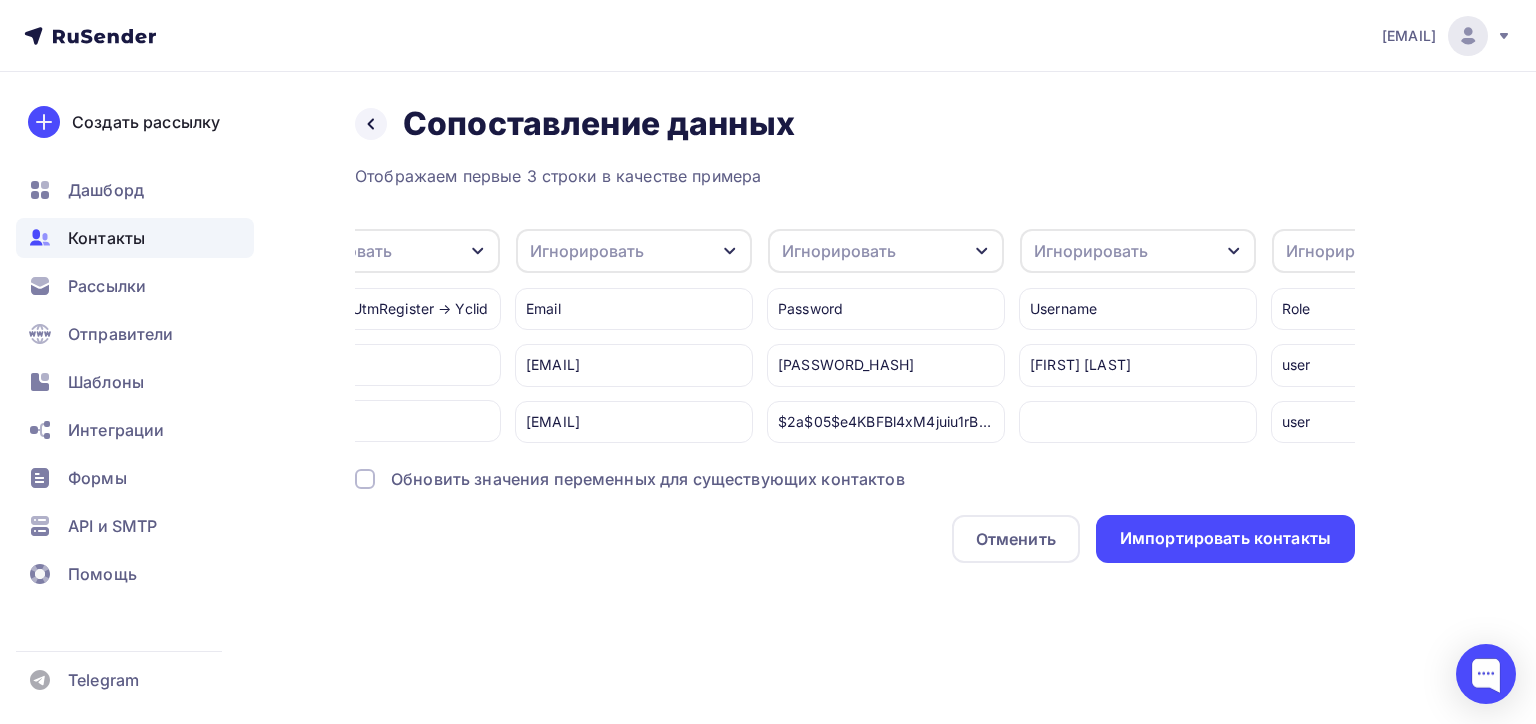 scroll, scrollTop: 0, scrollLeft: 19502, axis: horizontal 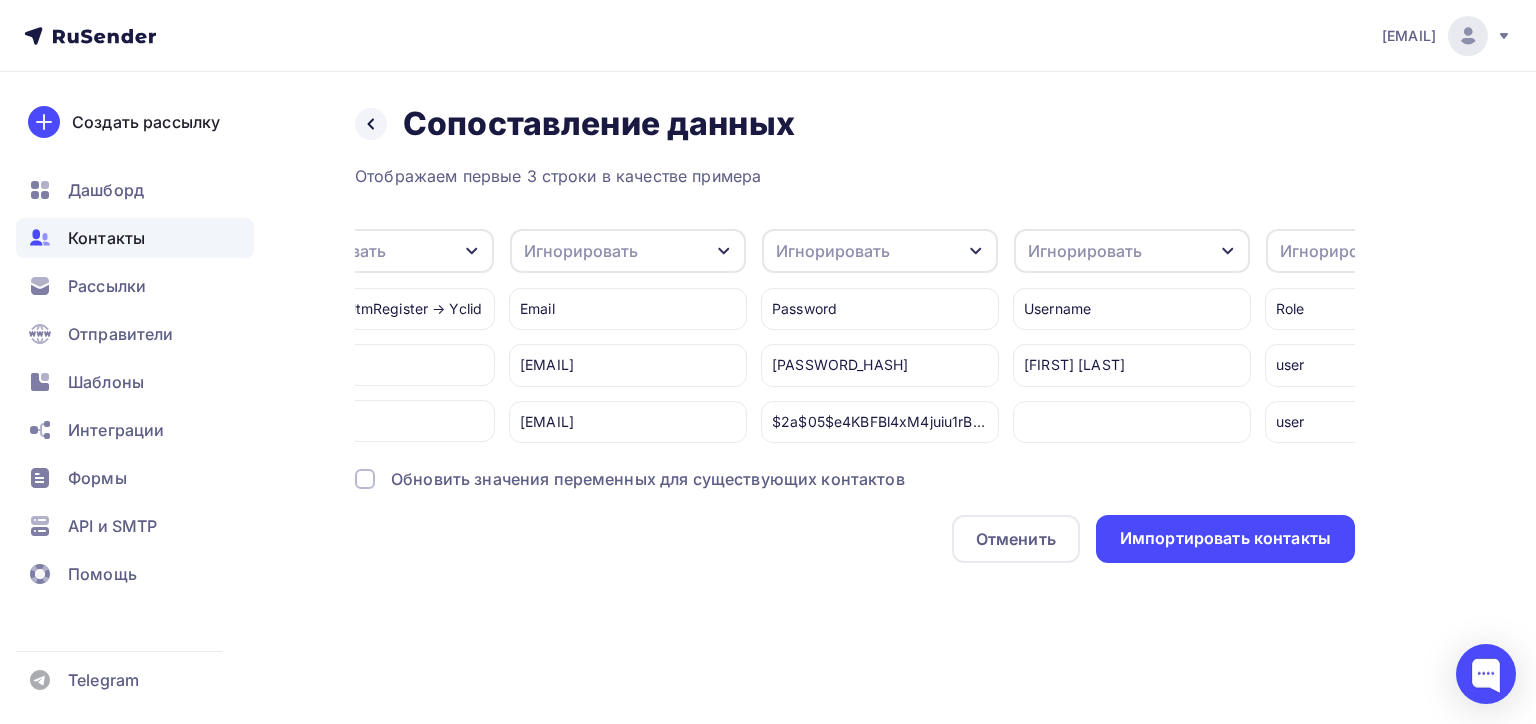 click on "Игнорировать" at bounding box center (628, 251) 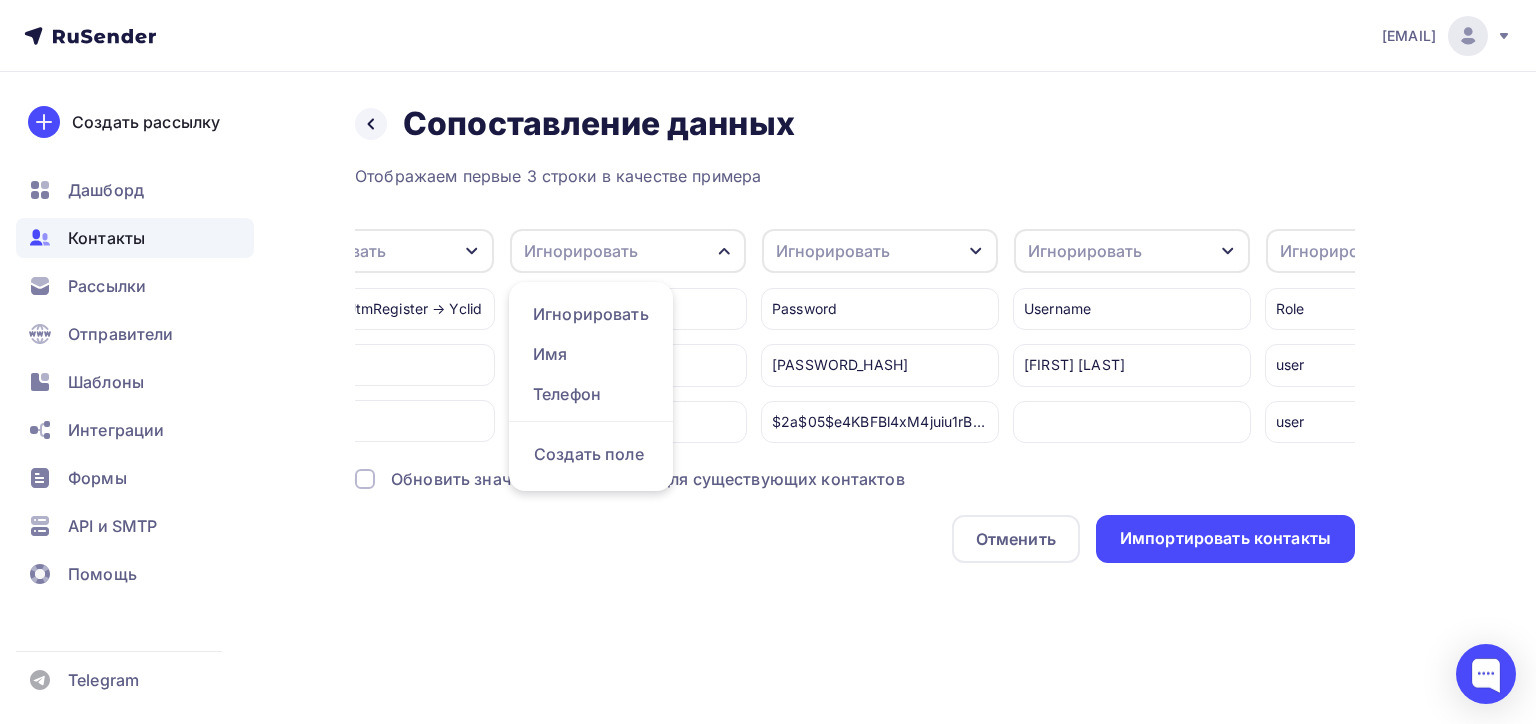 click on "Password" at bounding box center [880, 309] 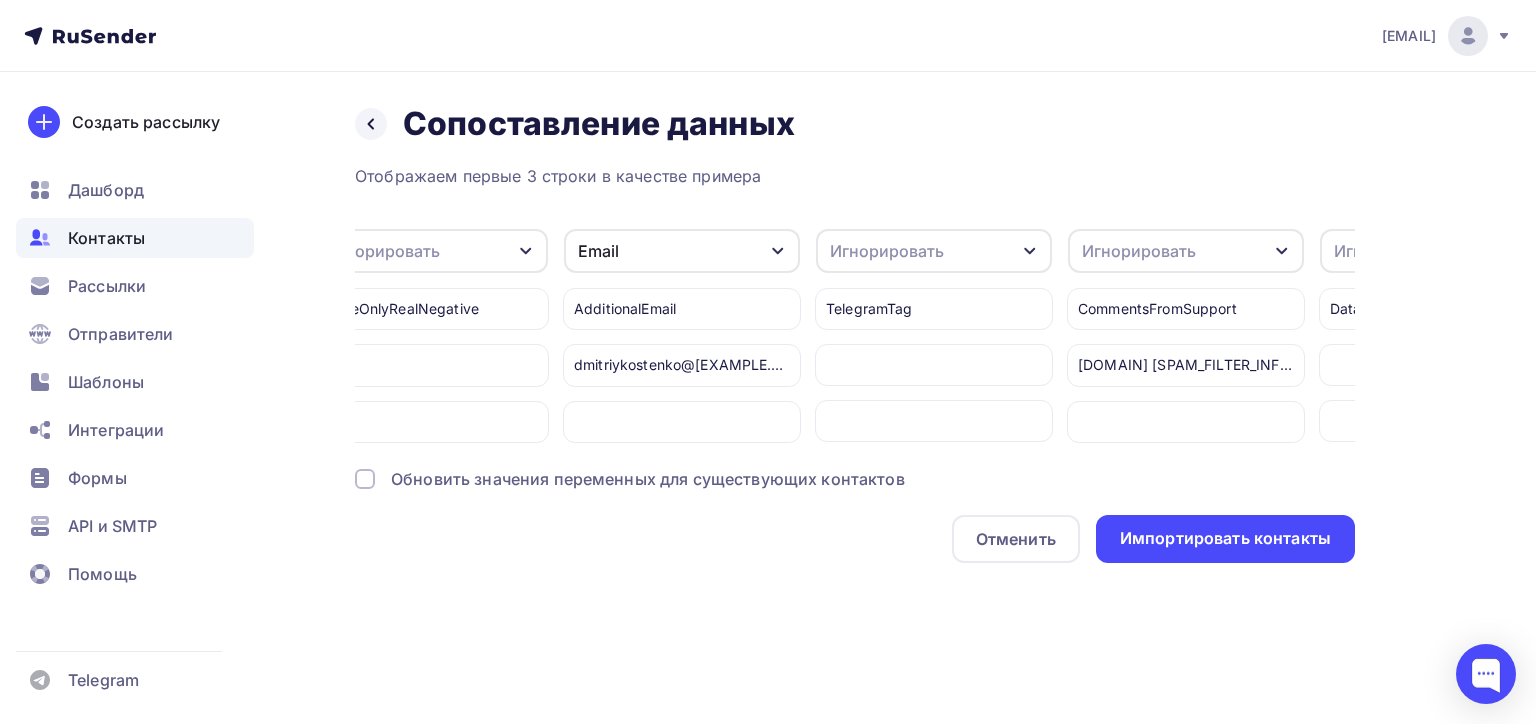 scroll, scrollTop: 0, scrollLeft: 23219, axis: horizontal 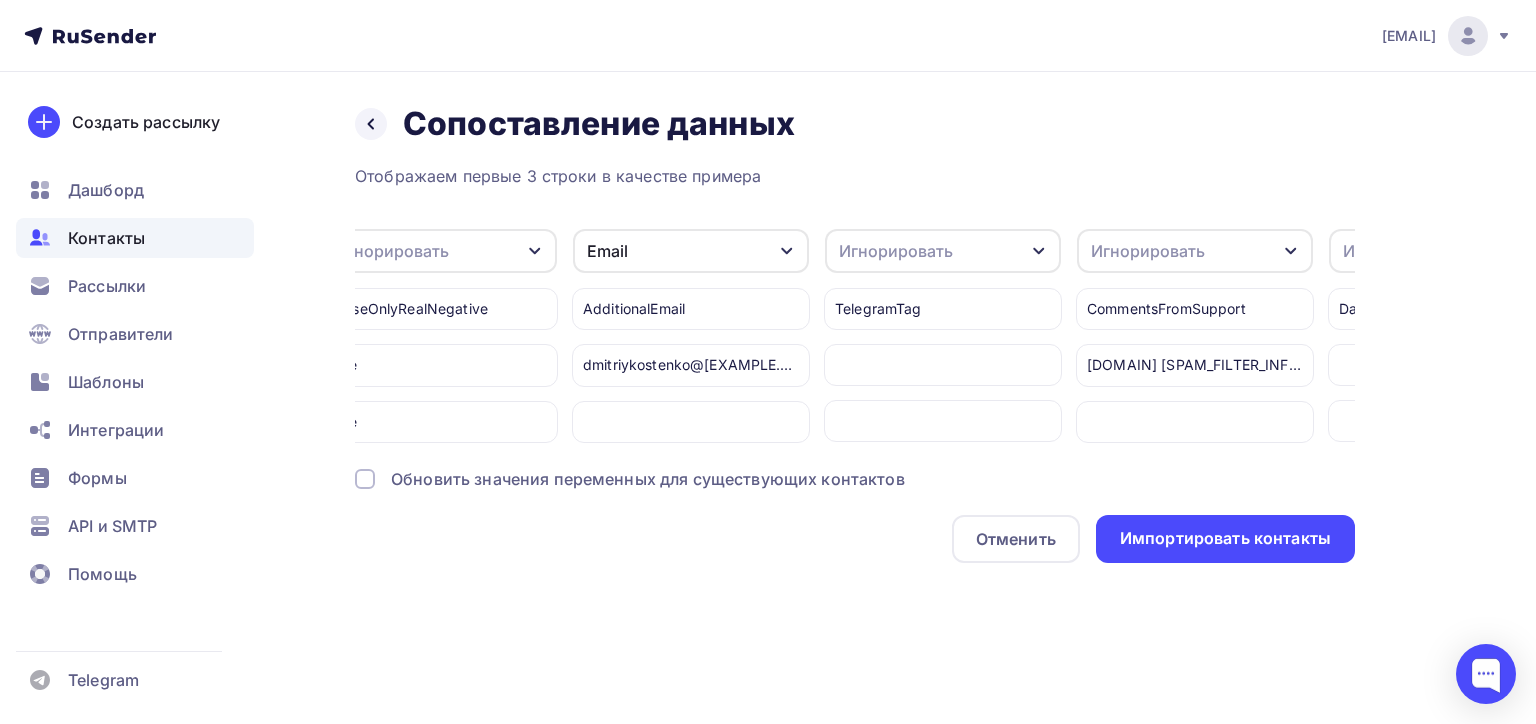 click on "Email" at bounding box center (691, 251) 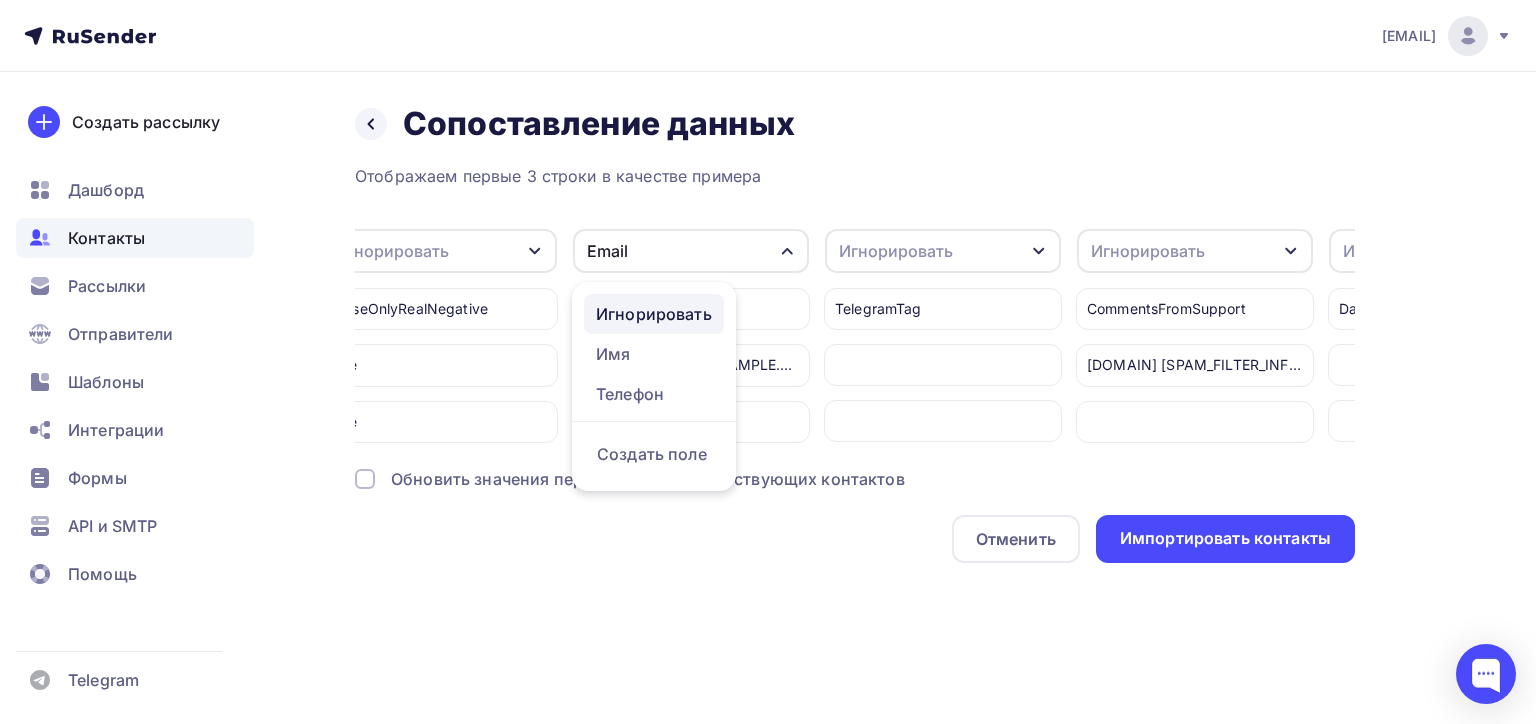click on "Игнорировать" at bounding box center (654, 314) 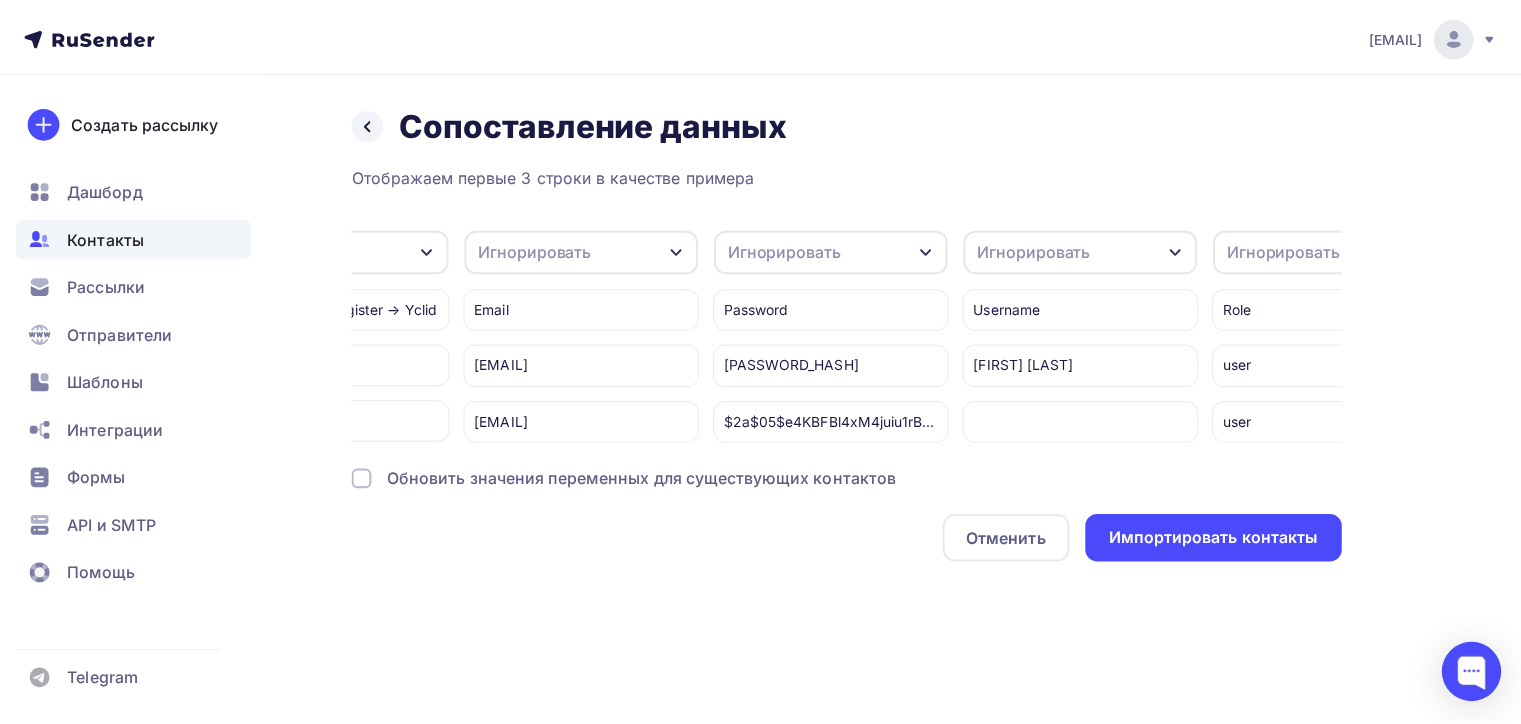 scroll, scrollTop: 0, scrollLeft: 19402, axis: horizontal 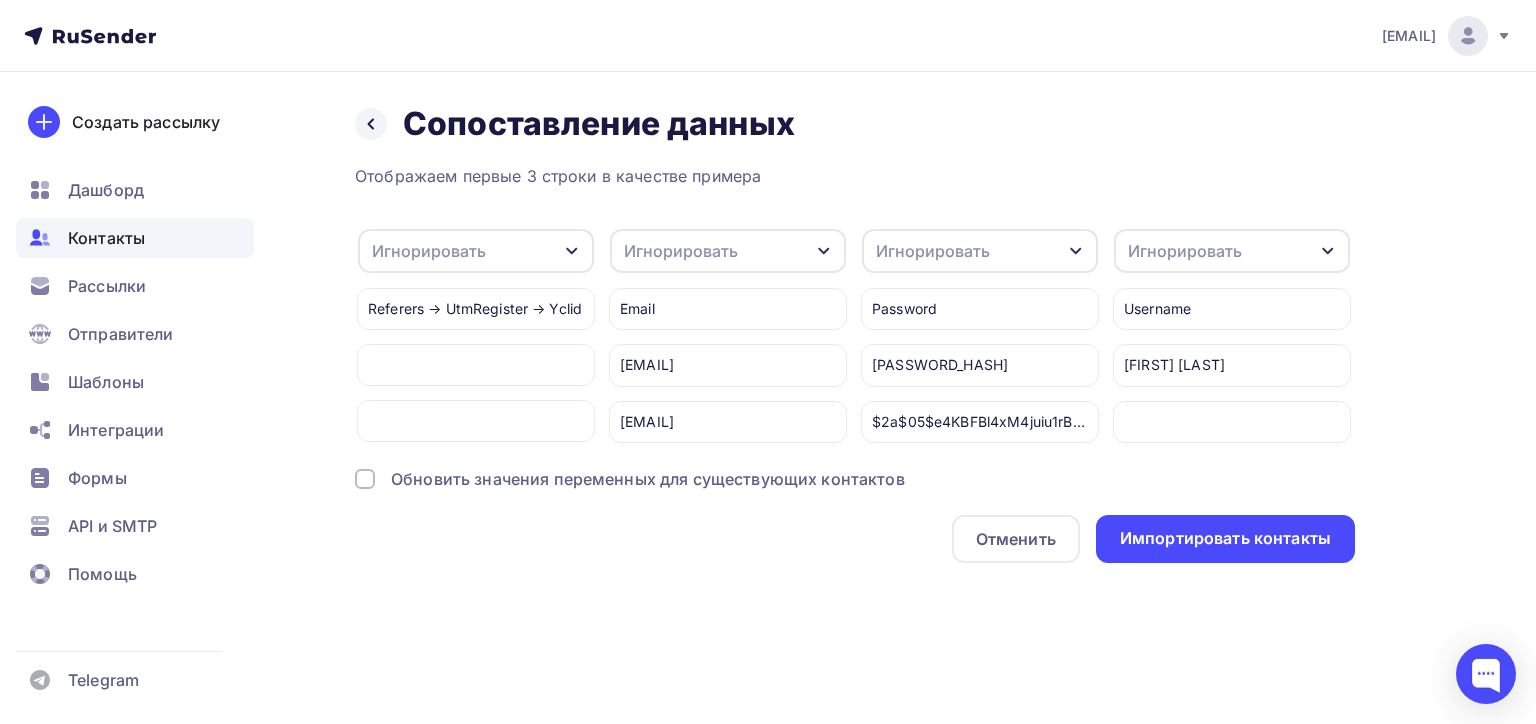 click on "Игнорировать" at bounding box center [681, 251] 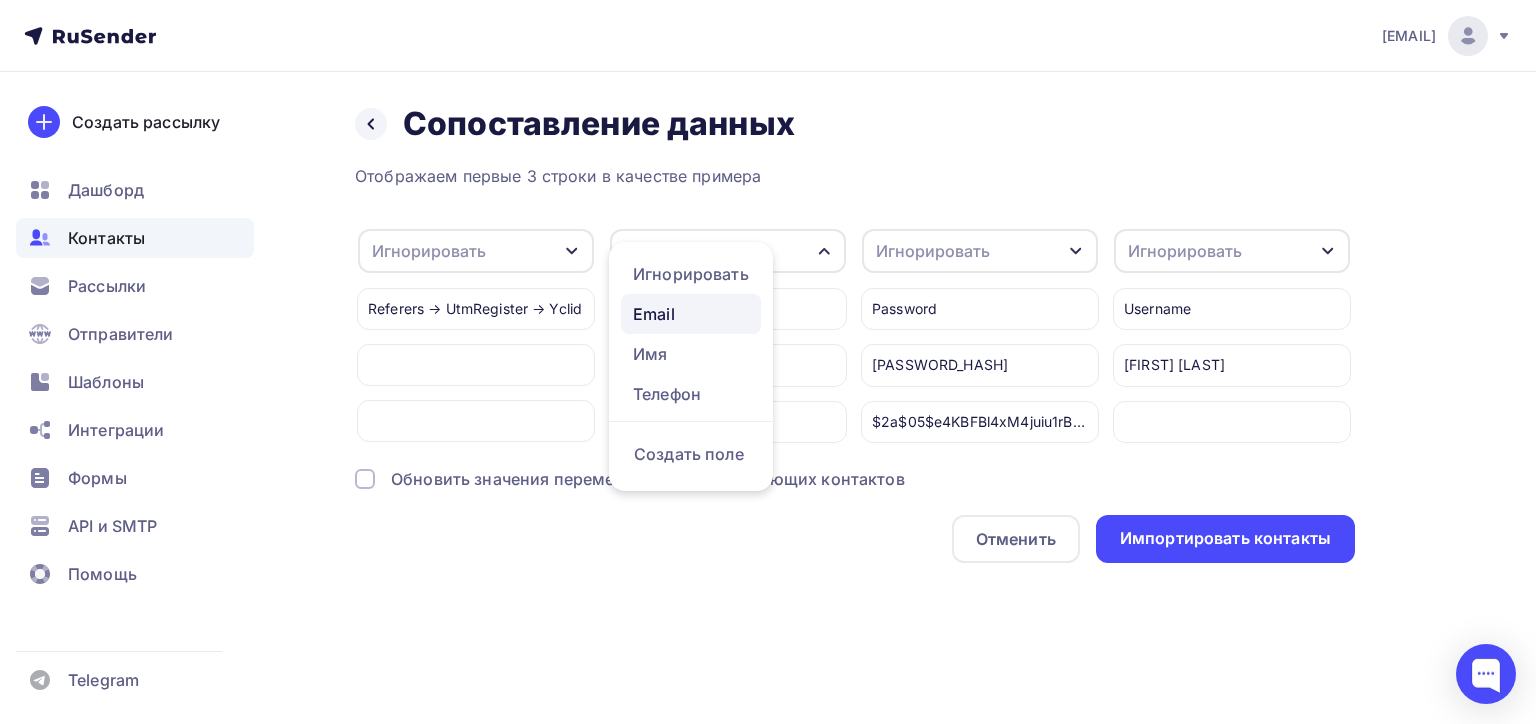 click on "Email" at bounding box center (691, 314) 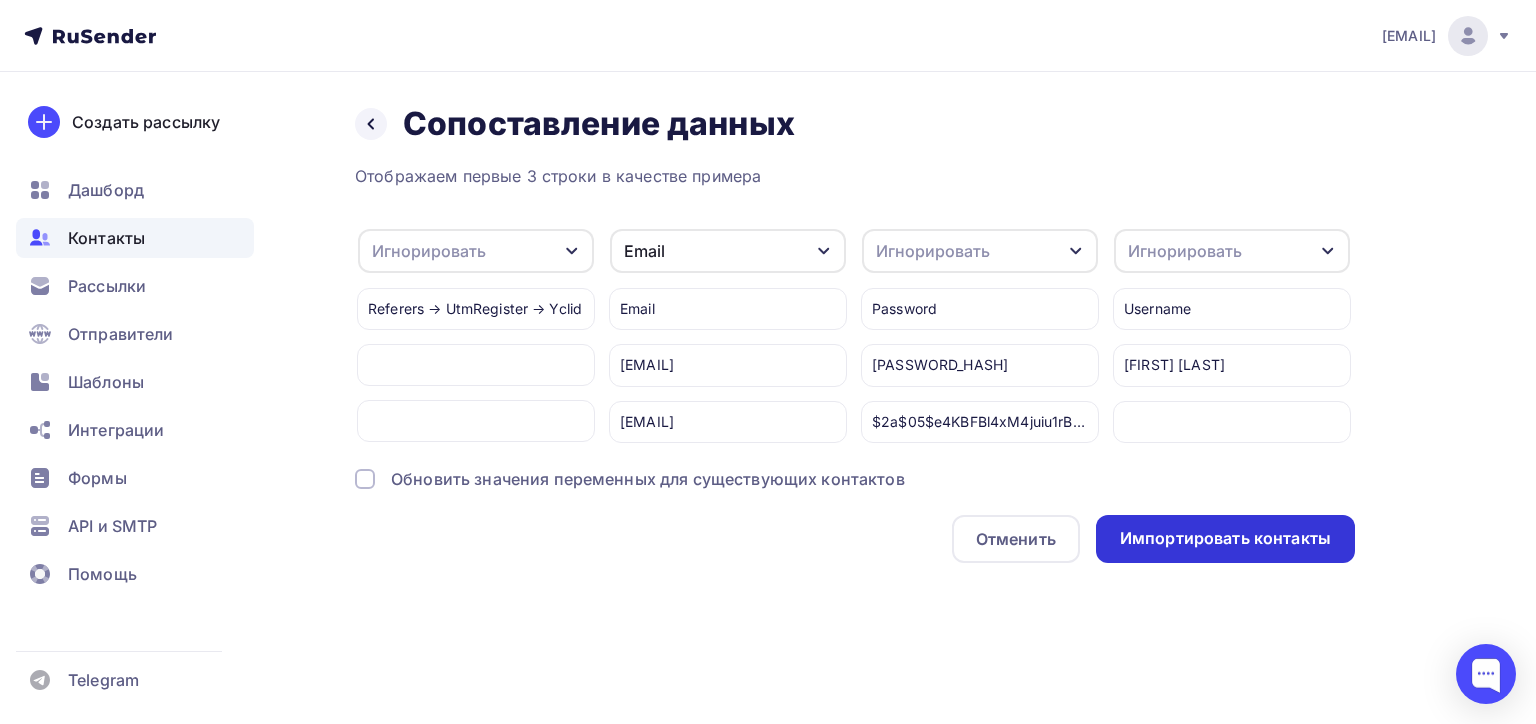 click on "Импортировать контакты" at bounding box center [1225, 539] 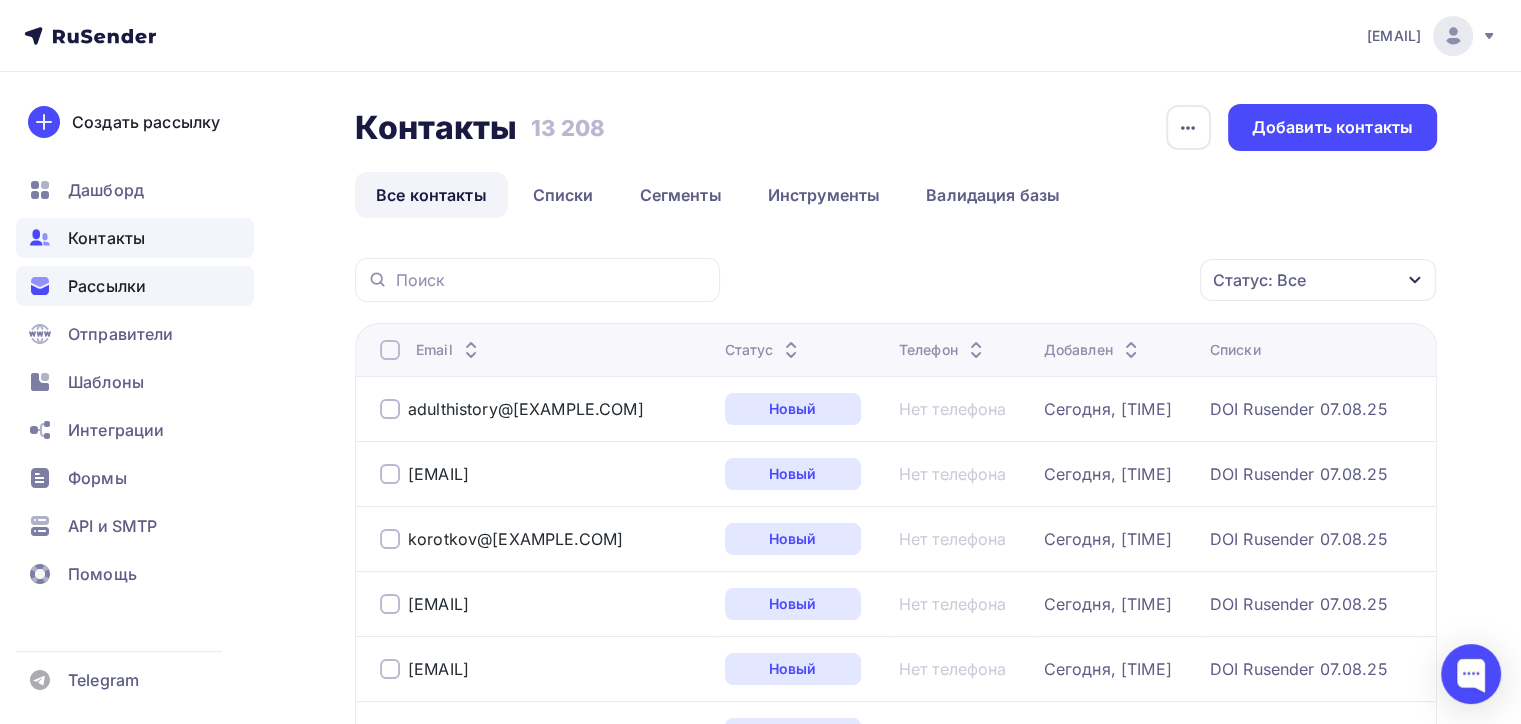 click on "Рассылки" at bounding box center [135, 286] 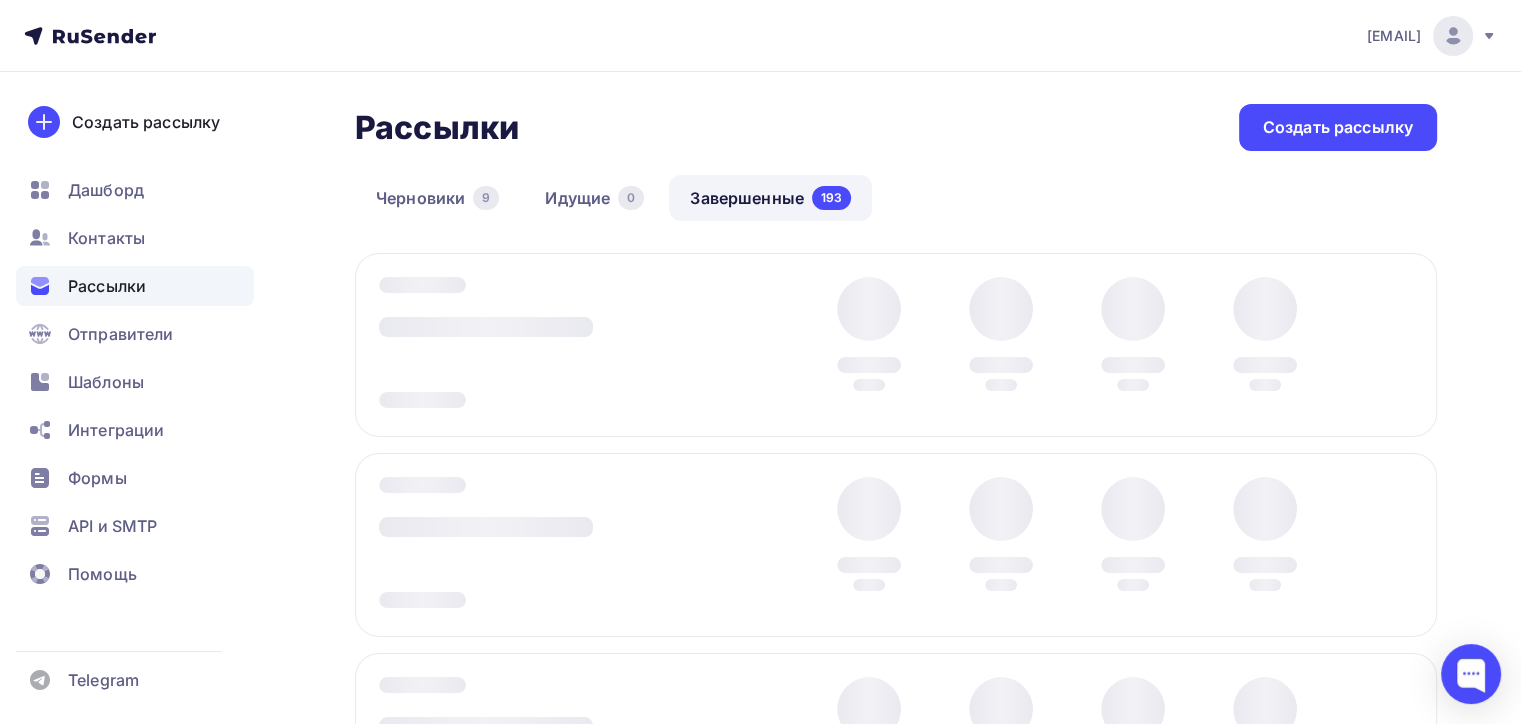 click on "Завершенные
193" at bounding box center (770, 198) 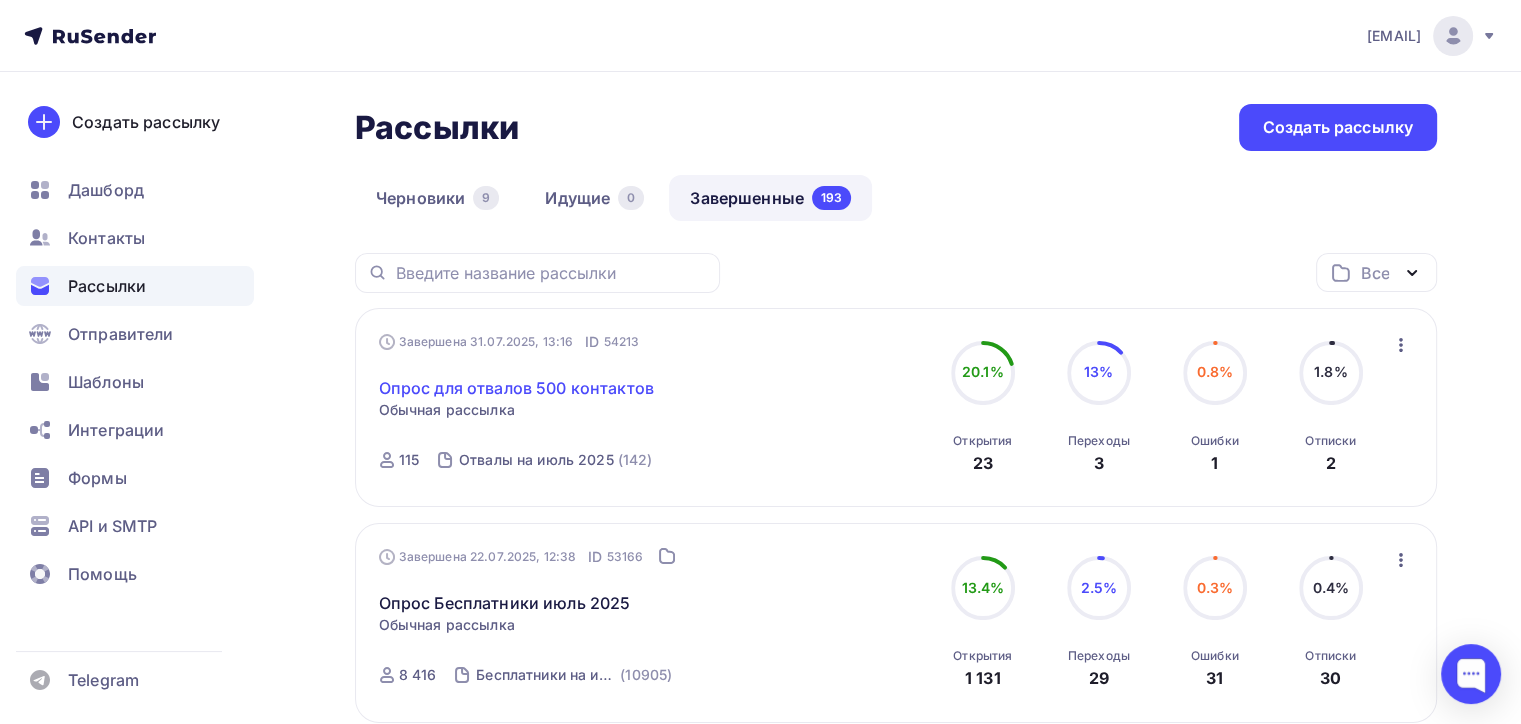 click on "Опрос для отвалов   500 контактов" at bounding box center (516, 388) 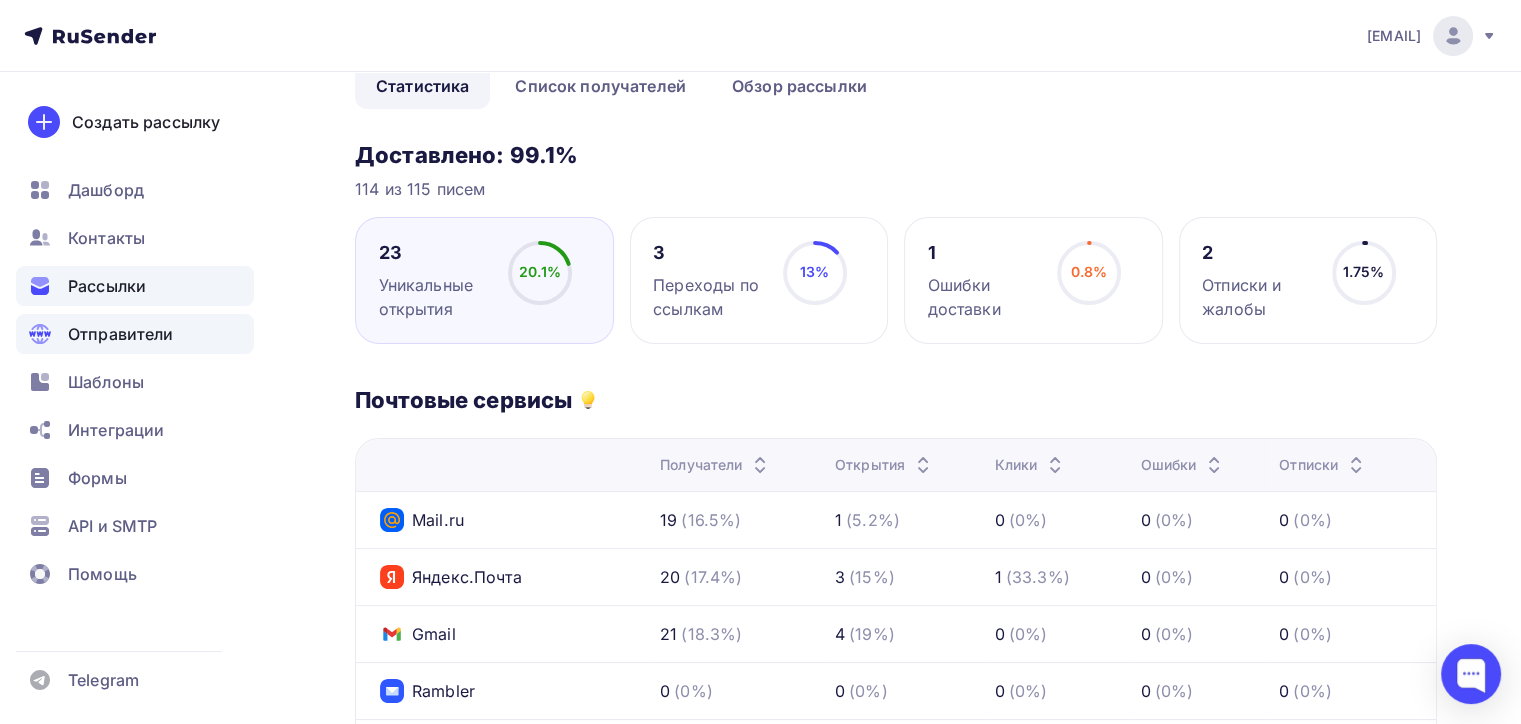 scroll, scrollTop: 166, scrollLeft: 0, axis: vertical 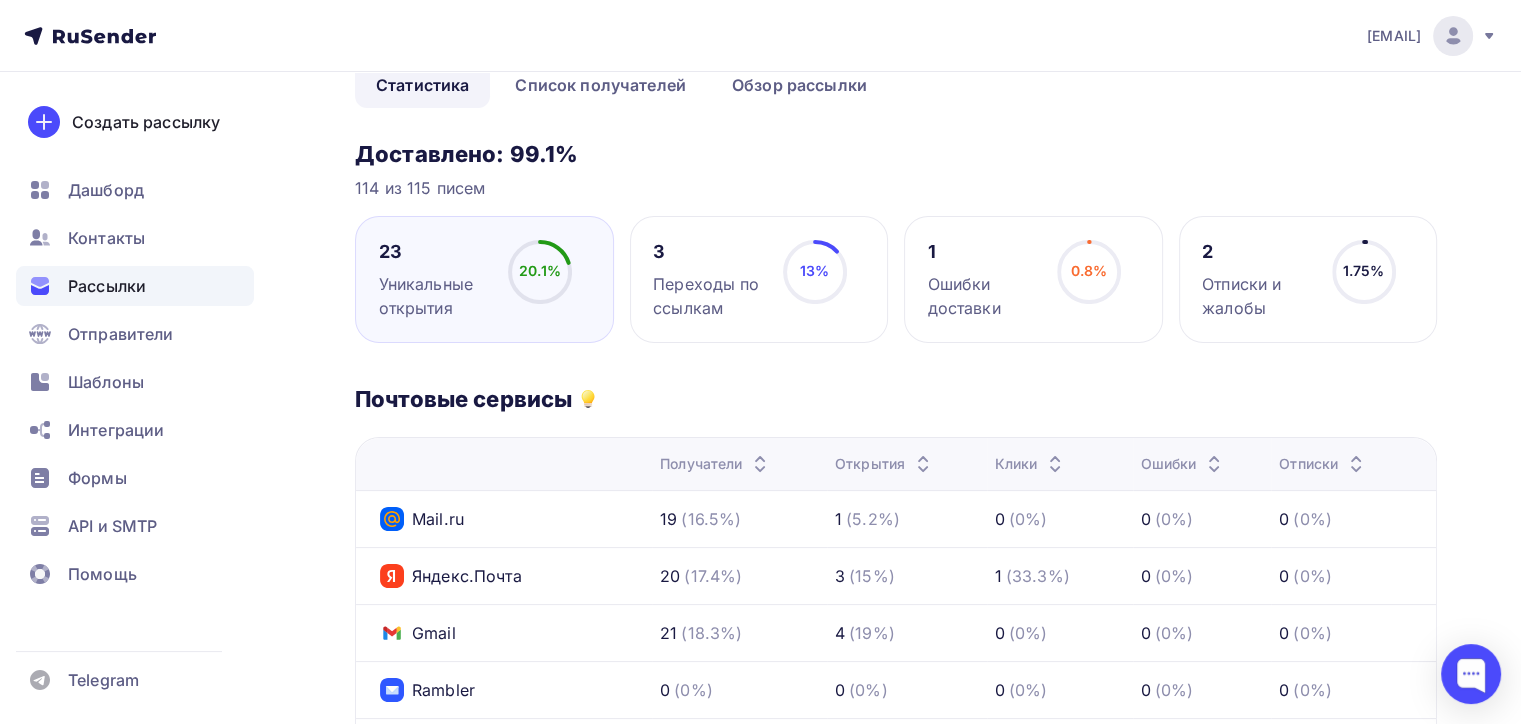 click on "Рассылки" at bounding box center [135, 286] 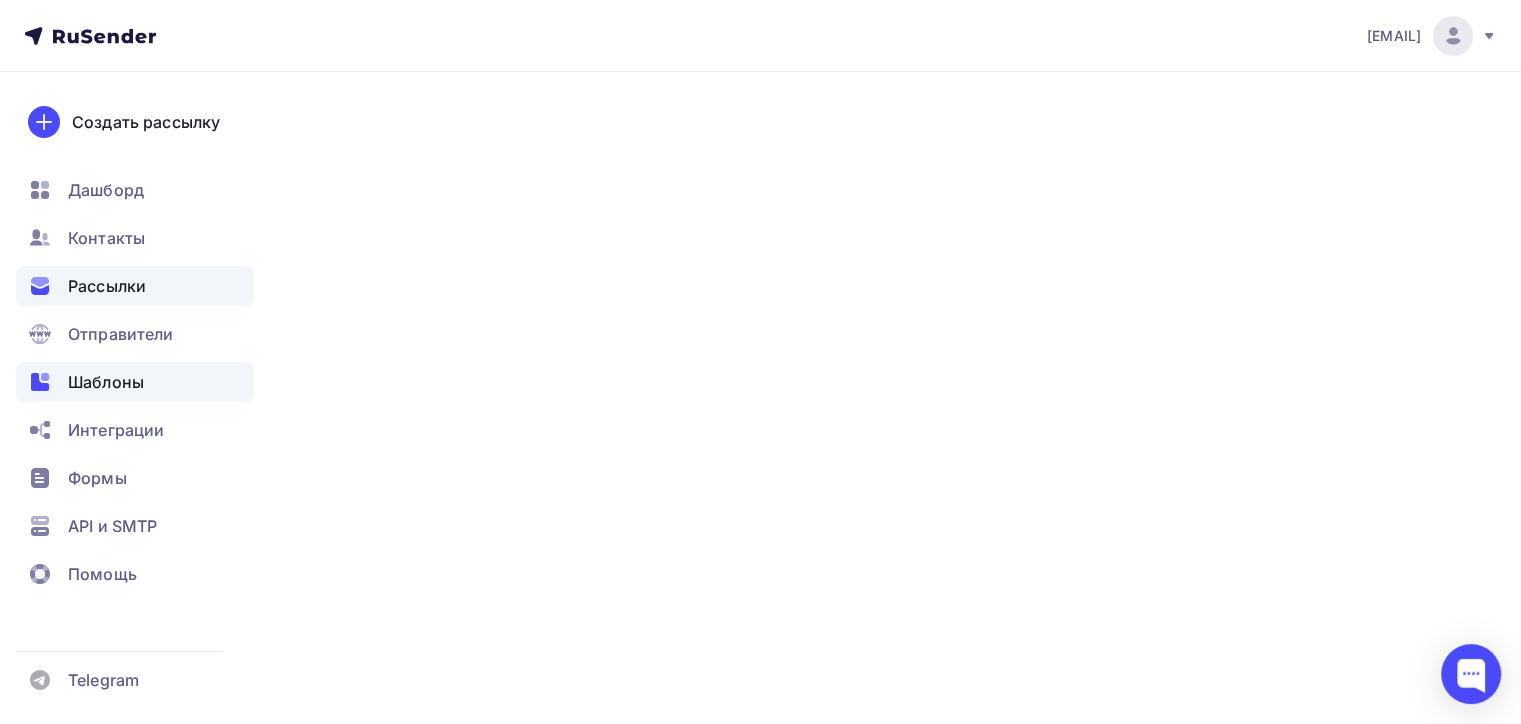 click on "Шаблоны" at bounding box center [106, 382] 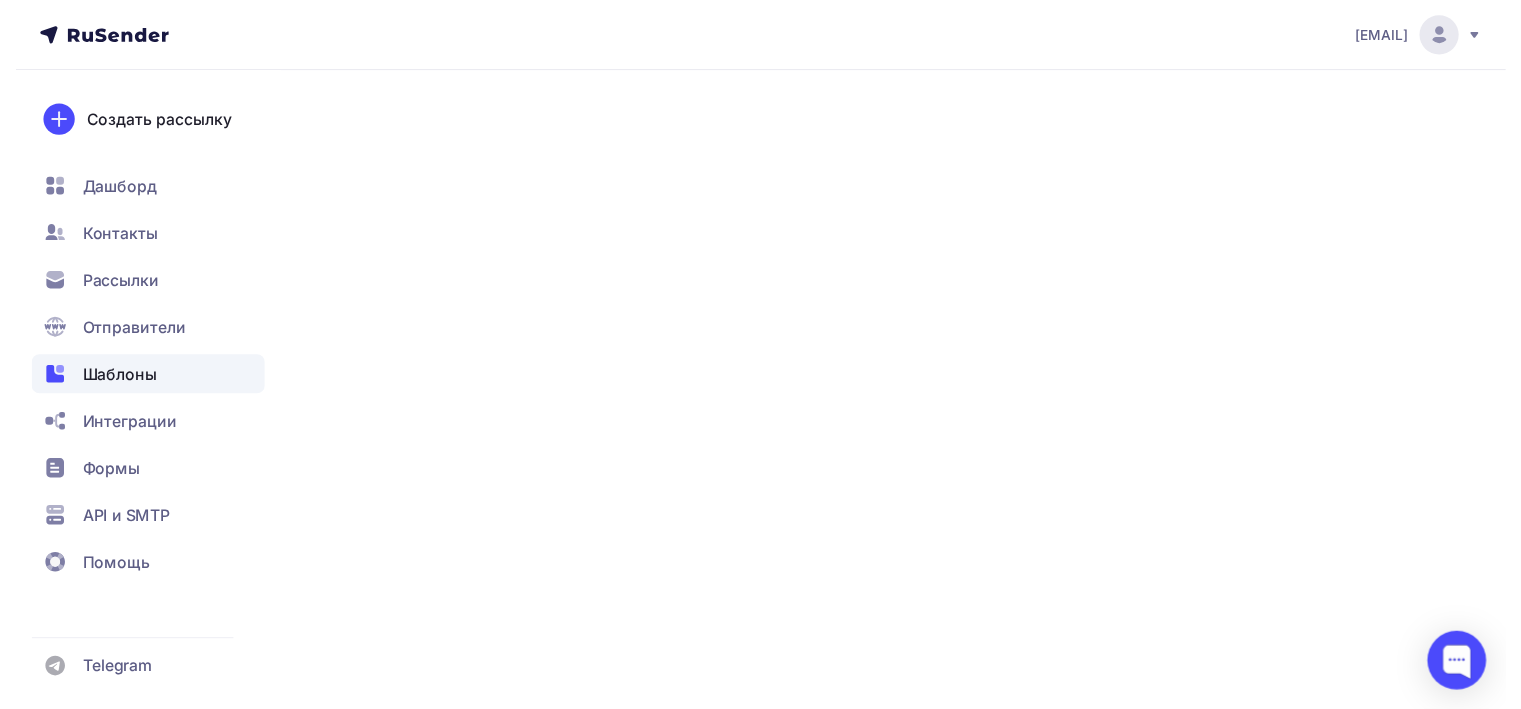 scroll, scrollTop: 0, scrollLeft: 0, axis: both 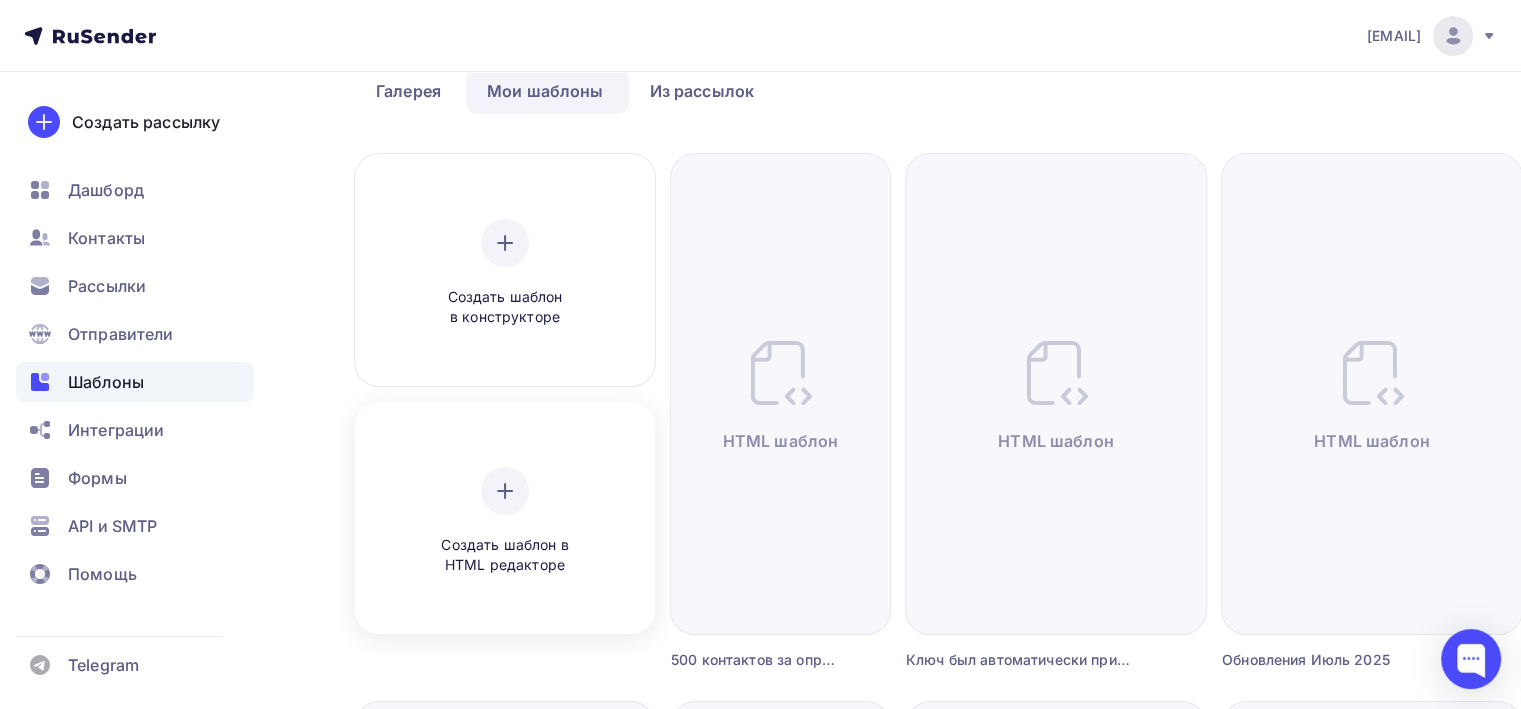 click on "Создать шаблон в HTML редакторе" at bounding box center (505, 521) 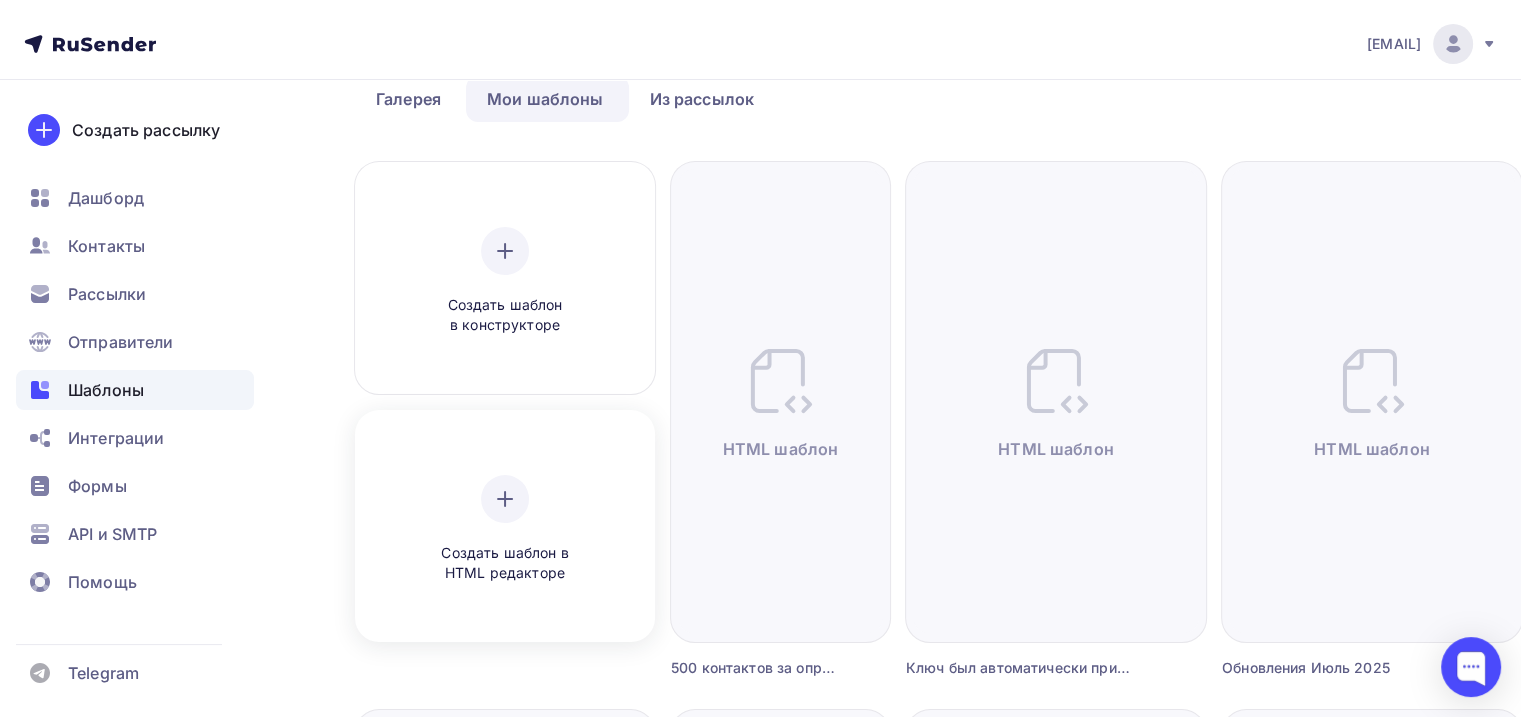 scroll, scrollTop: 1, scrollLeft: 0, axis: vertical 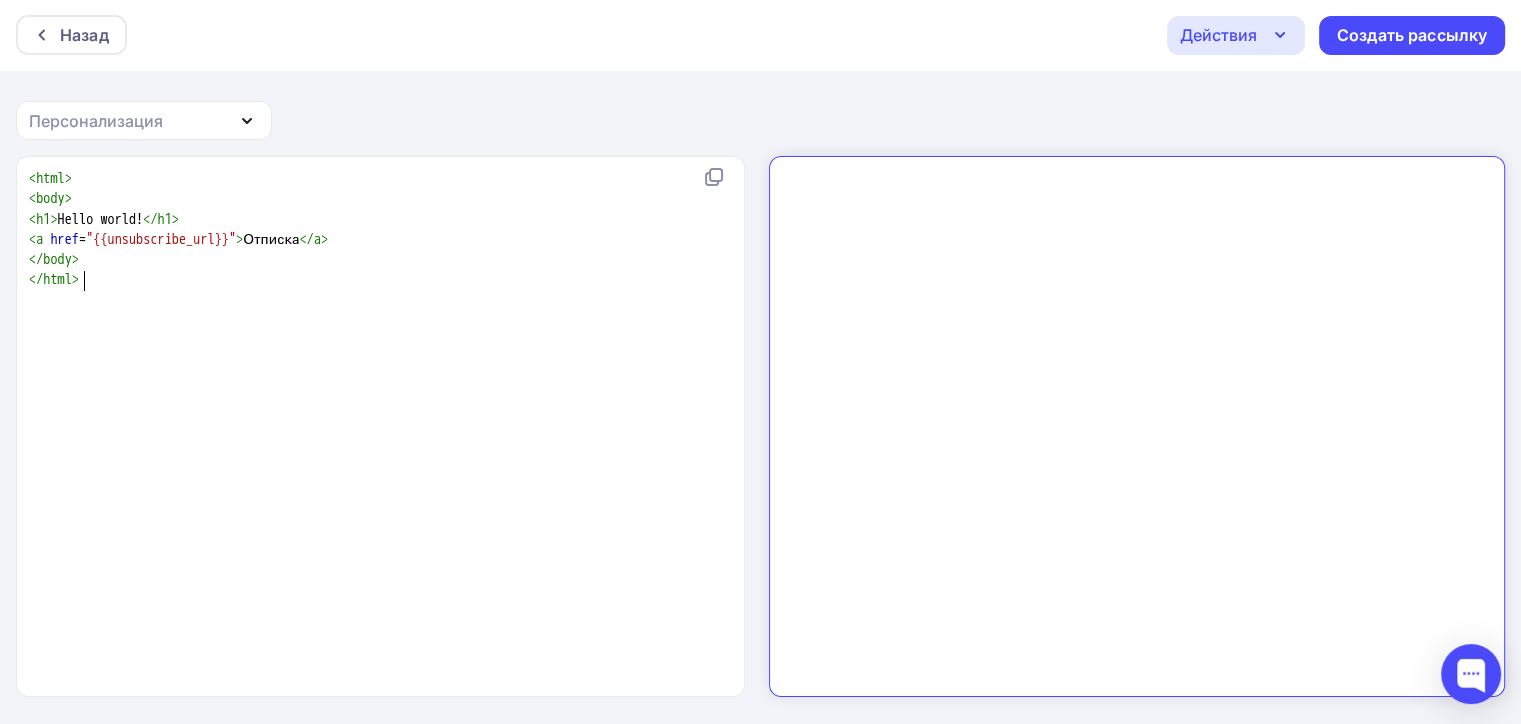 click on "xxxxxxxxxx   < html > < body > < h1 > Hello world! </ h1 > < a   href = "{{unsubscribe_url}}" > Отписка </ a > </ body > </ html >" at bounding box center [401, 451] 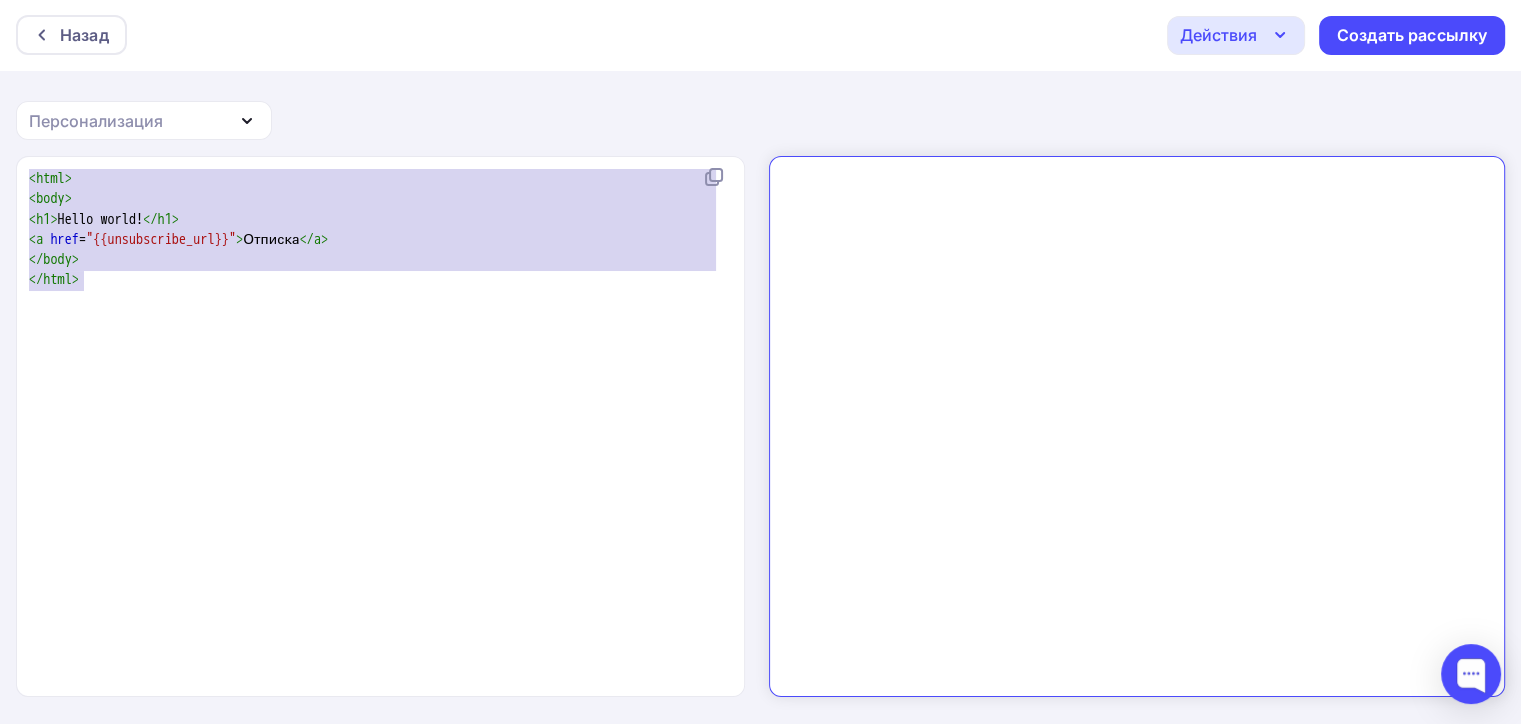 type on "<html>
<body>
<h1>Hello world!</h1>
<a href="{{unsubscribe_url}}">Отписка</a>
</body>
</html>" 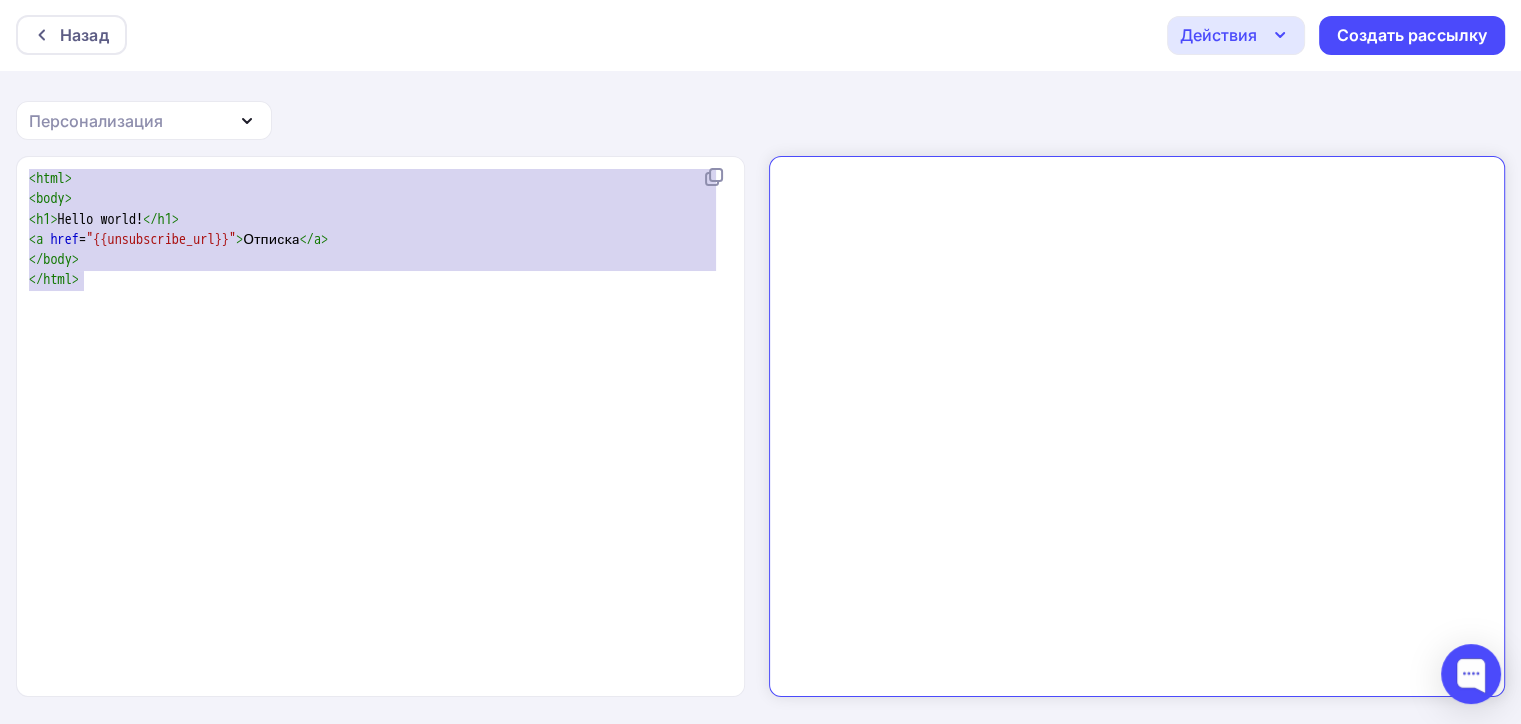 scroll, scrollTop: 0, scrollLeft: 0, axis: both 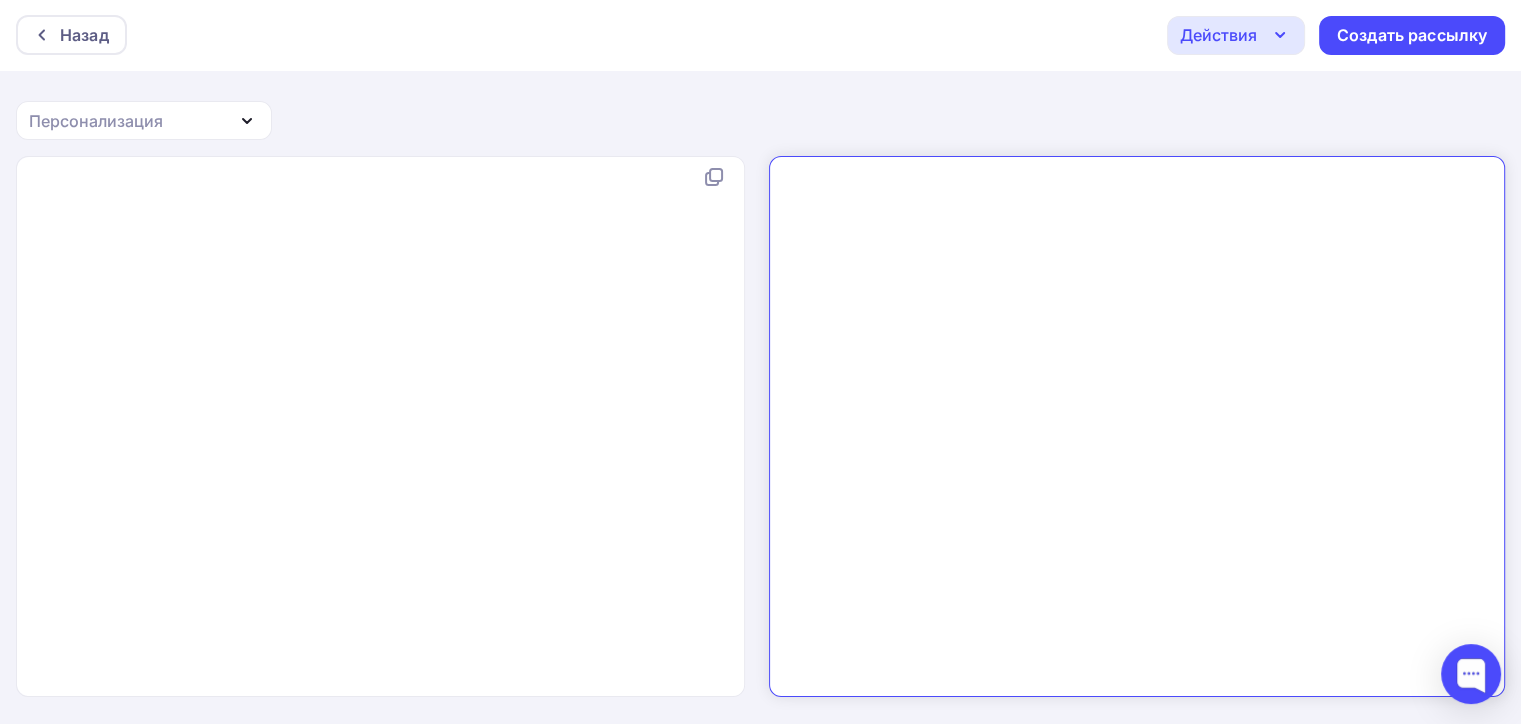 click on "Назад
Действия
Отправить тестовое письмо               Сохранить в Мои шаблоны               Выйти без сохранения               Создать рассылку
Персонализация
Email           Телефон           Имя           Страница отписки           ID подписчика           Сайт           Тема письма           Название списка           Число подписчиков           Текущий год           Текущая дата           Дата подписки           Вебверсия           Дата авторизации           Домен           Дата авторизации           startedAt           tariffSysname           createdAt           StartedAt           TariffSysname           Segment" at bounding box center [760, 362] 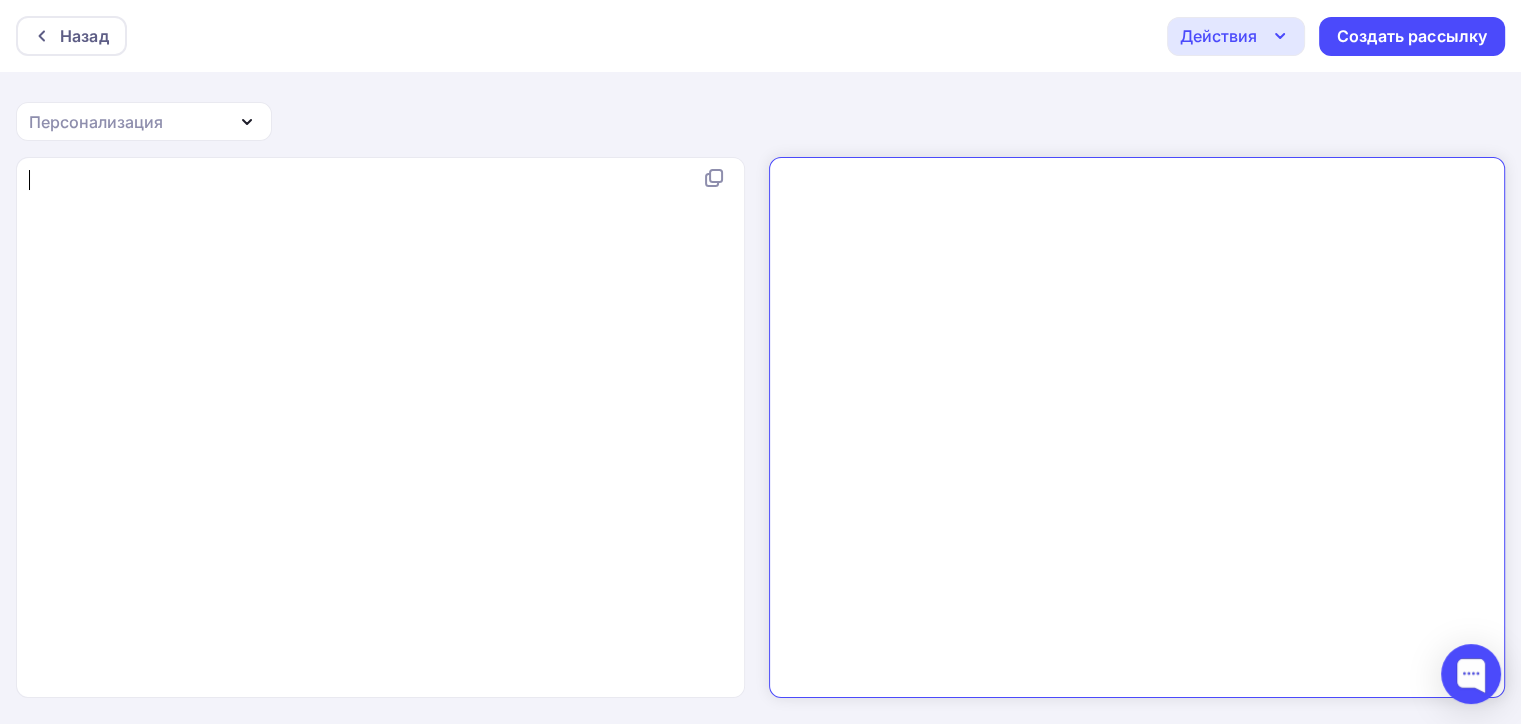 click on "​" at bounding box center (384, 180) 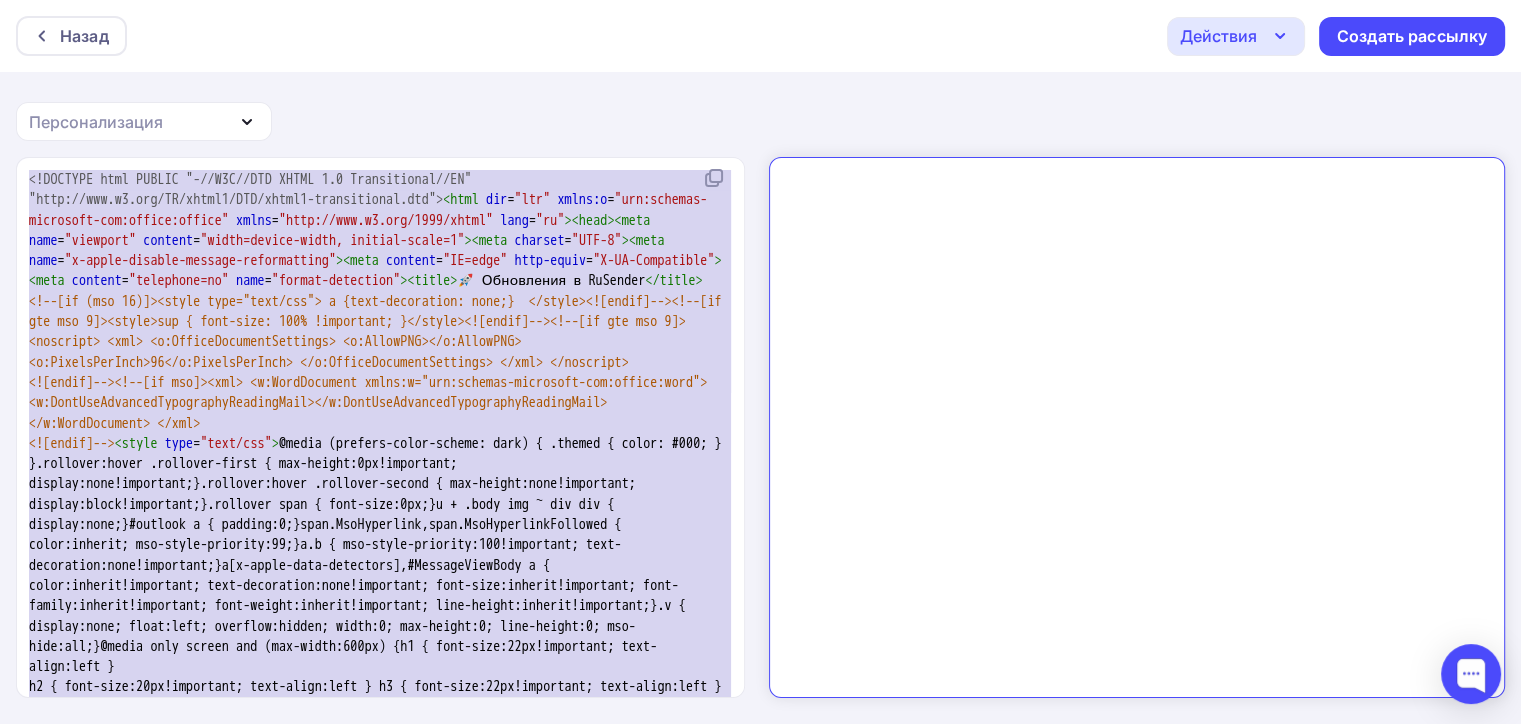 type on "<!LOREMIP dolo SITAME "-//C0A//ELI SEDDO 1.3 Eiusmodtempo//IN" "utla://etd.m9.ali/EN/admin0/VEN/quisn4-exercitation.ull"><labo nis="ali" exeac:c="dui:auteiru-inreprehe-vol:velite:cillum" fugia="null://par.e1.sin/3406/occae" cupi="no"><proi><sunt culp="quioffic" deserun="molli=animid-estla, perspic-undeo=0"><iste natuser="VOL-6"><accu dolo="l-totam-remaper-eaqueip-quaeabilloin"><veri quasiar="BE=vita" dict-expli="N-EN-Ipsamquiav"><aspe autodit="fugitcons=ma" dolo="eosrat-sequinesc"><neque>🚀 Porroquisq d AdIpisci</numqu> <!--[ei (mod 49)]><tempo inci="magn/qua"> e {minu-solutanobi: elig;}  </optio><![cumqu]--><!--[ni imp quo 6]><place>fac { poss-assu: 031% !repellend; }</tempo><![autem]--><!--[qu off deb 5]><rerumnec> <sae> <e:VoluptAtesrepuDiandaer> <i:EarumHIC></t:SapieNTE> <d:ReicieNdiSvol>93</m:AliaspErfEren> </d:AsperiOresrepeLlatmini> </nos> </exercita>
<![ullam]--><!--[co sus]><lab> <a:CommOdiconse quidm:m="mol:harumqu-rerumfaci-exp:distin:naml"> <t:CumsOluTanobiseLigendioptIocumquEnih></i:MinuSquOdma..." 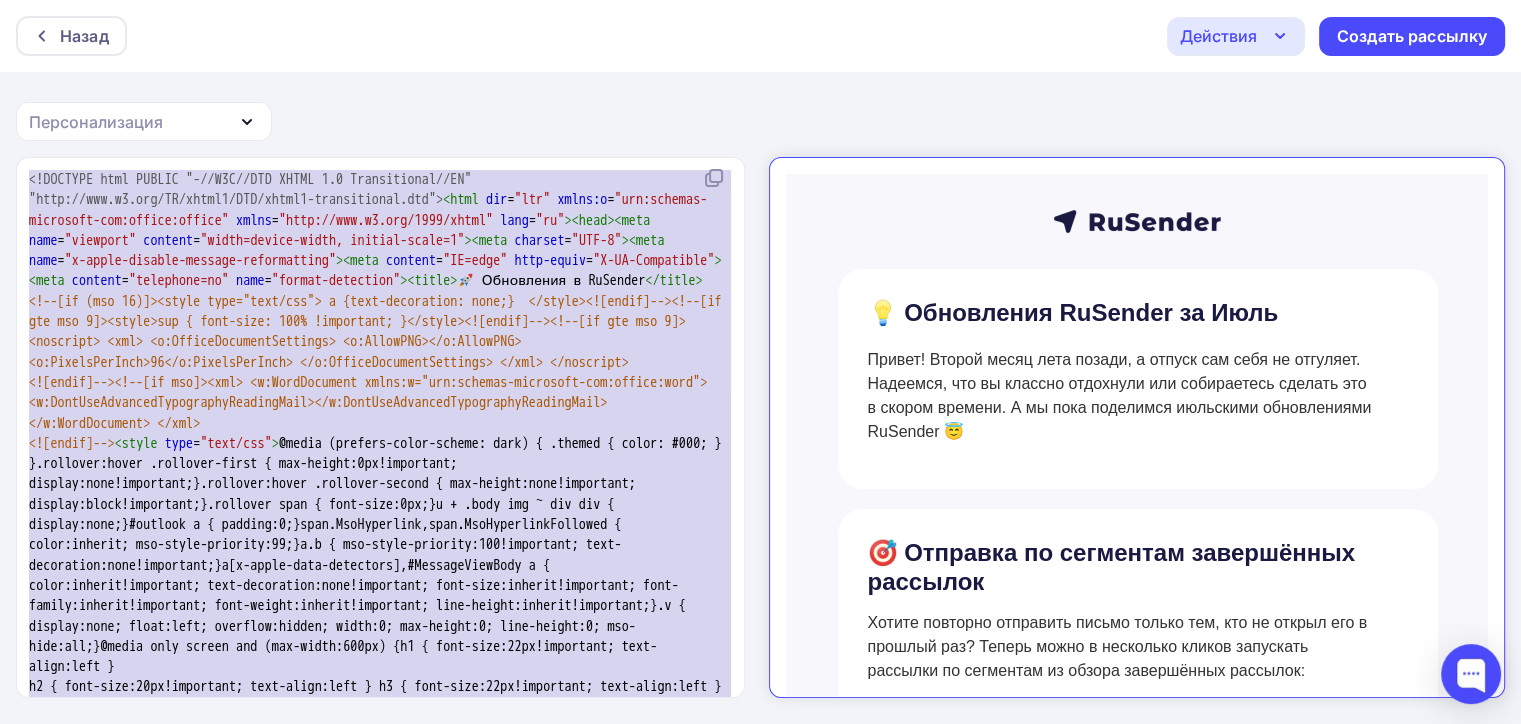 click on "Назад
Действия
Отправить тестовое письмо               Сохранить в Мои шаблоны               Выйти без сохранения               Создать рассылку
Персонализация
Email           Телефон           Имя           Страница отписки           ID подписчика           Сайт           Тема письма           Название списка           Число подписчиков           Текущий год           Текущая дата           Дата подписки           Вебверсия           Дата авторизации           Домен           Дата авторизации           startedAt           tariffSysname           createdAt           StartedAt           TariffSysname           Segment" at bounding box center [760, 363] 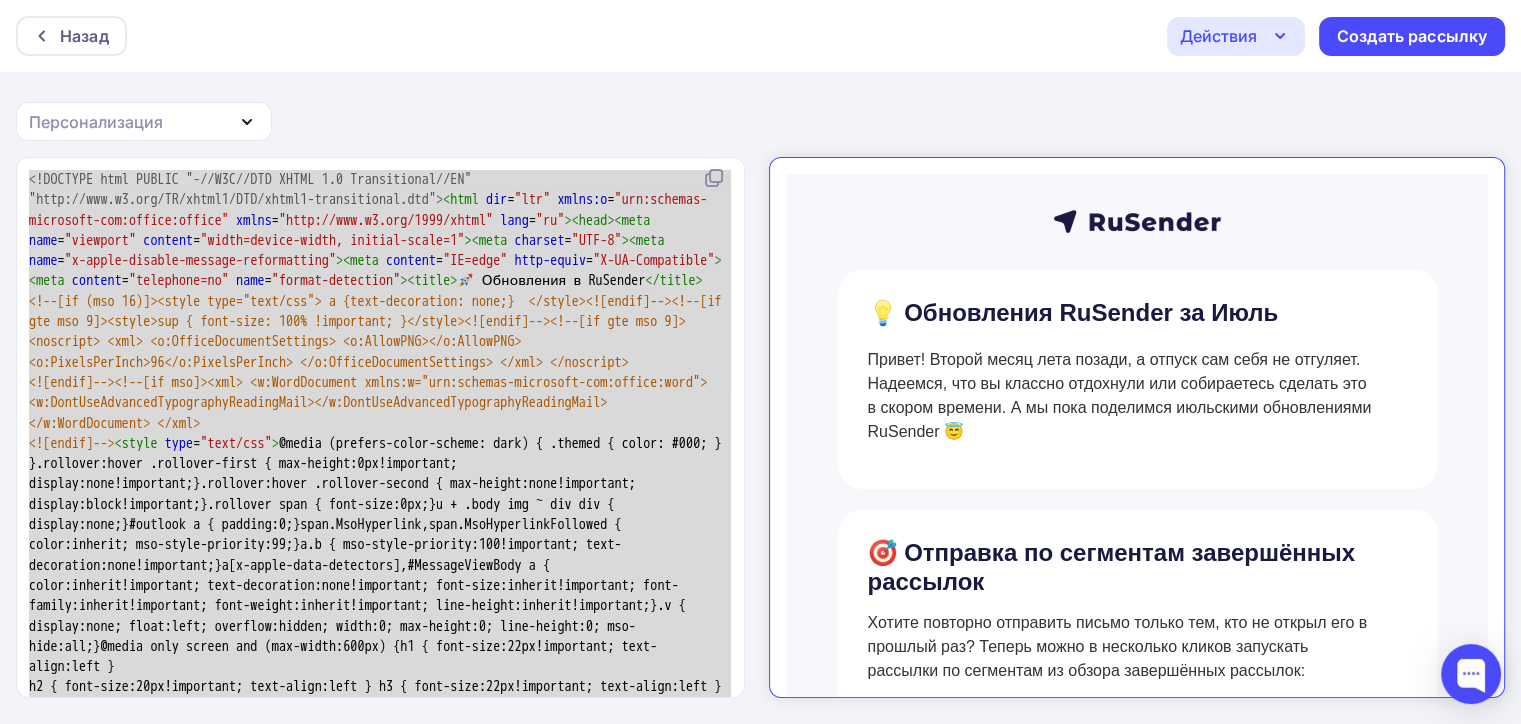 scroll, scrollTop: 10264, scrollLeft: 0, axis: vertical 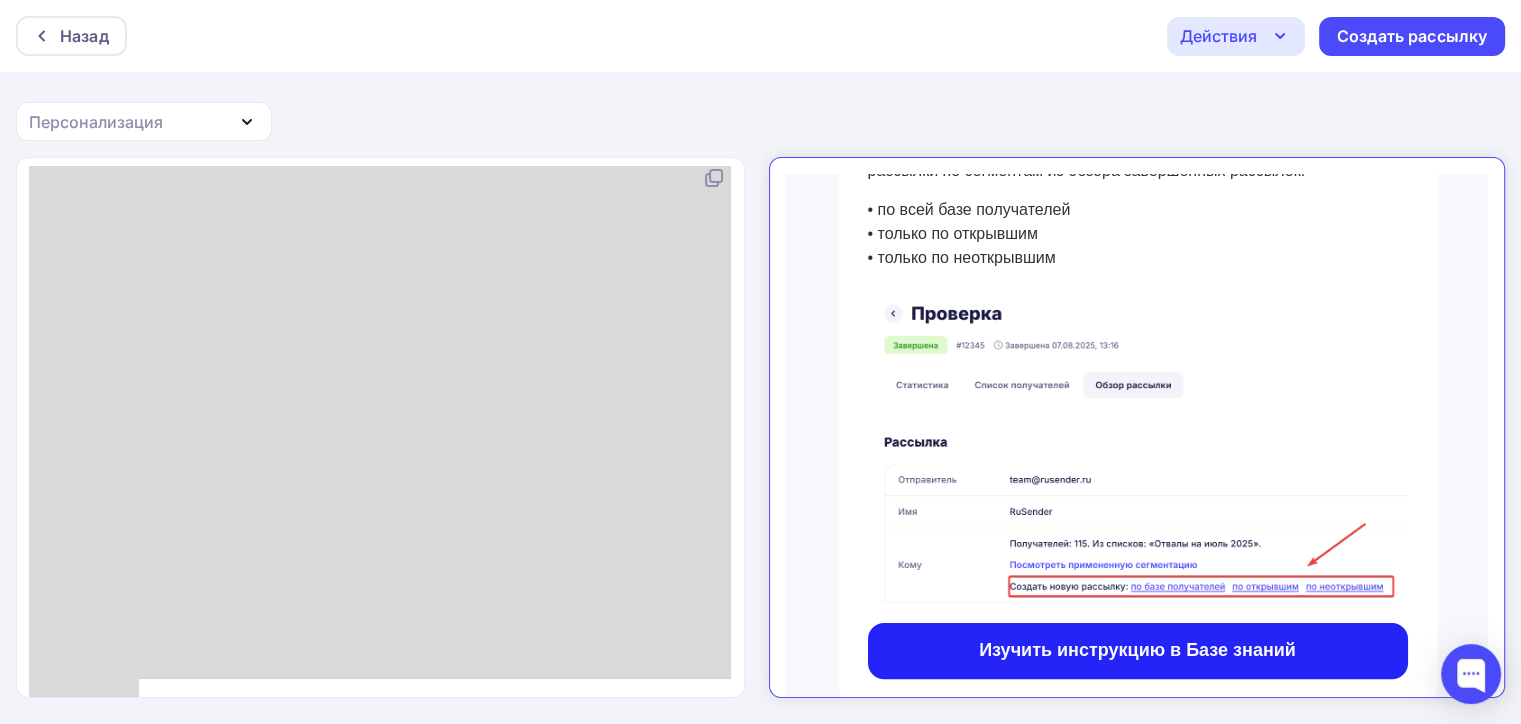 click on "Изучить инструкцию в Базе знаний" at bounding box center (1120, 634) 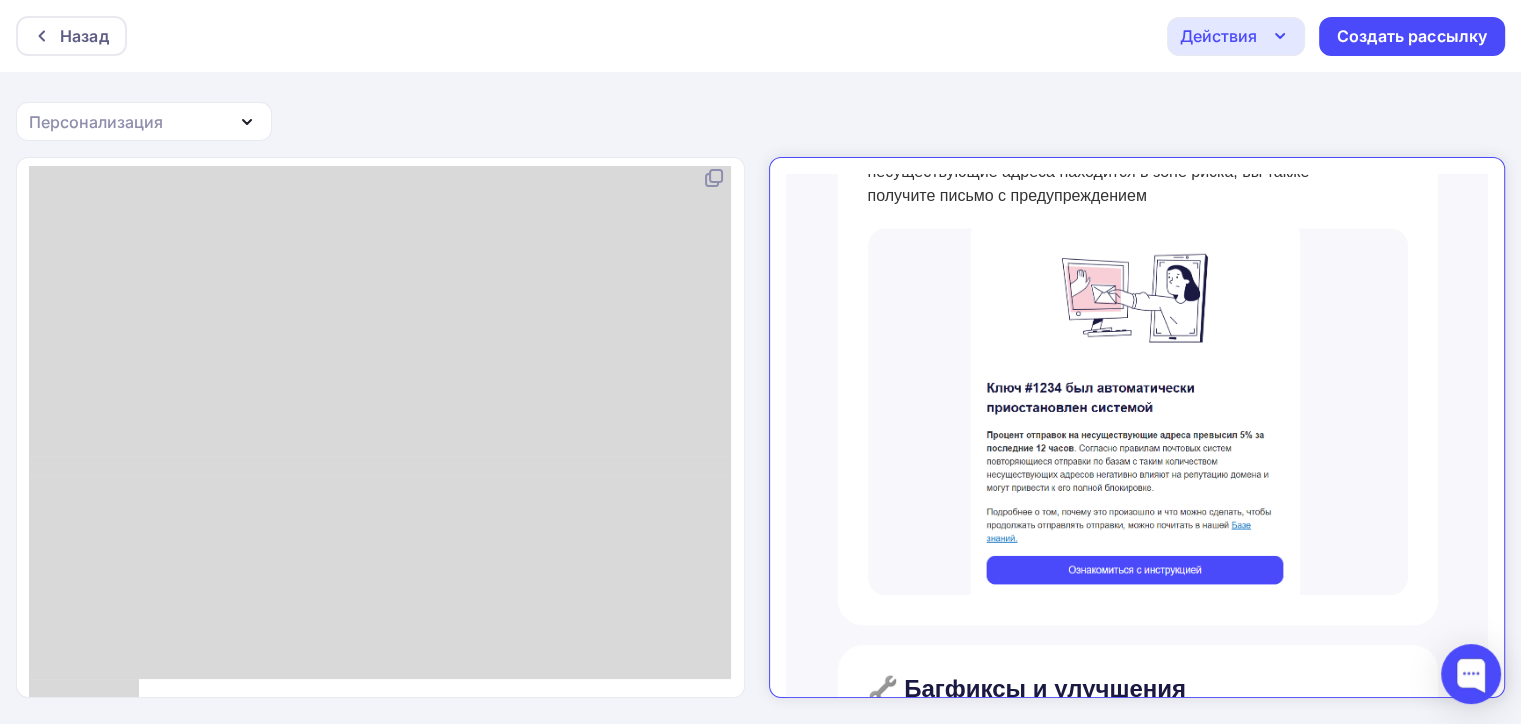 scroll, scrollTop: 2300, scrollLeft: 0, axis: vertical 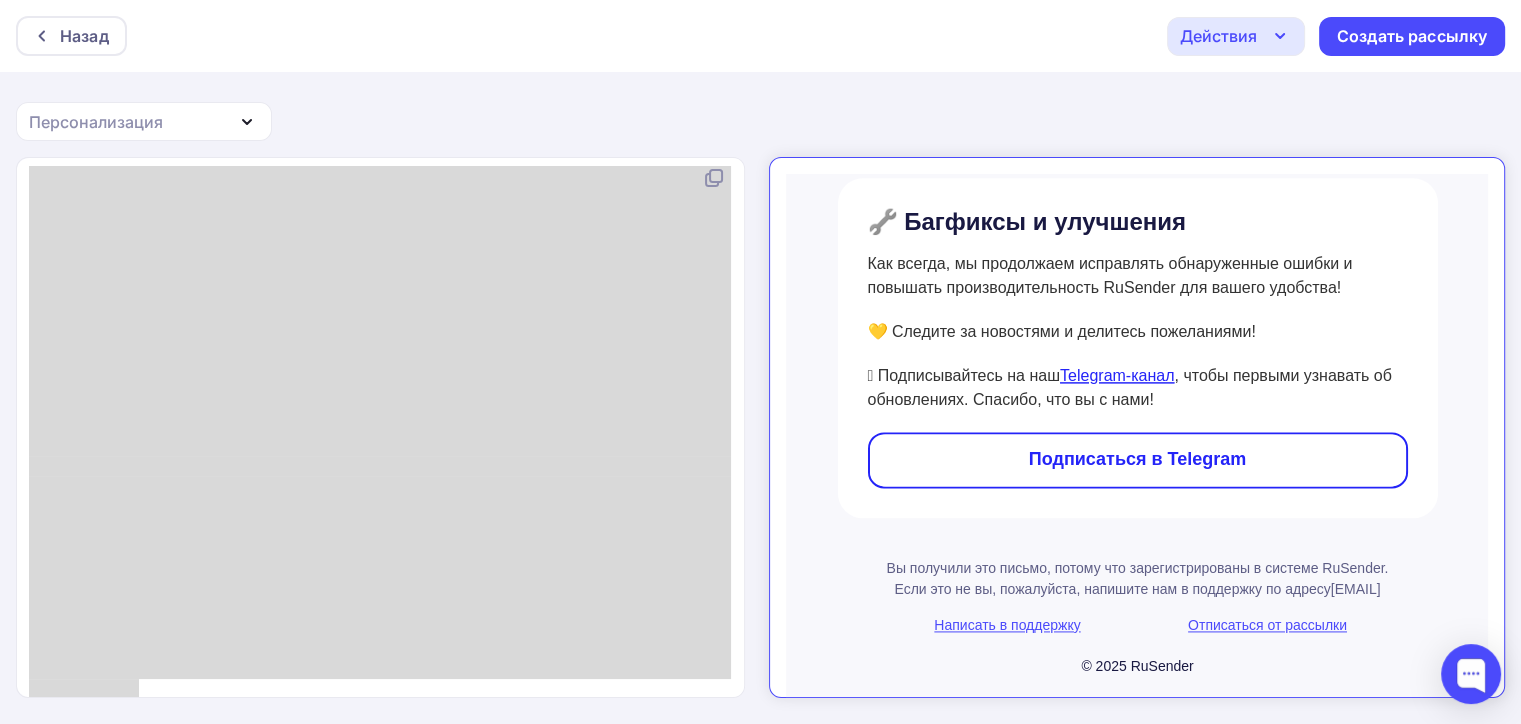 click on "Действия" at bounding box center (1218, 36) 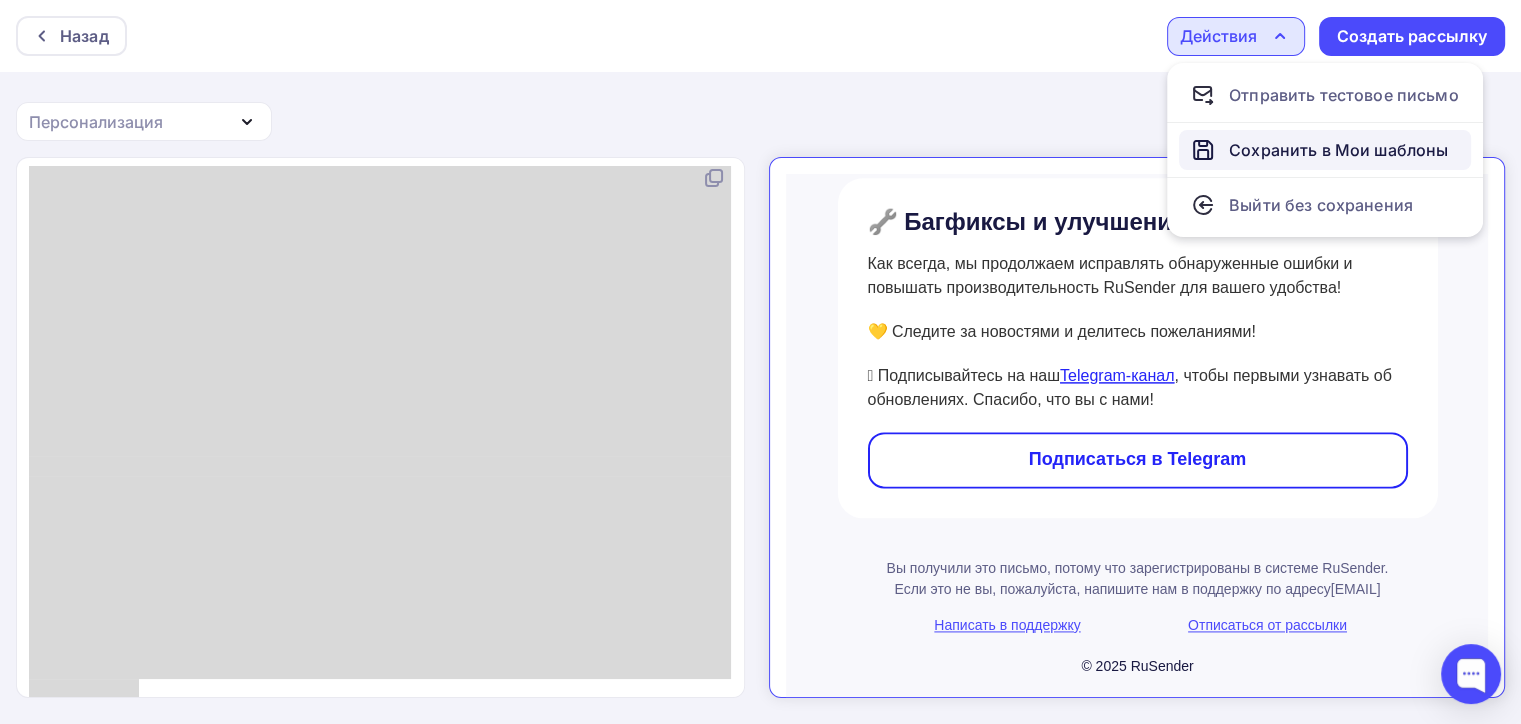 click on "Сохранить в Мои шаблоны" at bounding box center (1338, 150) 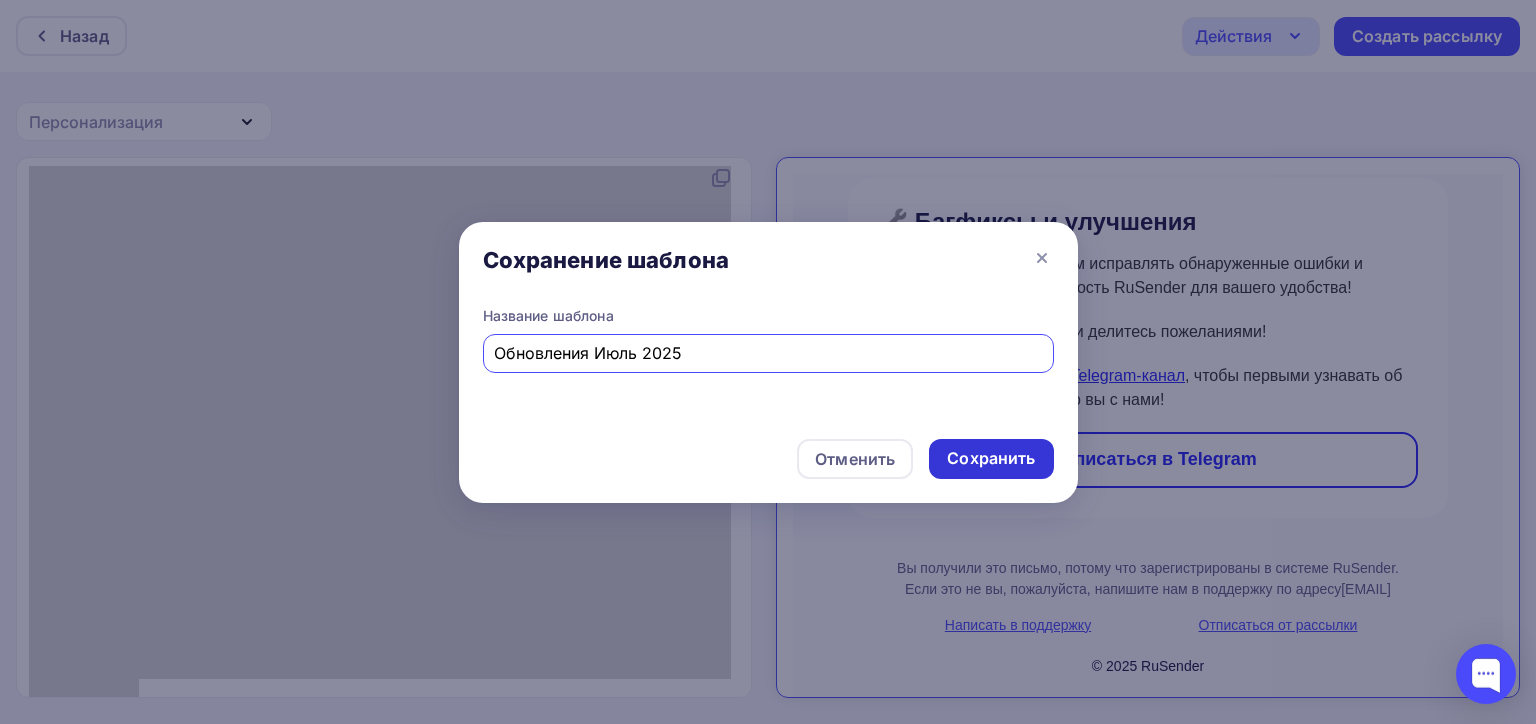 type on "Обновления Июль 2025" 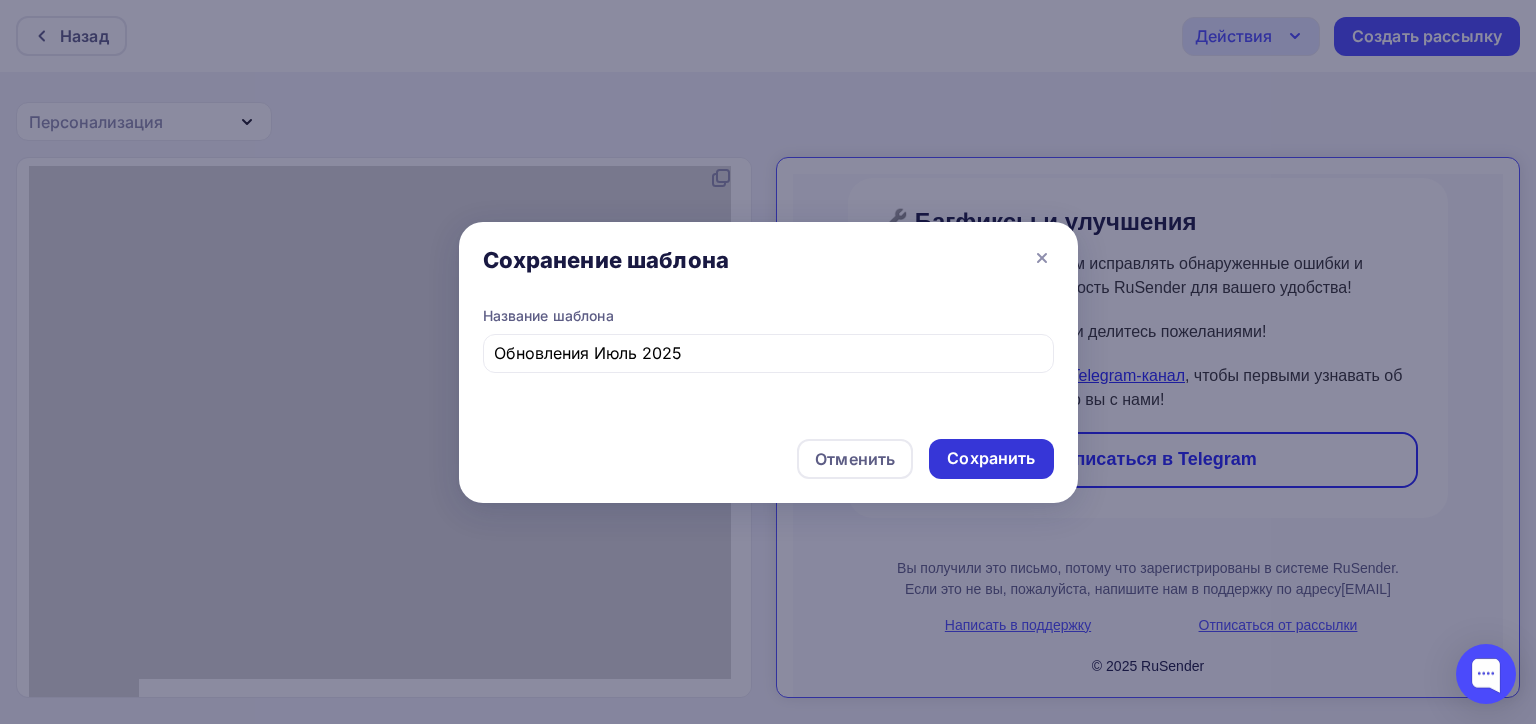 click on "Сохранить" at bounding box center [991, 459] 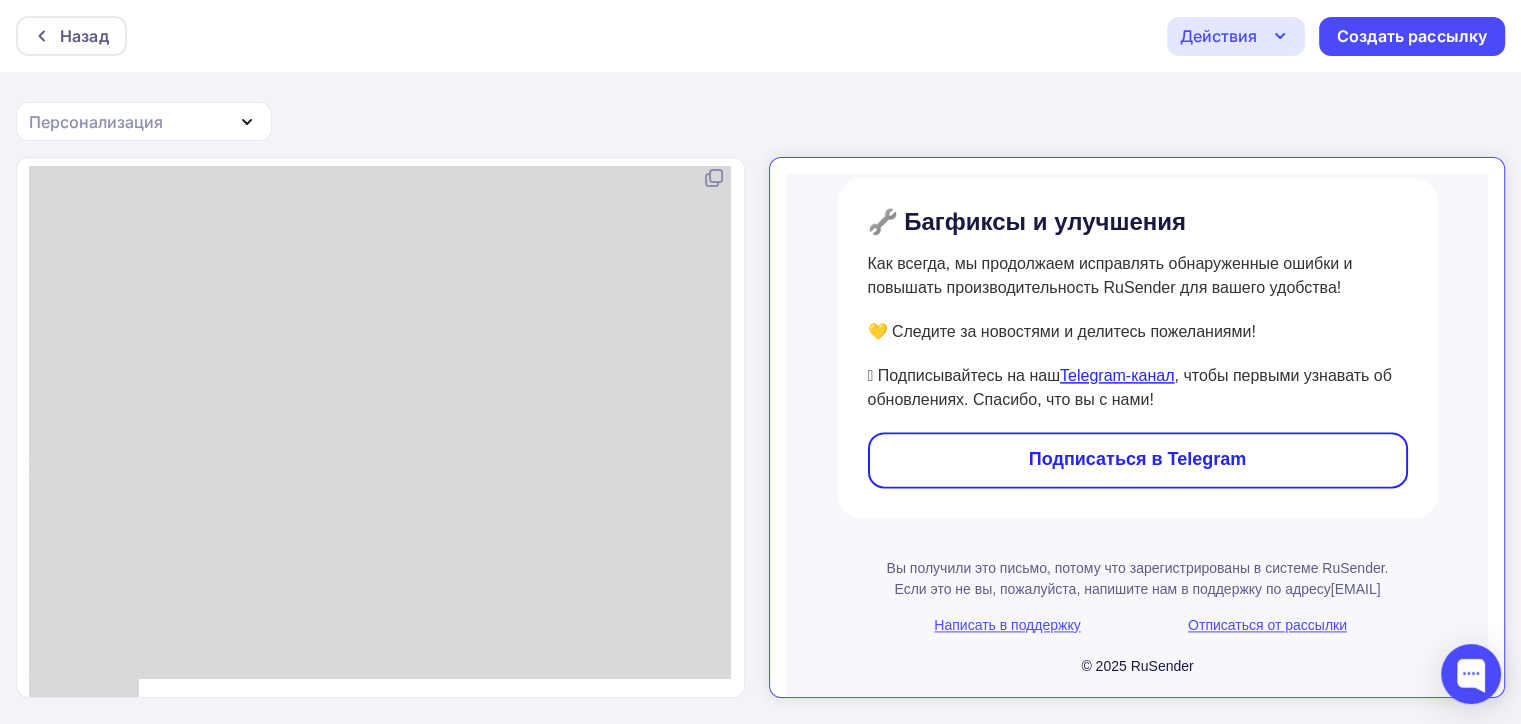 click on "Действия" at bounding box center (1218, 36) 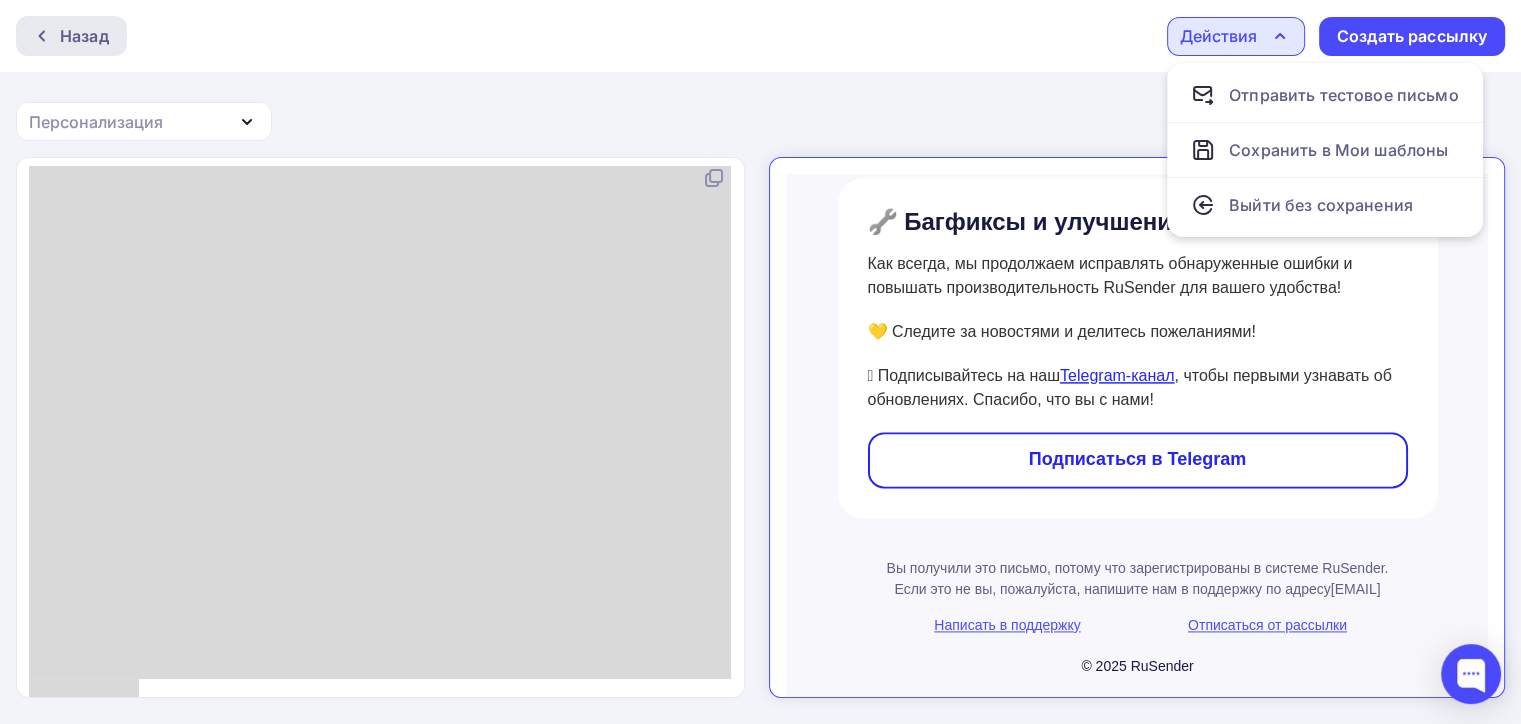 click on "Назад" at bounding box center (84, 36) 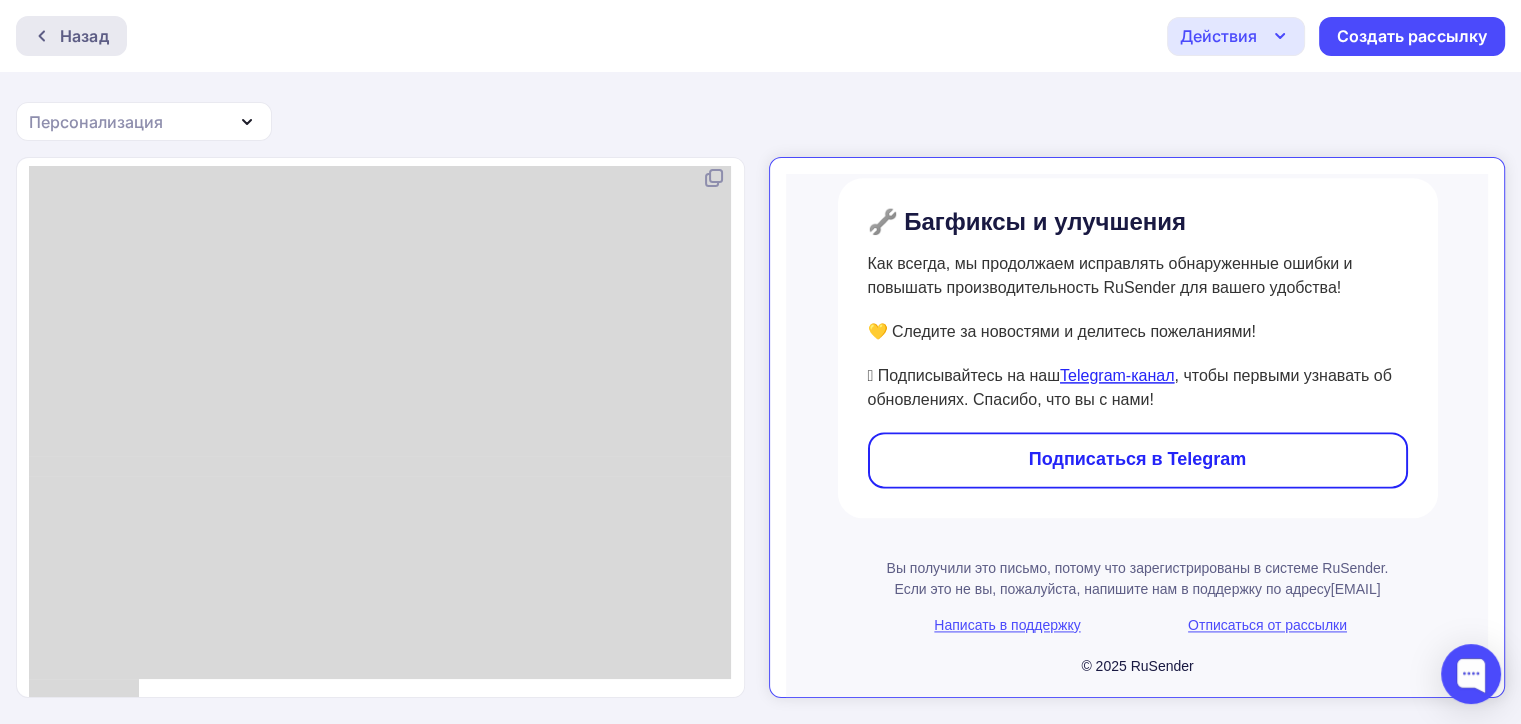 click on "Назад" at bounding box center (84, 36) 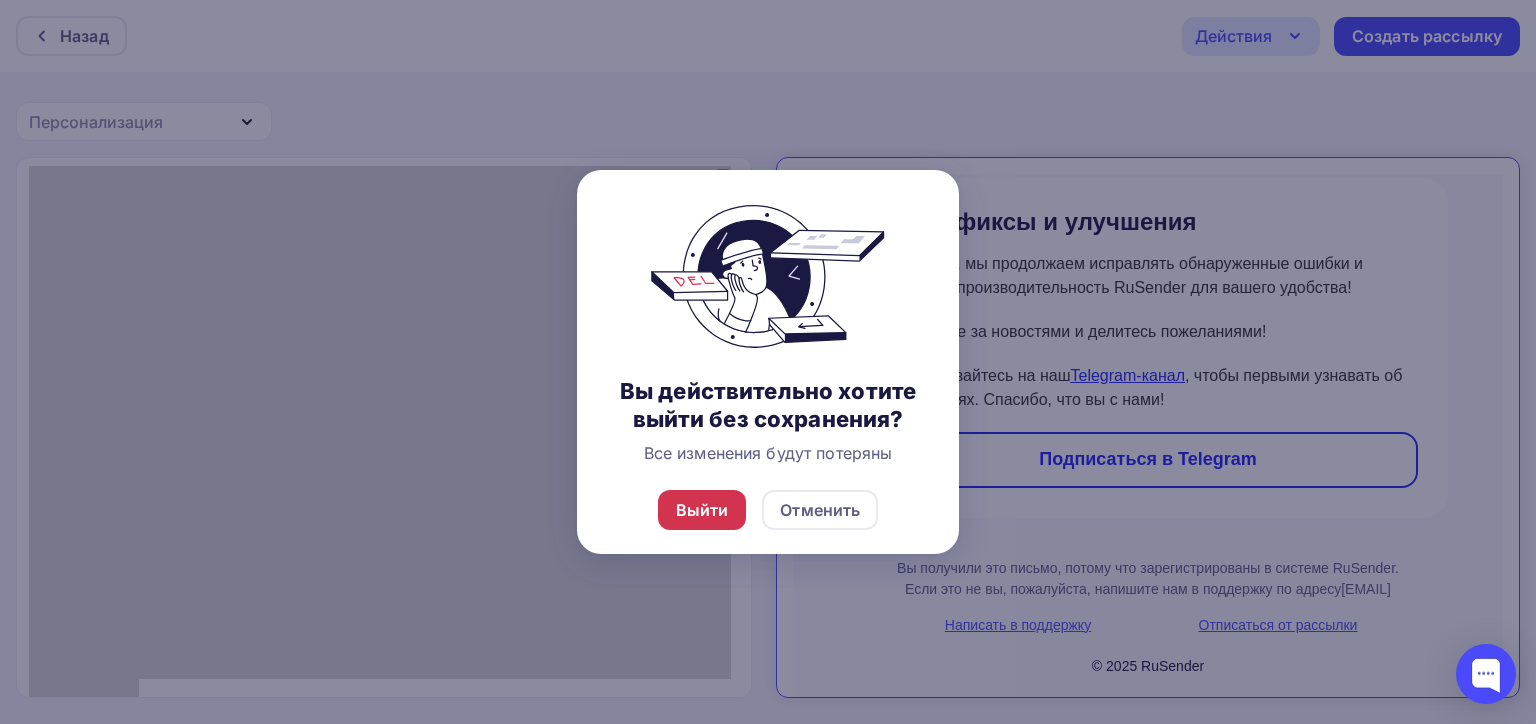 click on "Выйти
Отменить" at bounding box center [768, 510] 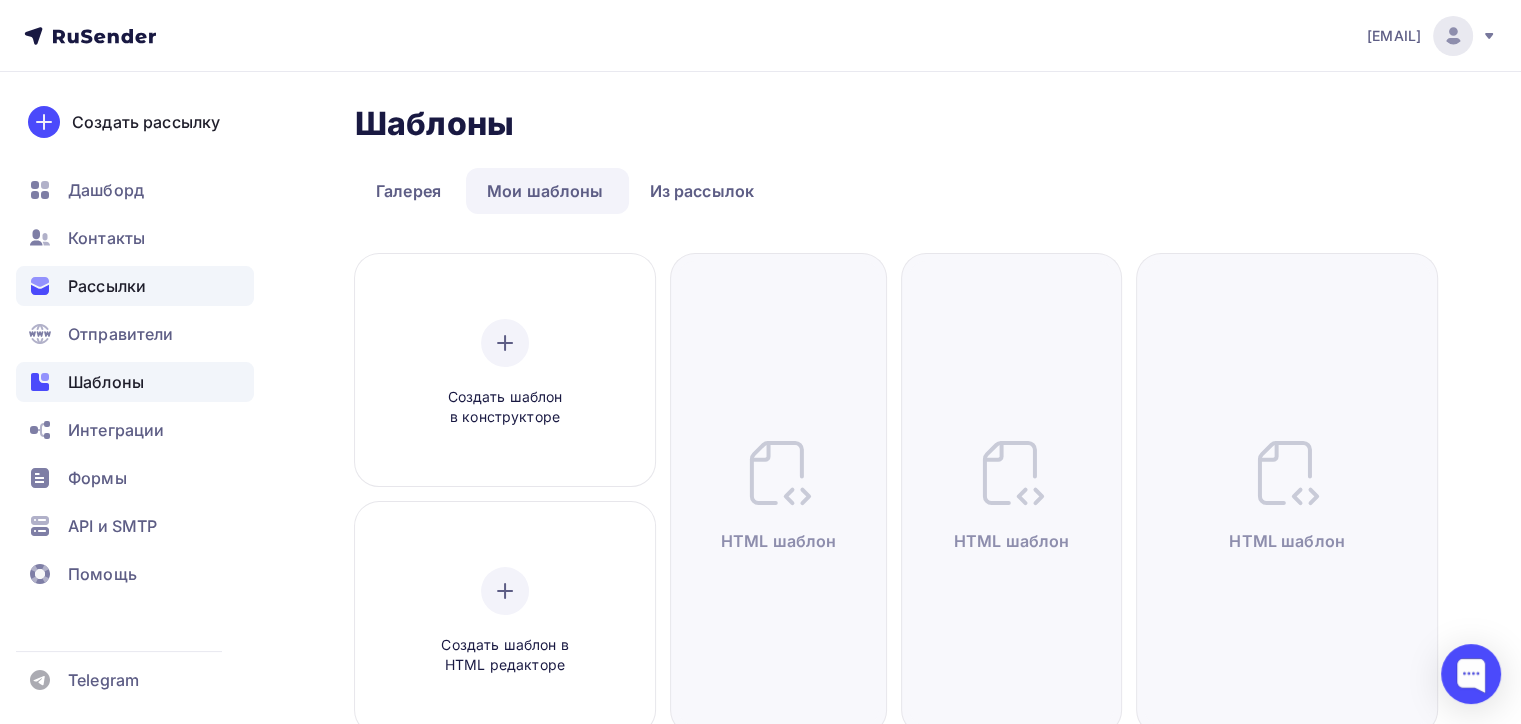 click on "Рассылки" at bounding box center (135, 286) 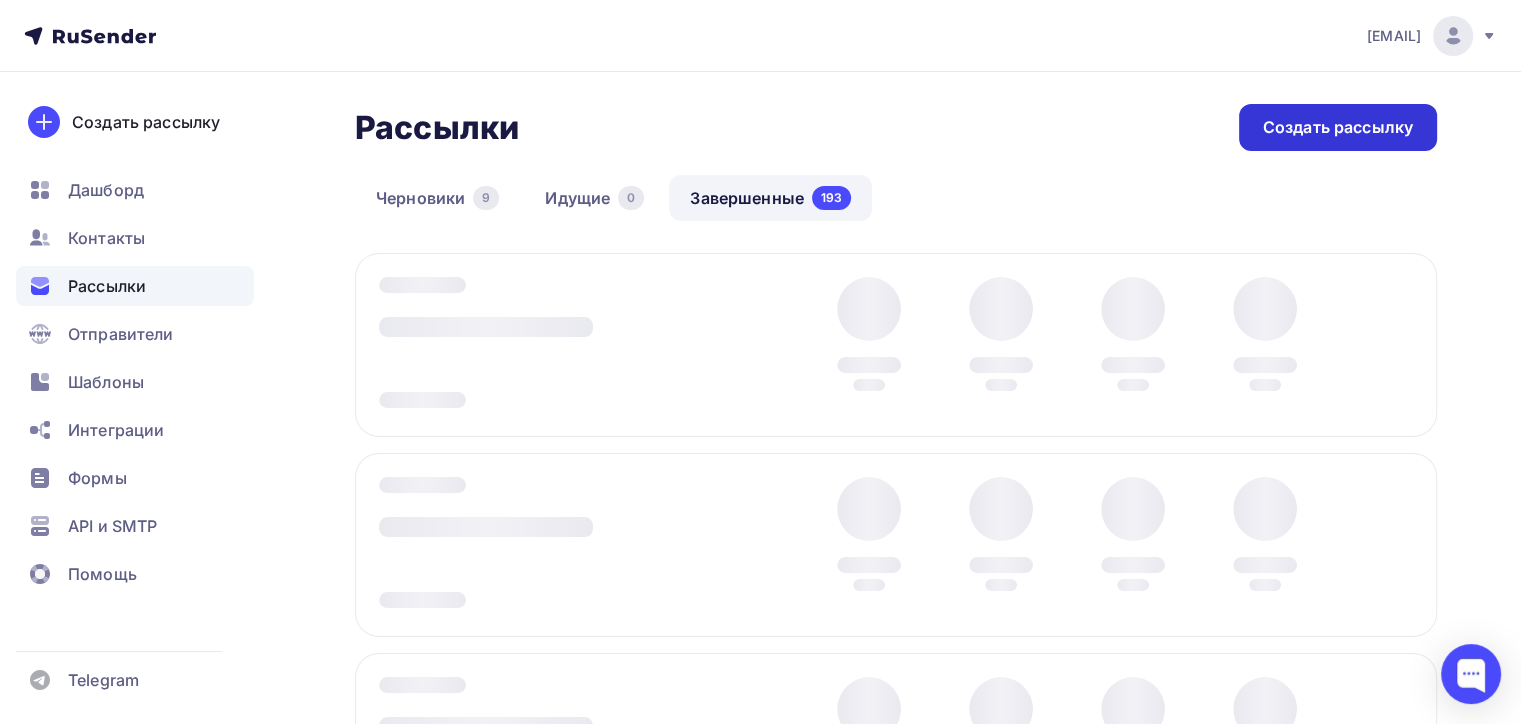 click on "Создать рассылку" at bounding box center [1338, 127] 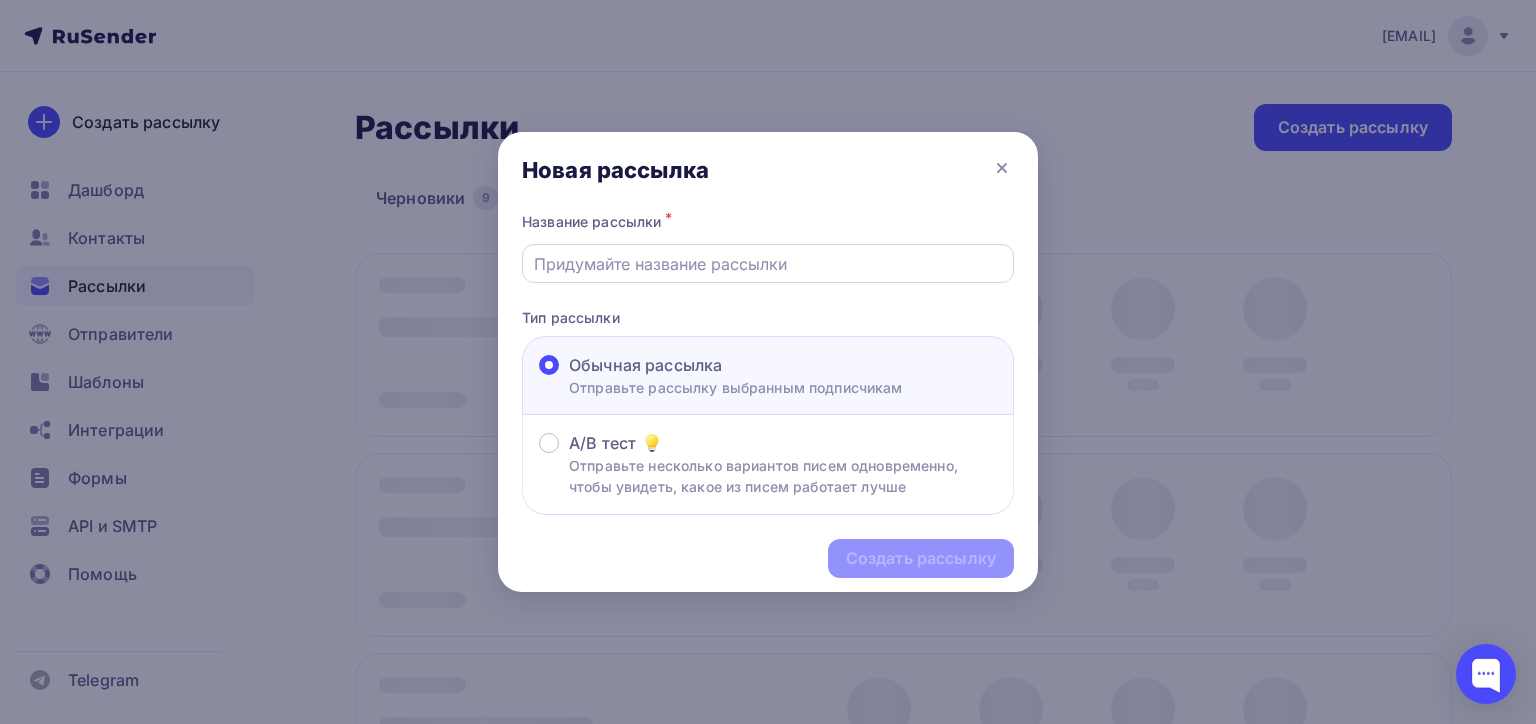 click at bounding box center [768, 263] 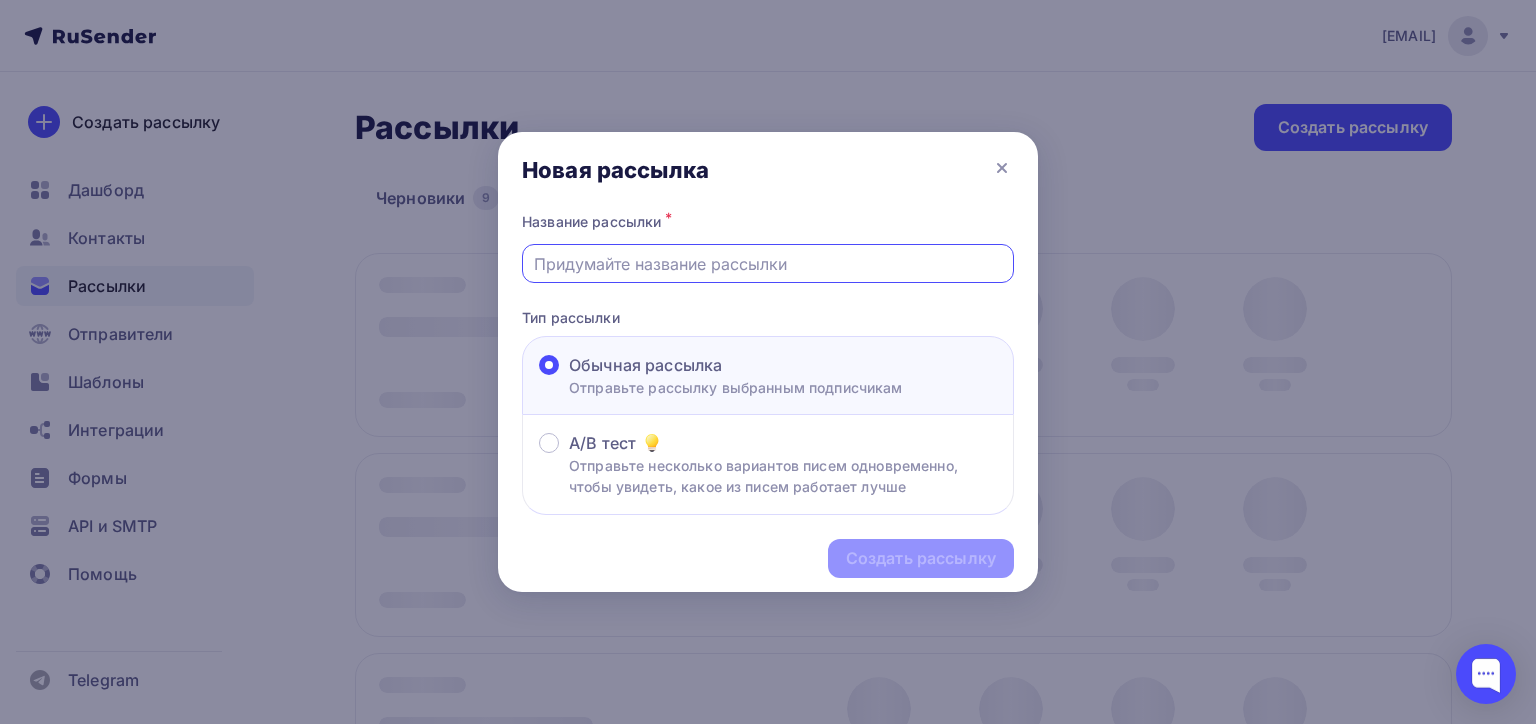 click at bounding box center (768, 264) 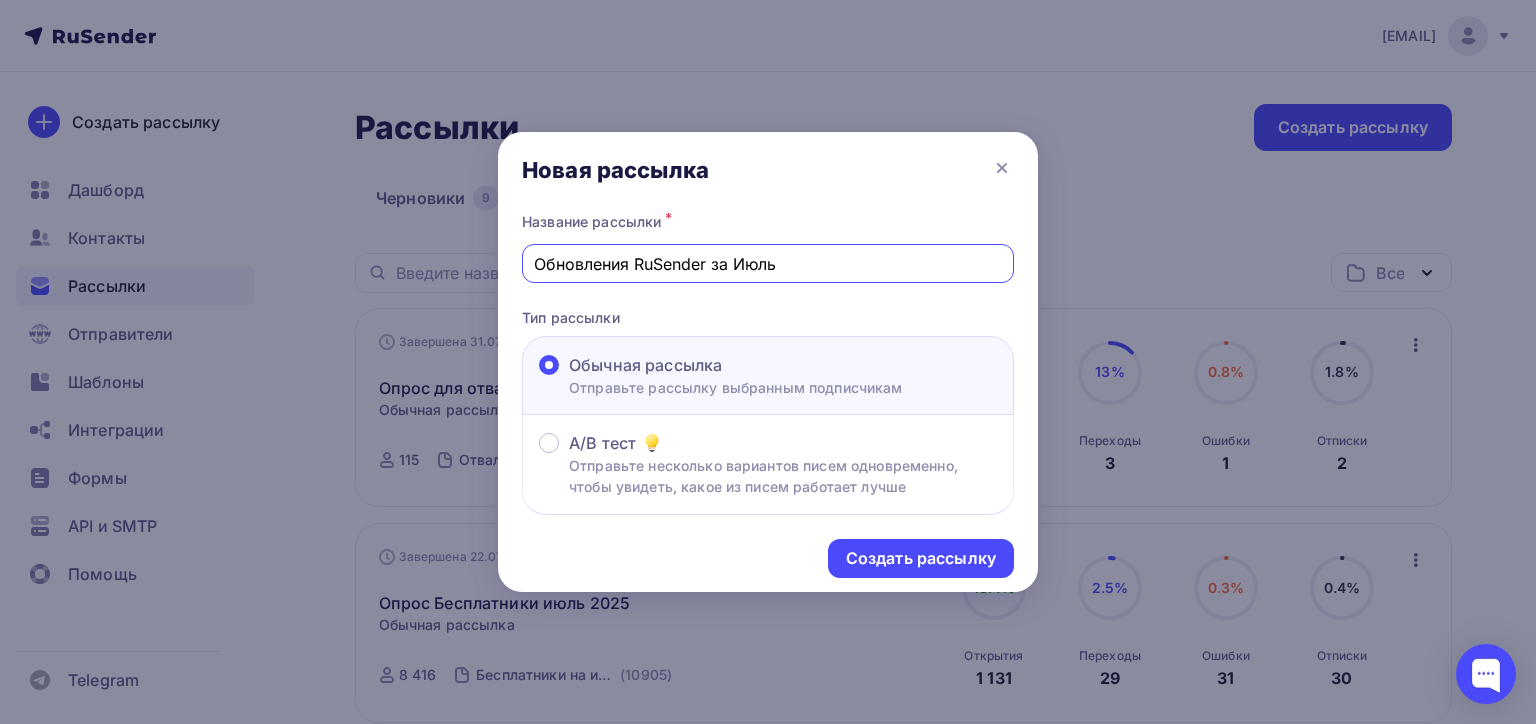 type on "Обновления RuSender за Июль" 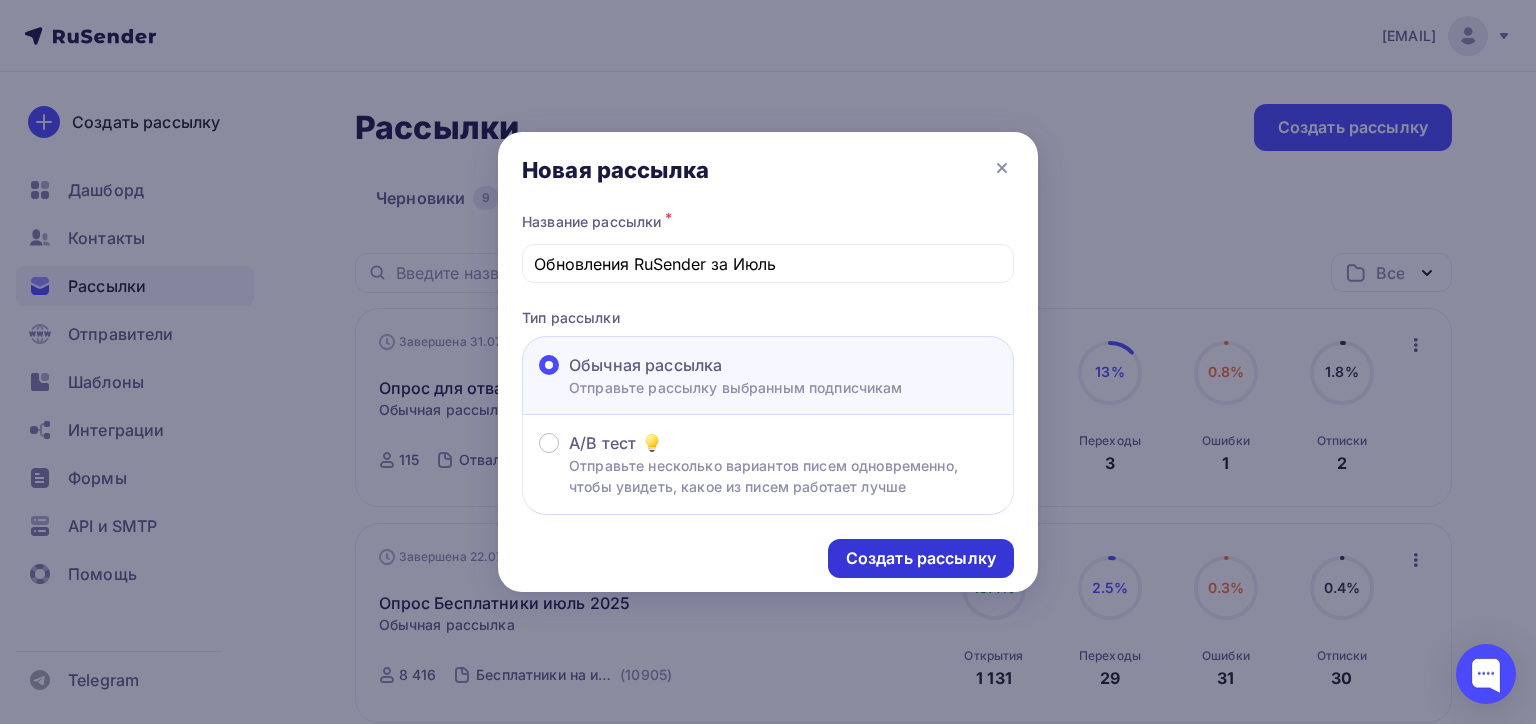 click on "Создать рассылку" at bounding box center (921, 558) 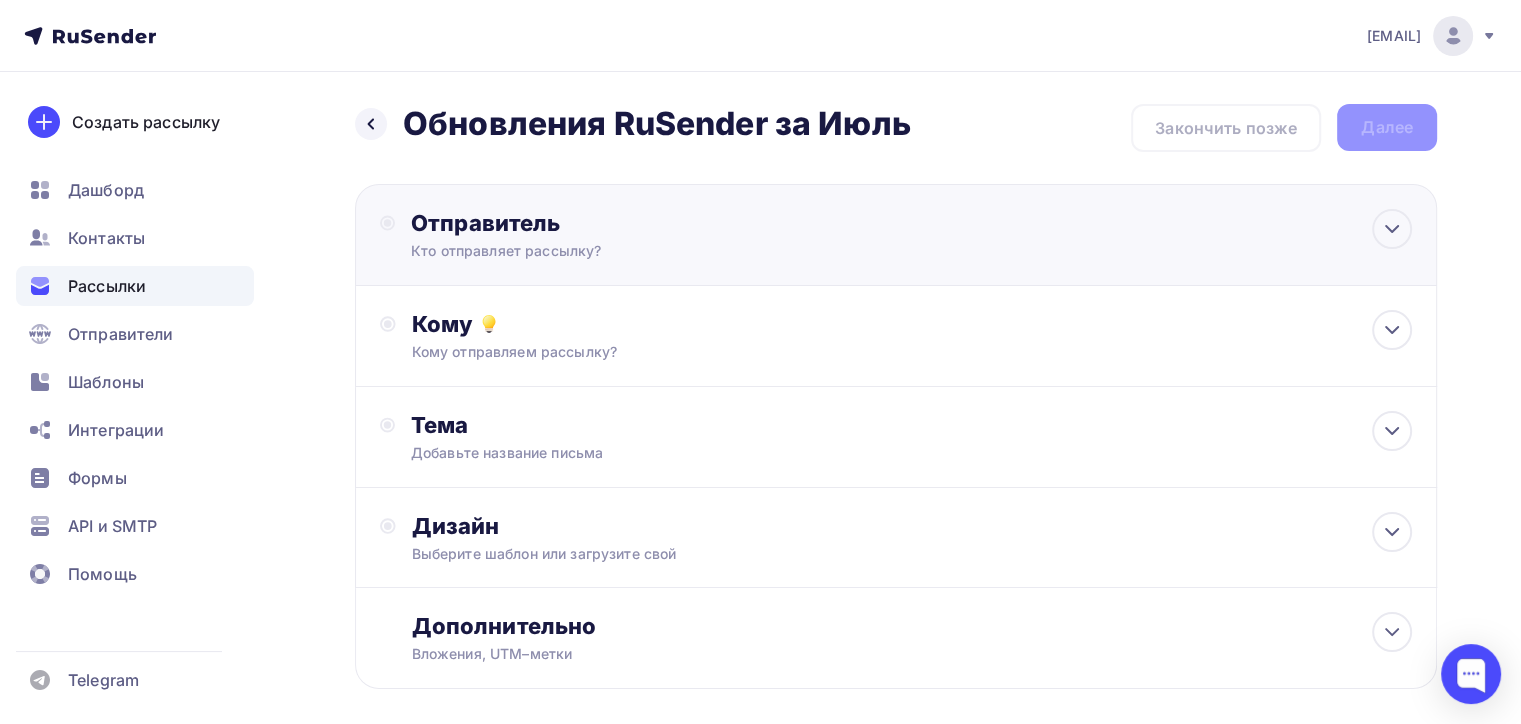 click on "[EMAIL] [EMAIL] [EMAIL] [EMAIL] [EMAIL] [EMAIL] [EMAIL] [EMAIL]" at bounding box center (896, 235) 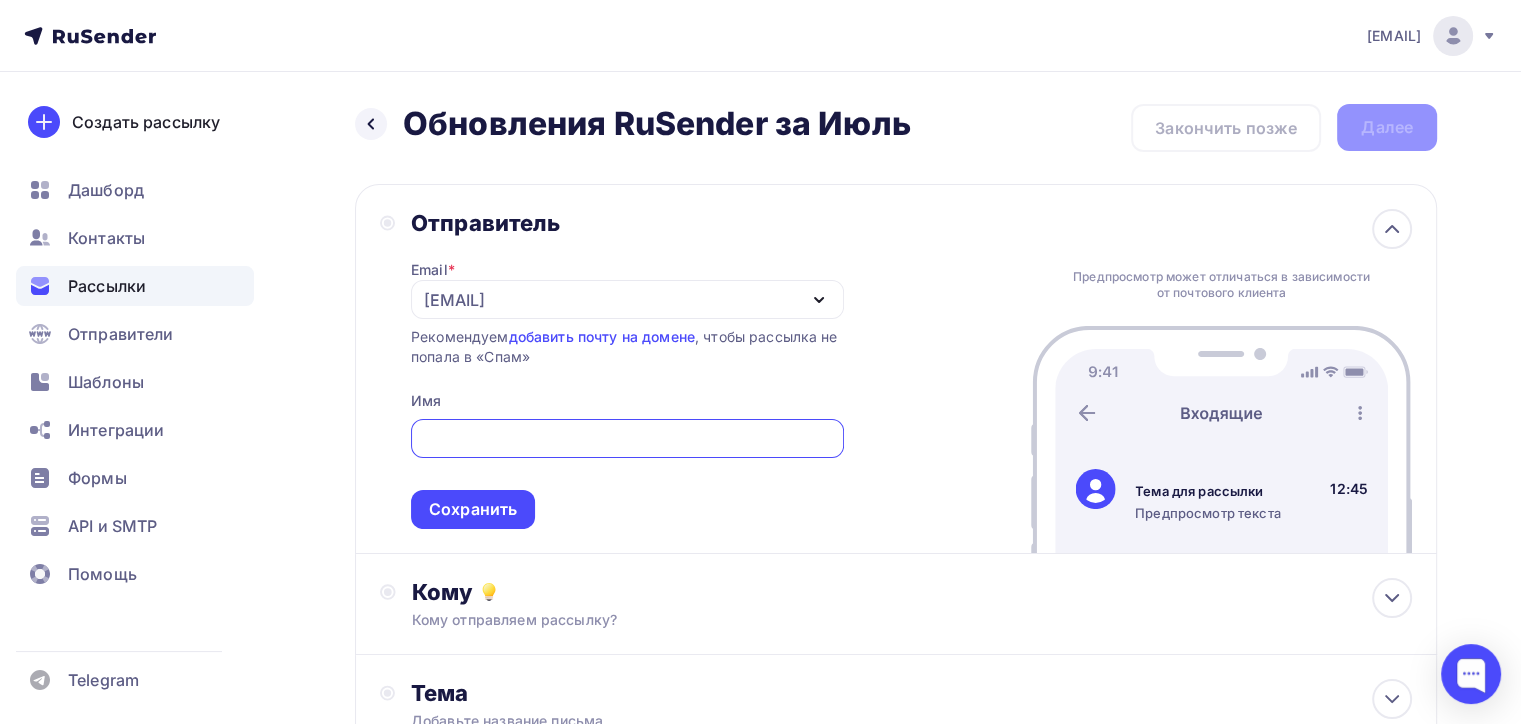 scroll, scrollTop: 0, scrollLeft: 0, axis: both 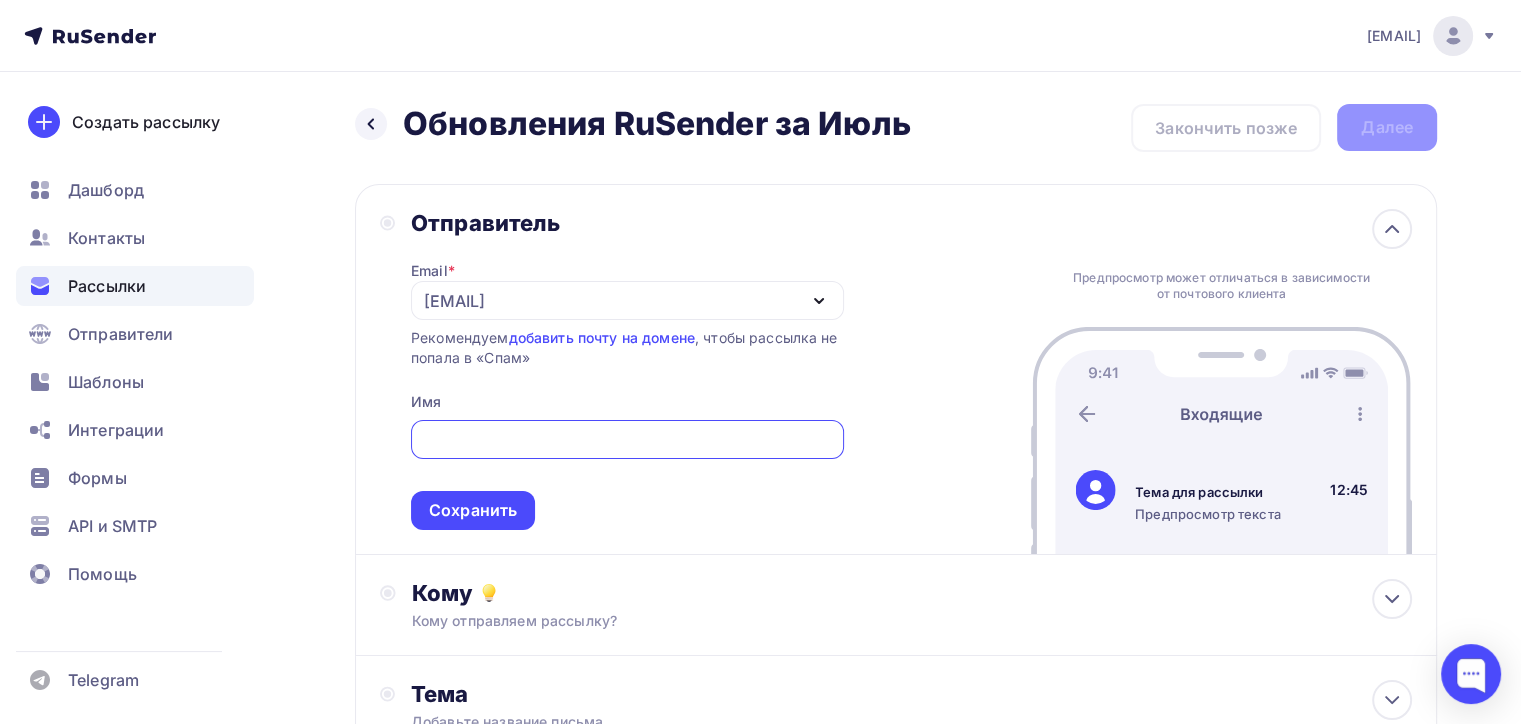 click on "[EMAIL]" at bounding box center (454, 301) 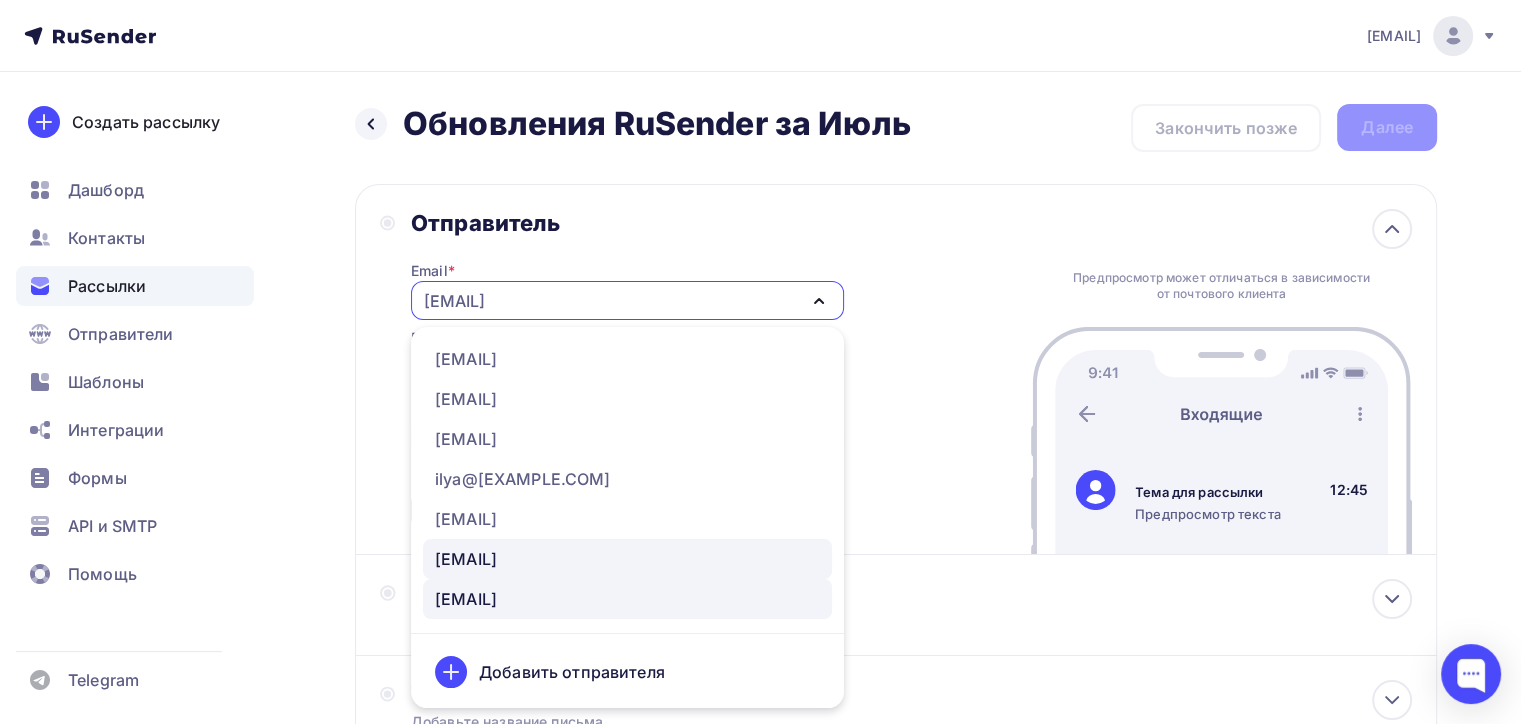 click on "[EMAIL]" at bounding box center (466, 559) 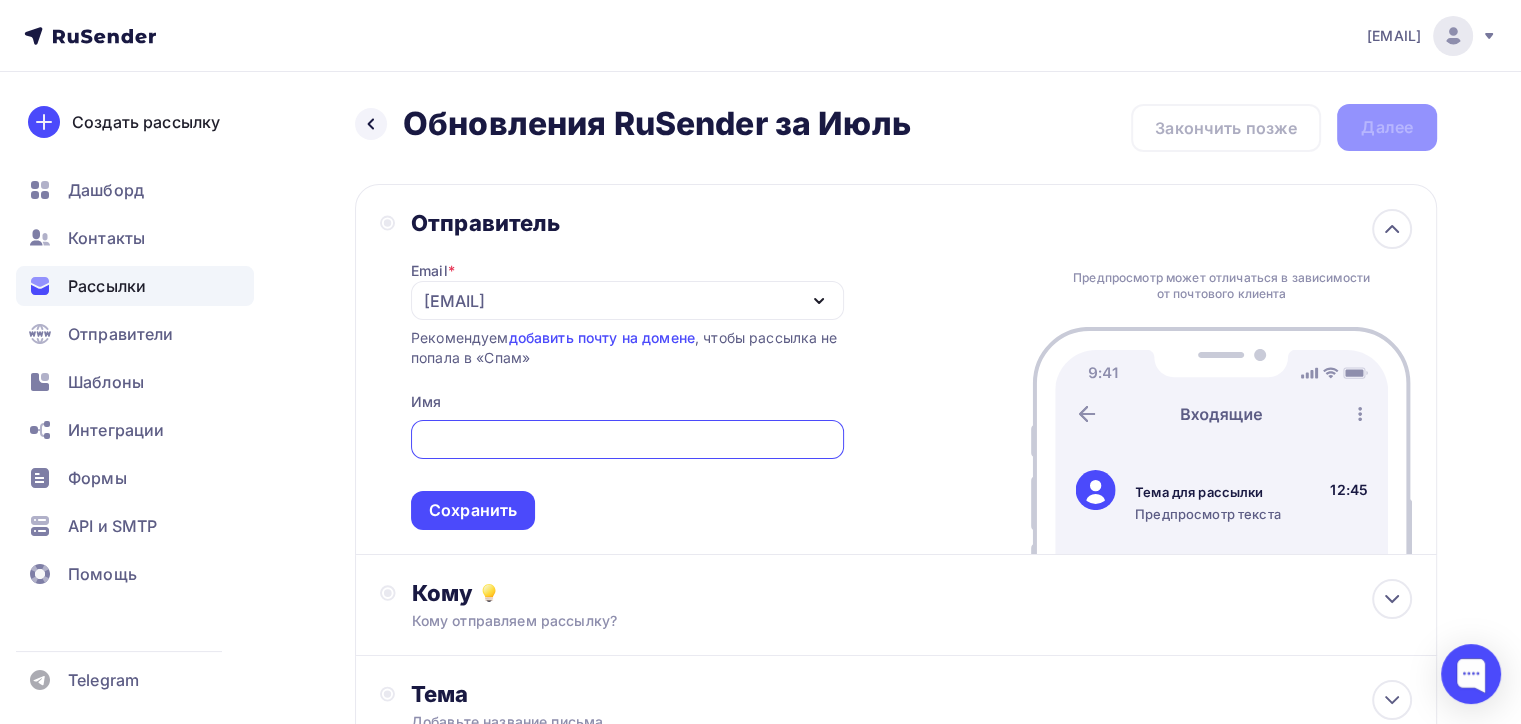 click at bounding box center [627, 440] 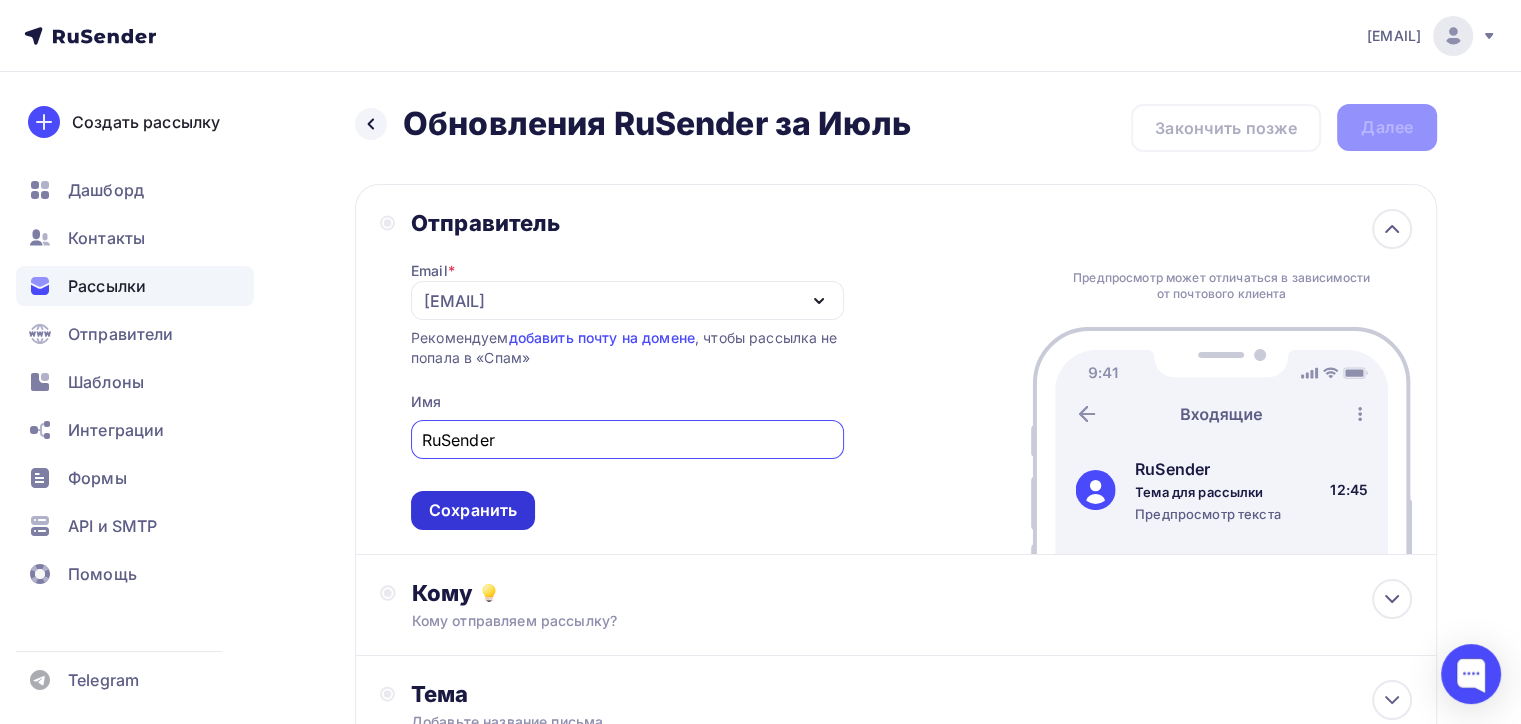 type on "RuSender" 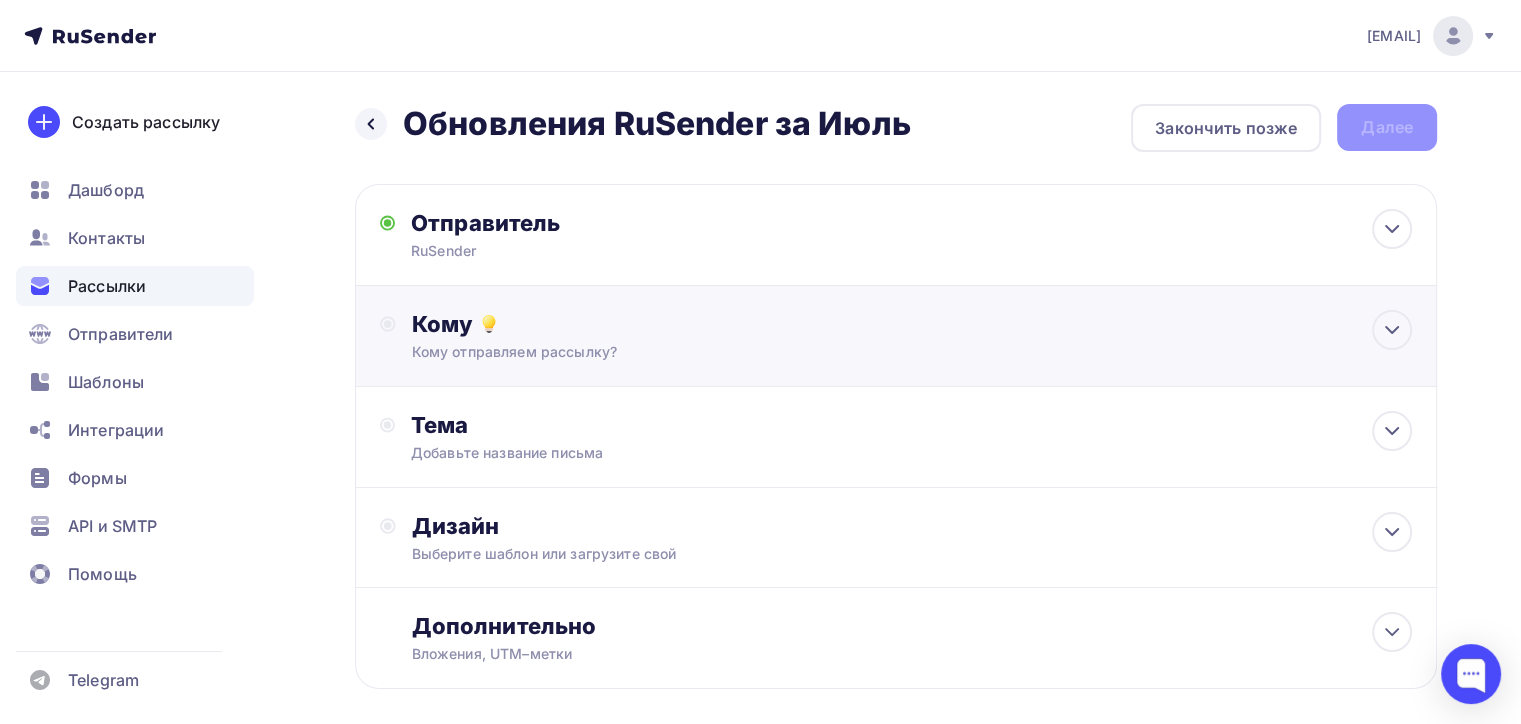 click on "Кому отправляем рассылку?" at bounding box center (862, 352) 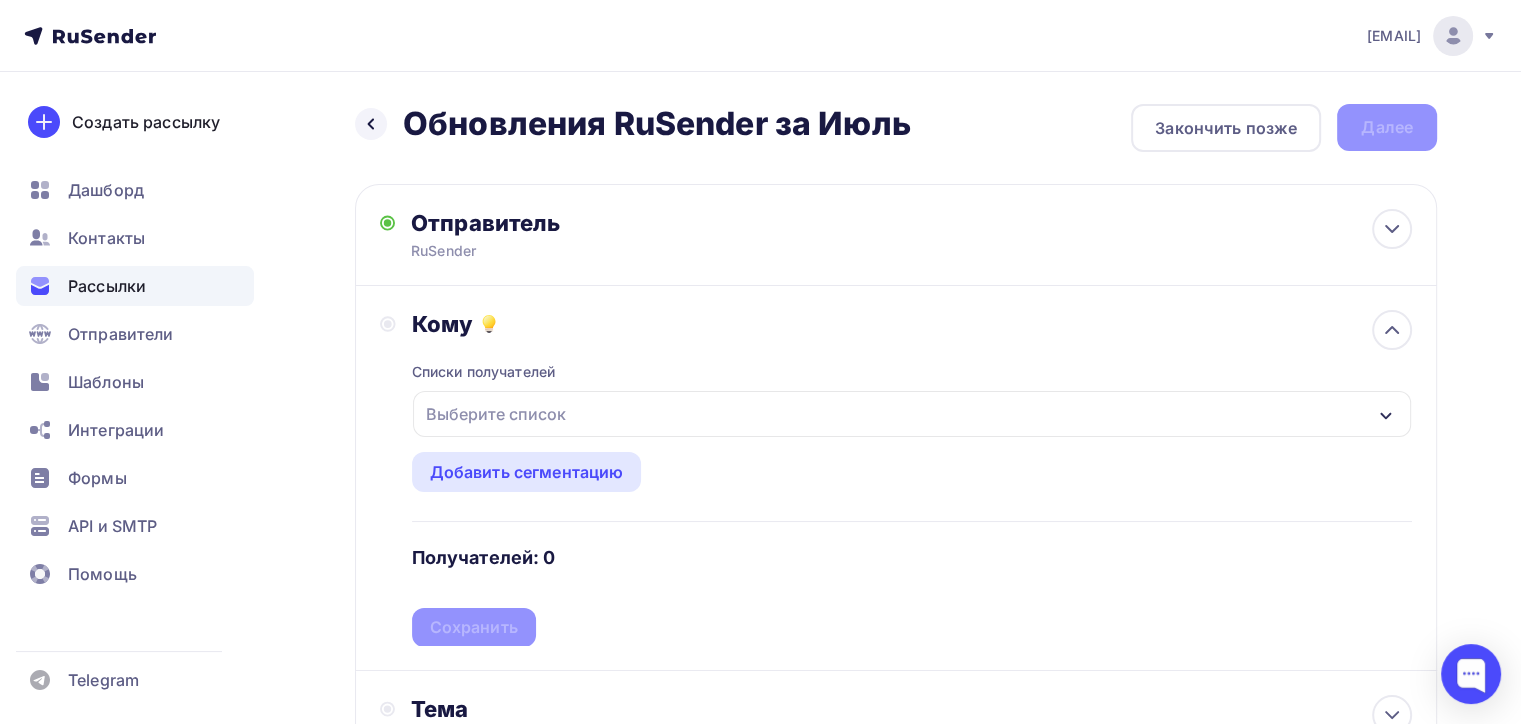 click on "Выберите список" at bounding box center [496, 414] 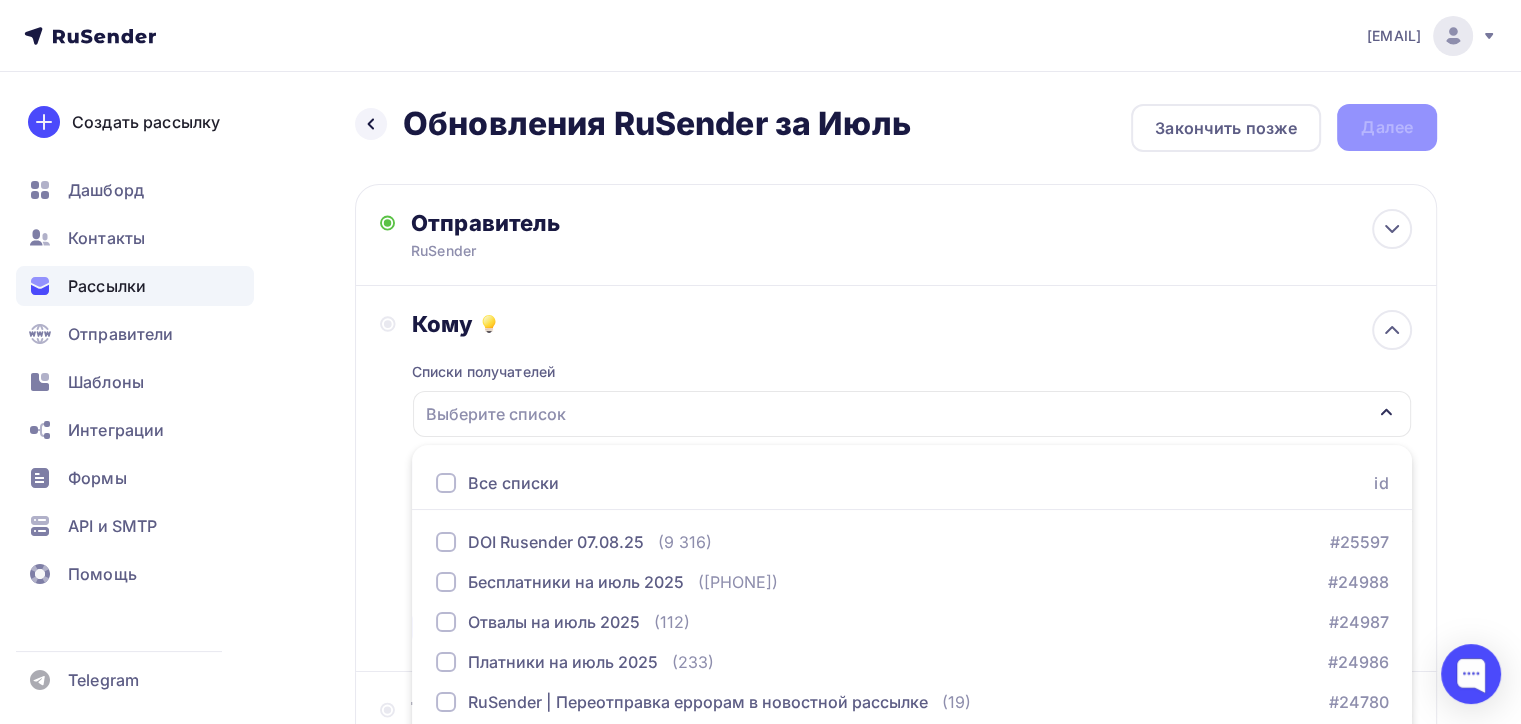 scroll, scrollTop: 237, scrollLeft: 0, axis: vertical 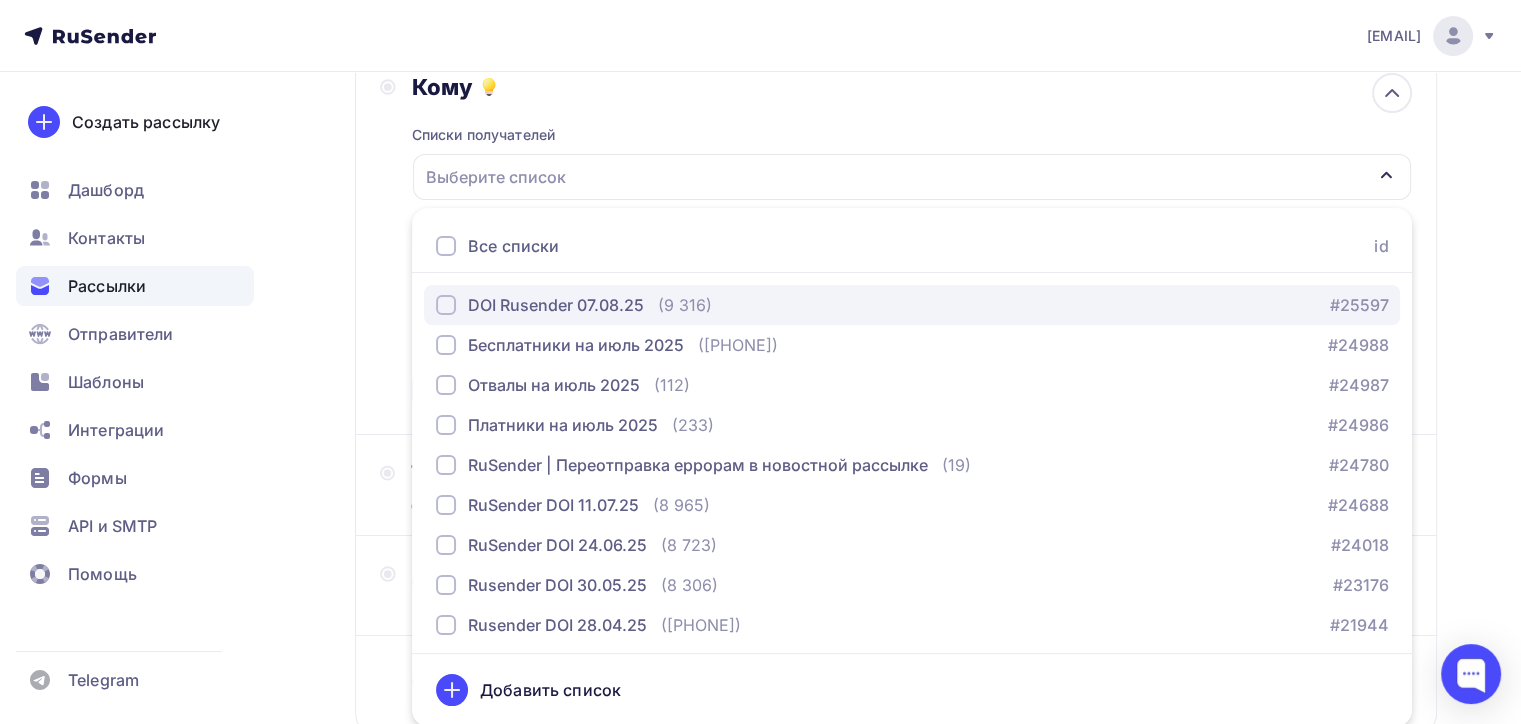 click at bounding box center (446, 305) 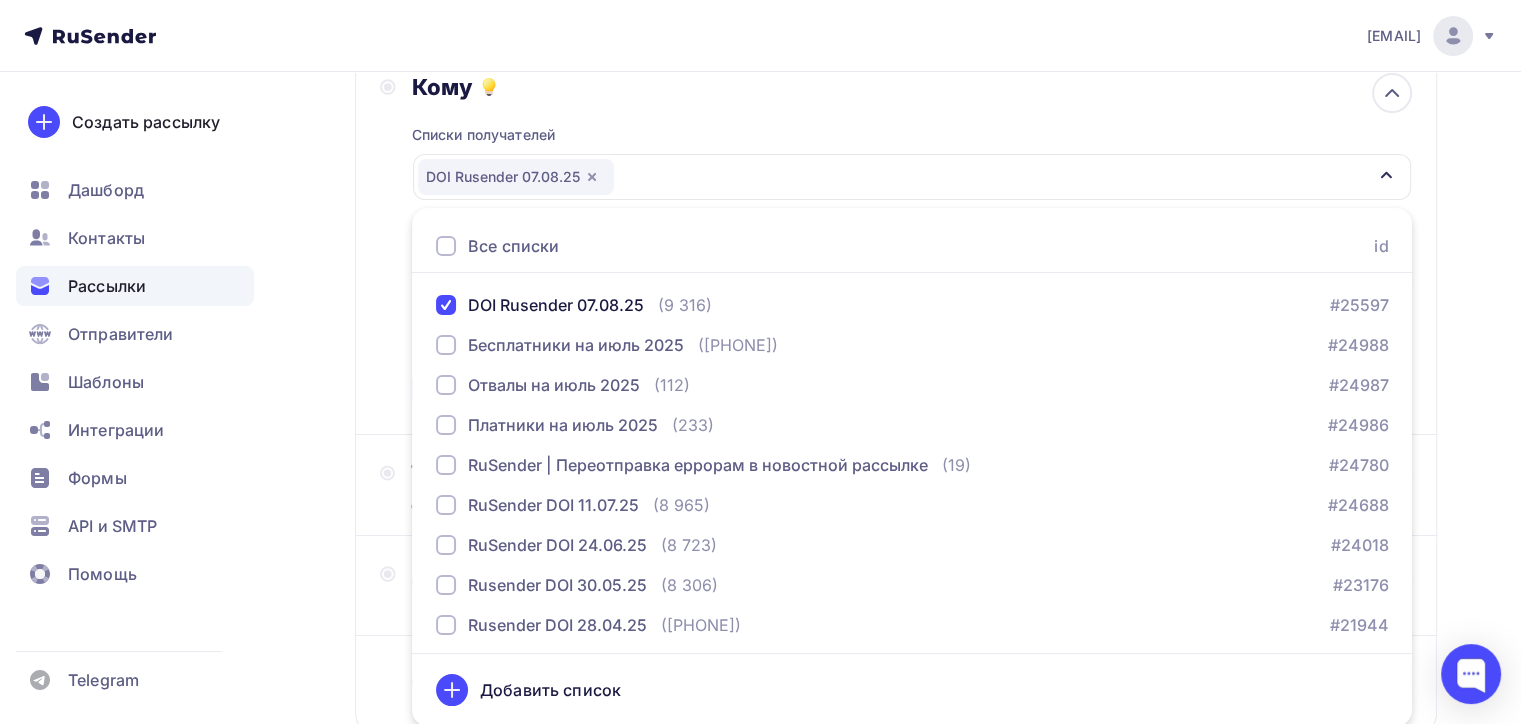 click on "Кому
Списки получателей
DOI Rusender 07.08.25
Все списки
id
DOI Rusender 07.08.25
([PHONE])
#25597
Бесплатники на июль 2025
([PHONE])
#24988
Отвалы на июль 2025
([PHONE])
#24987
Платники на июль 2025
([PHONE])
#24986
RuSender | Переотправка еррорам в новостной рассылке
([PHONE])
#24780" at bounding box center (896, 241) 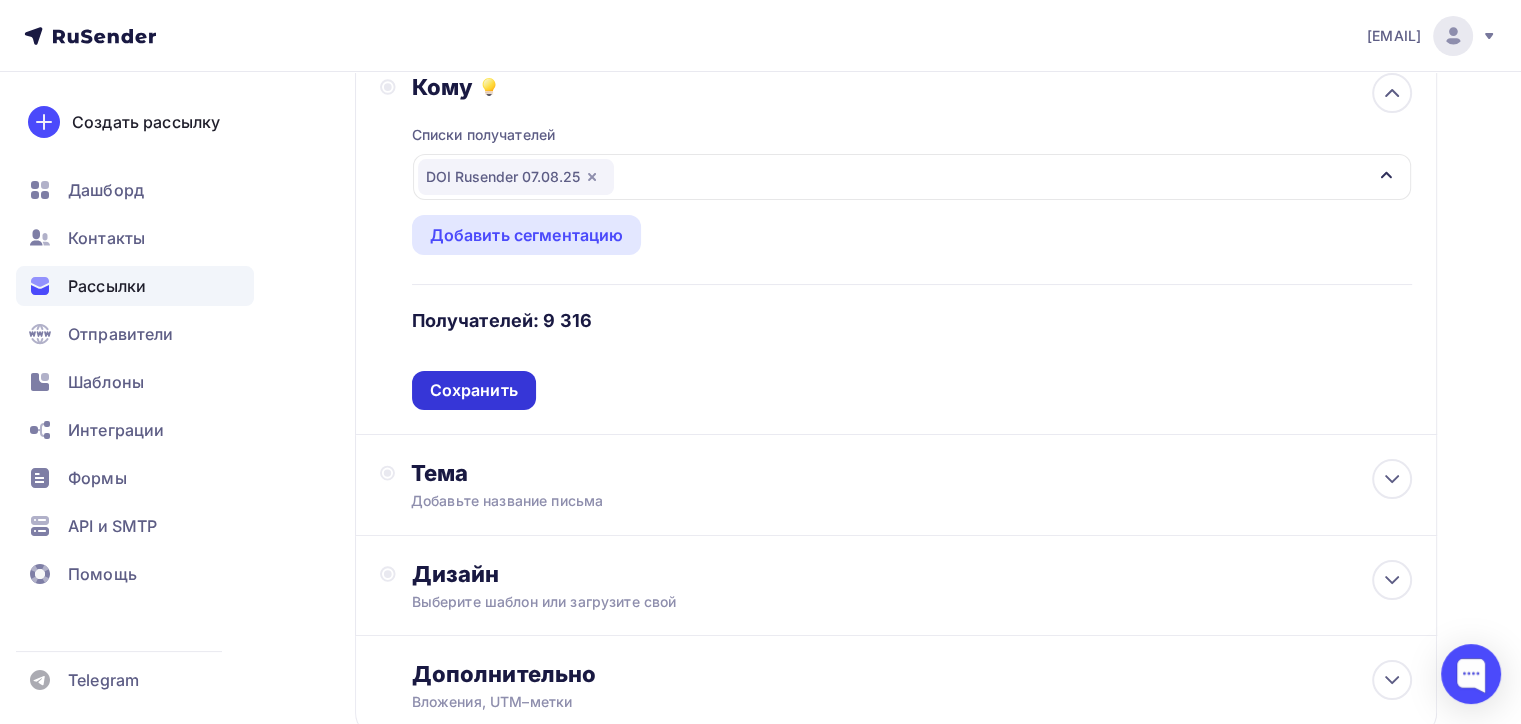 click on "Сохранить" at bounding box center [474, 390] 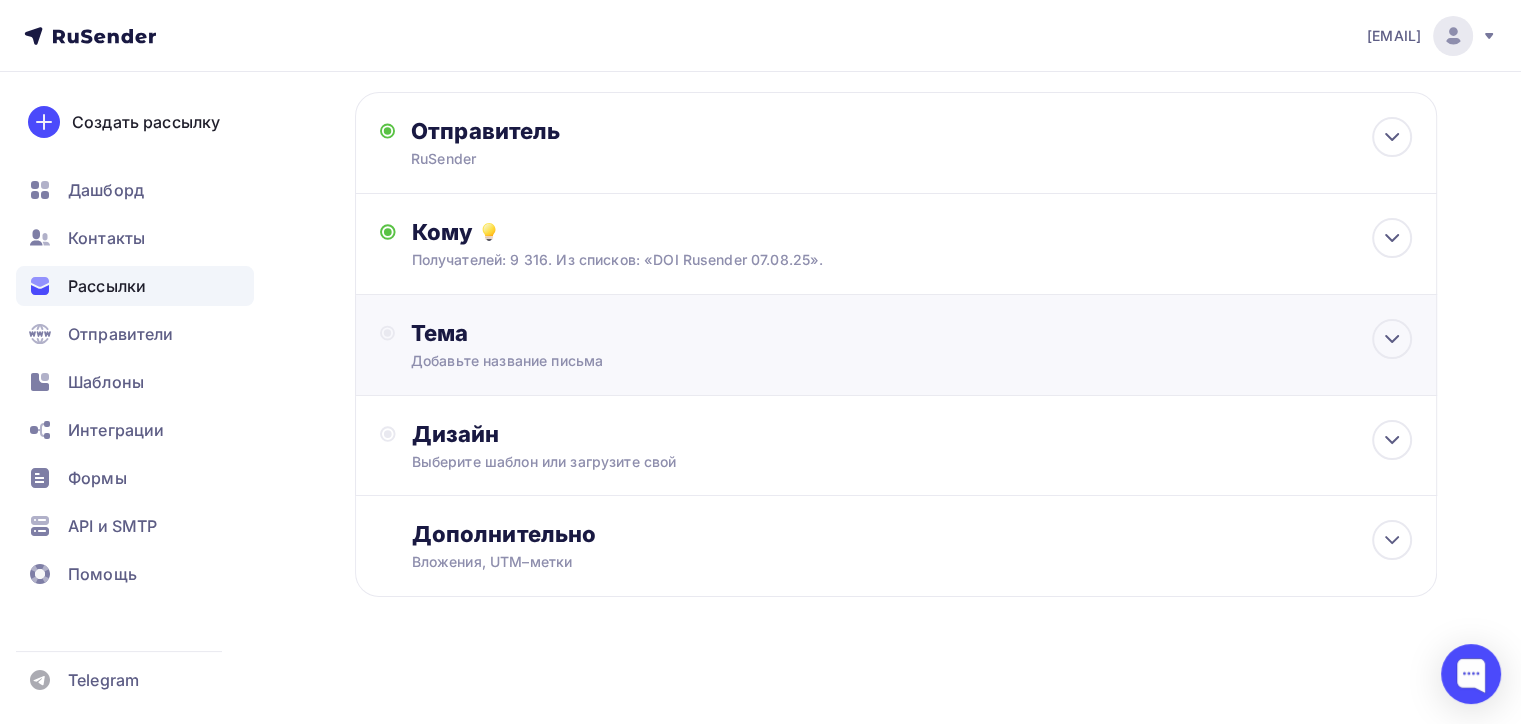 click on "Тема" at bounding box center [608, 333] 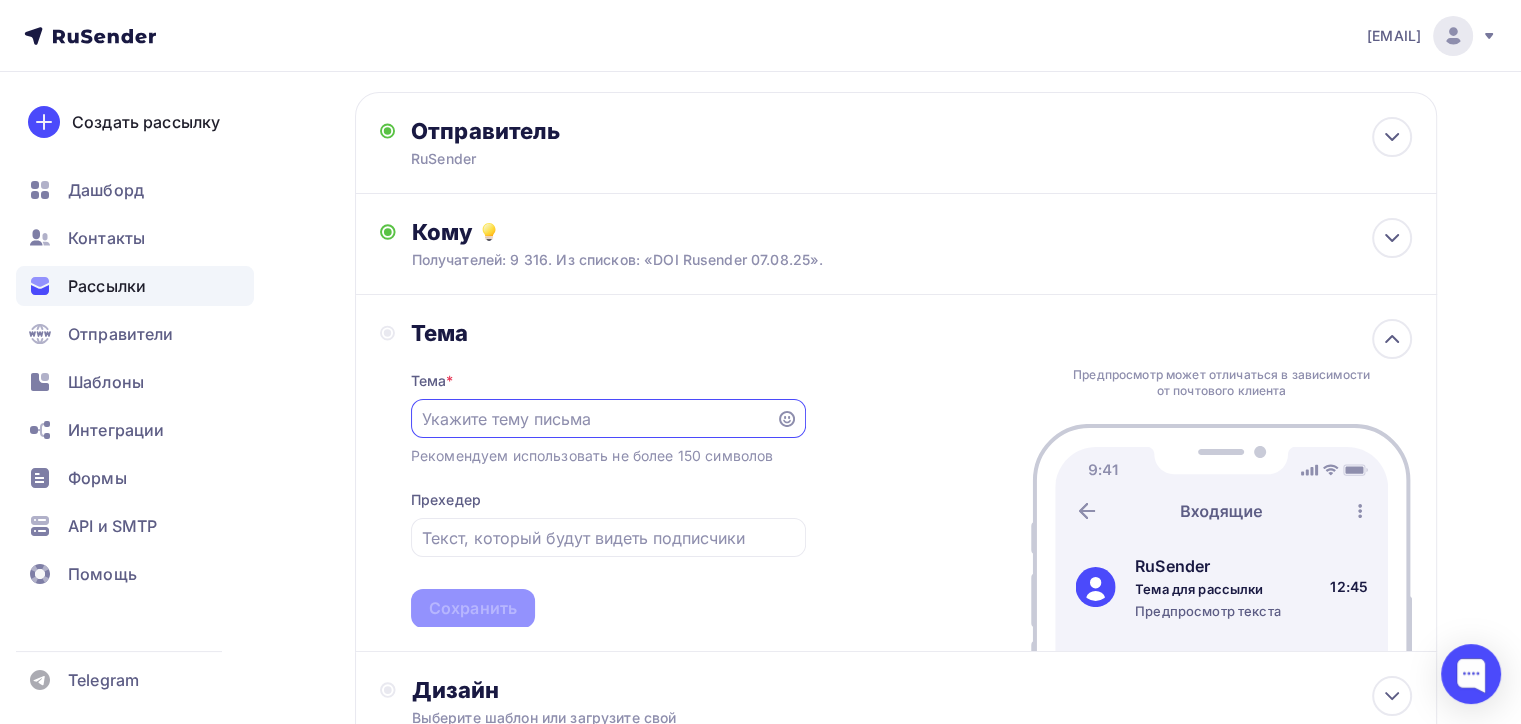 scroll, scrollTop: 91, scrollLeft: 0, axis: vertical 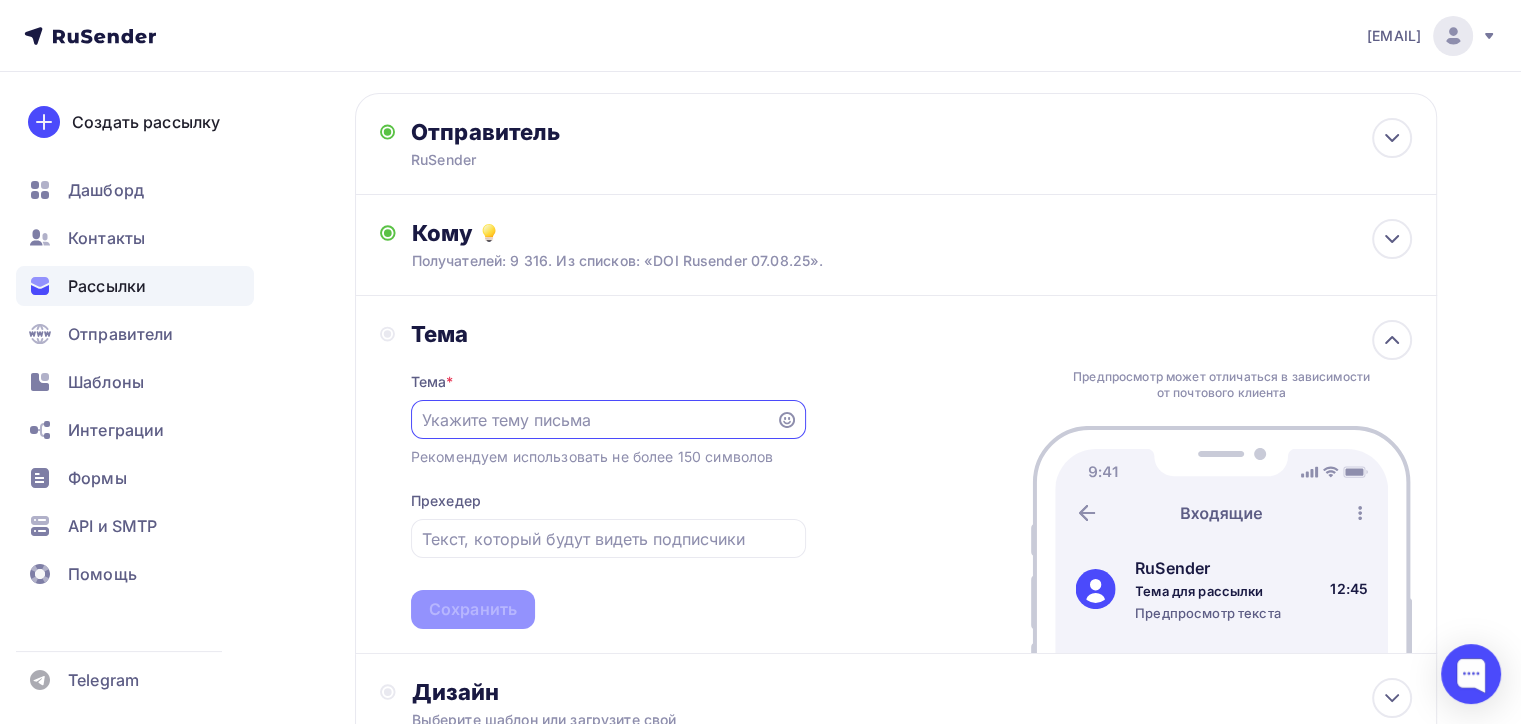 paste on "Обновления RuSender за июль" 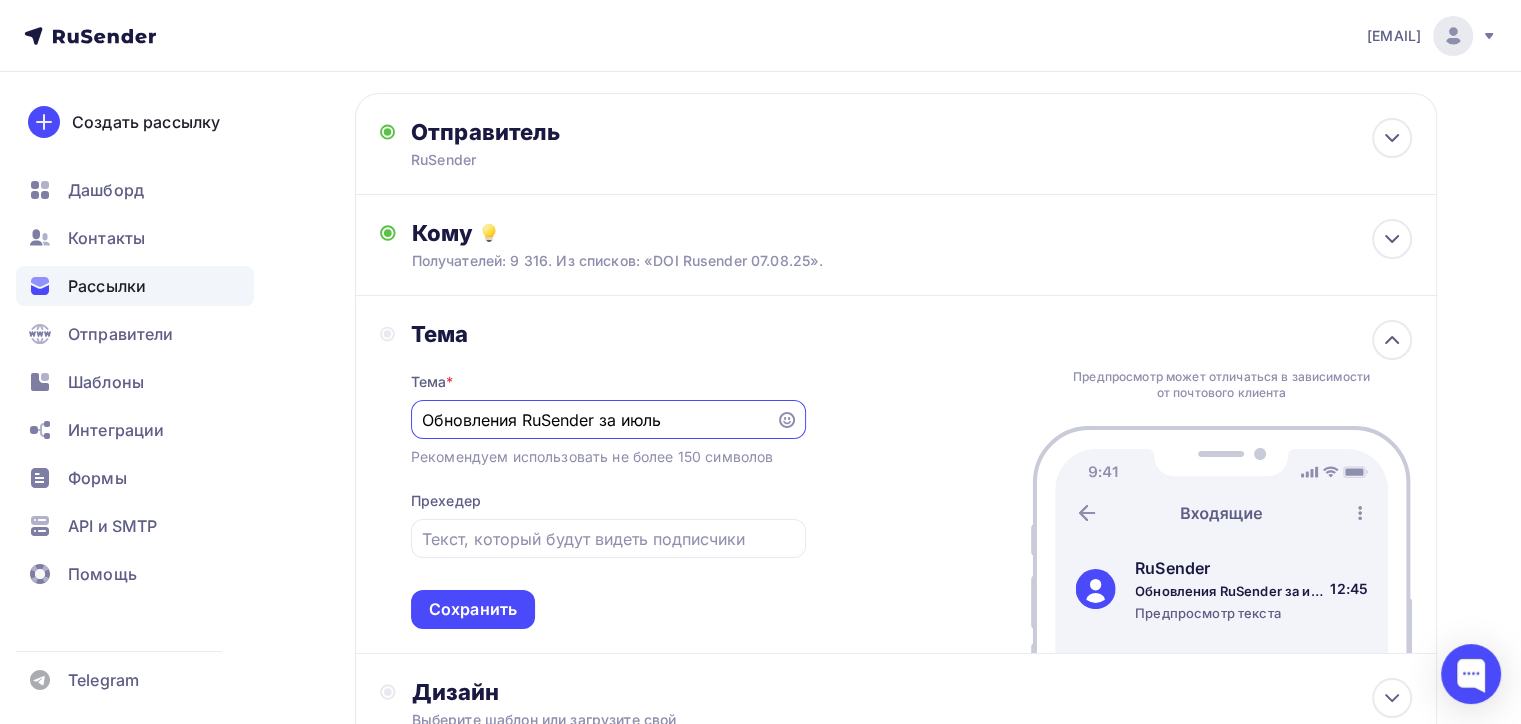 click on "Обновления RuSender за июль" at bounding box center (608, 419) 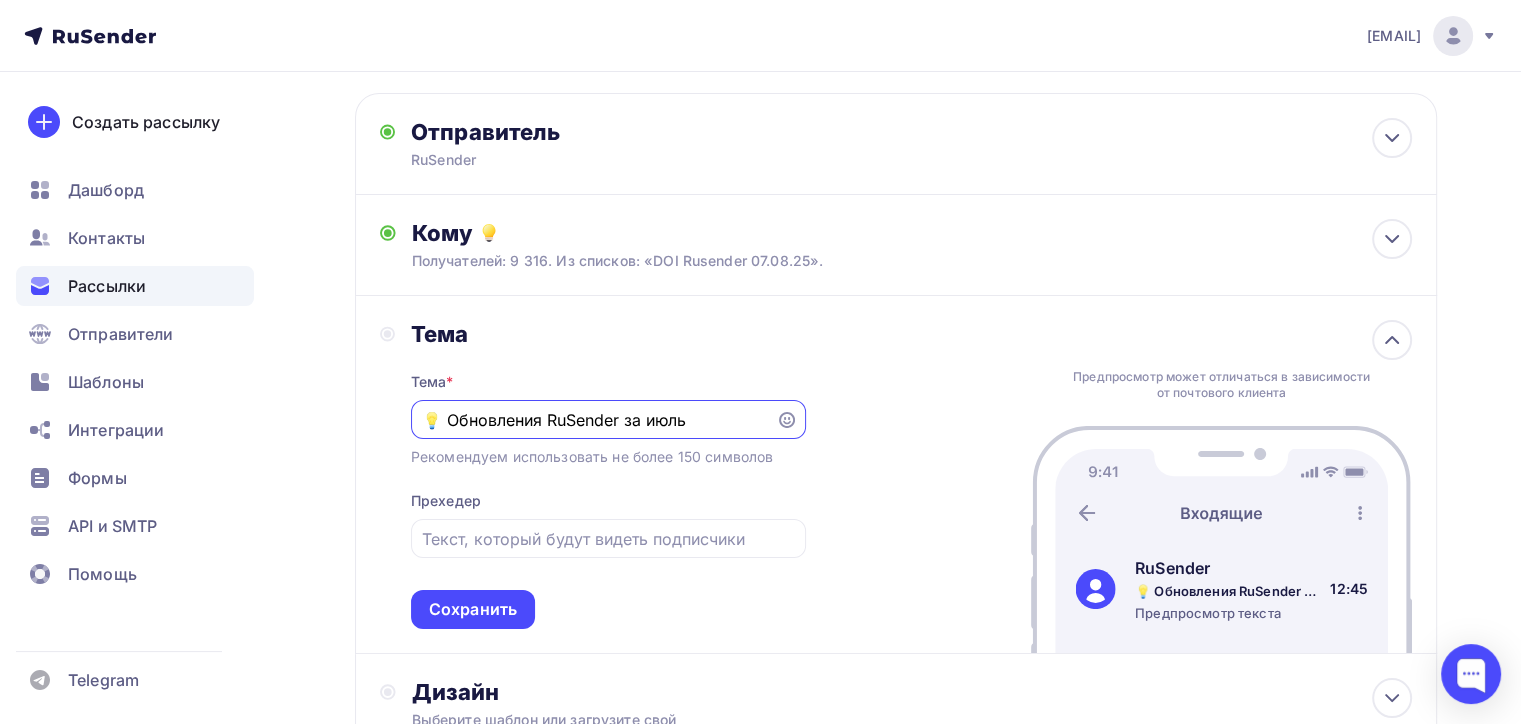 type on "💡 Обновления RuSender за июль" 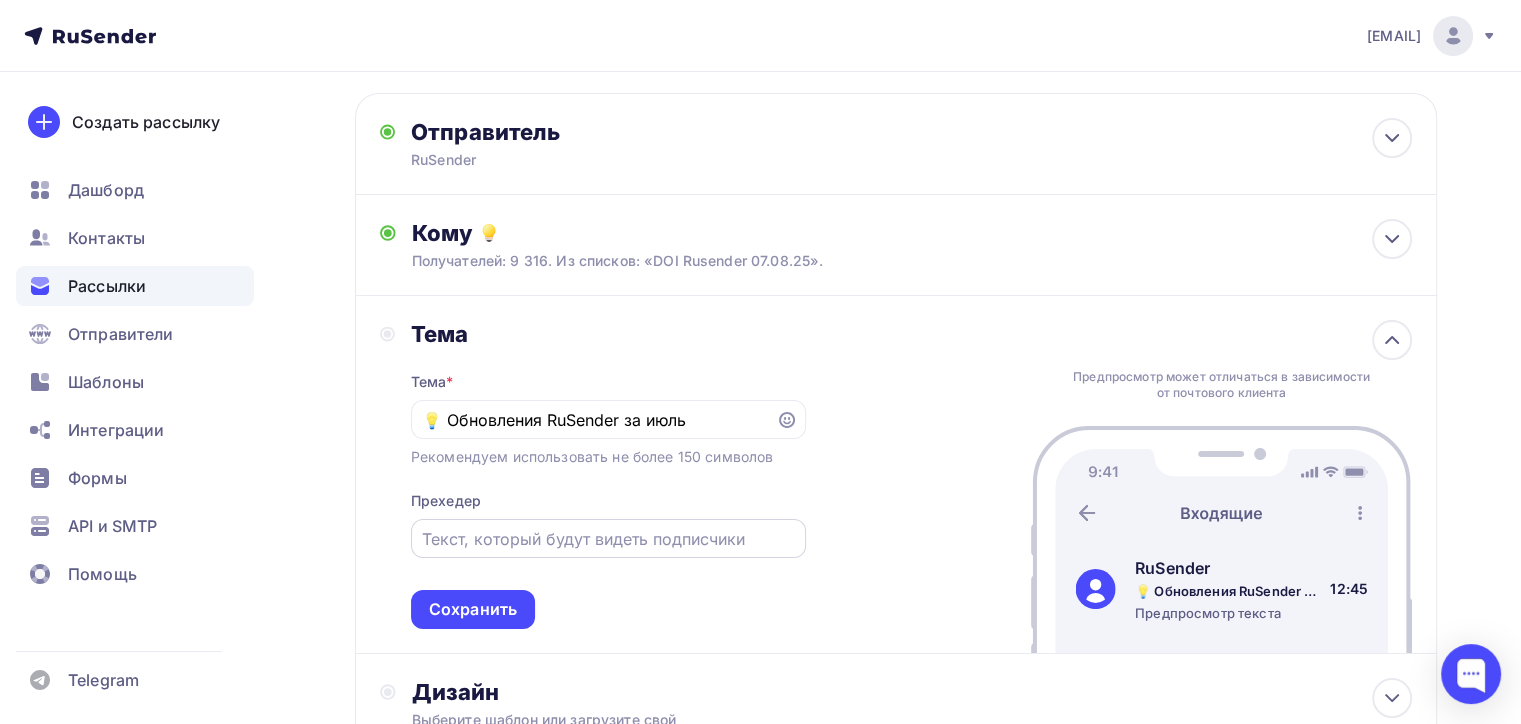 click at bounding box center [608, 539] 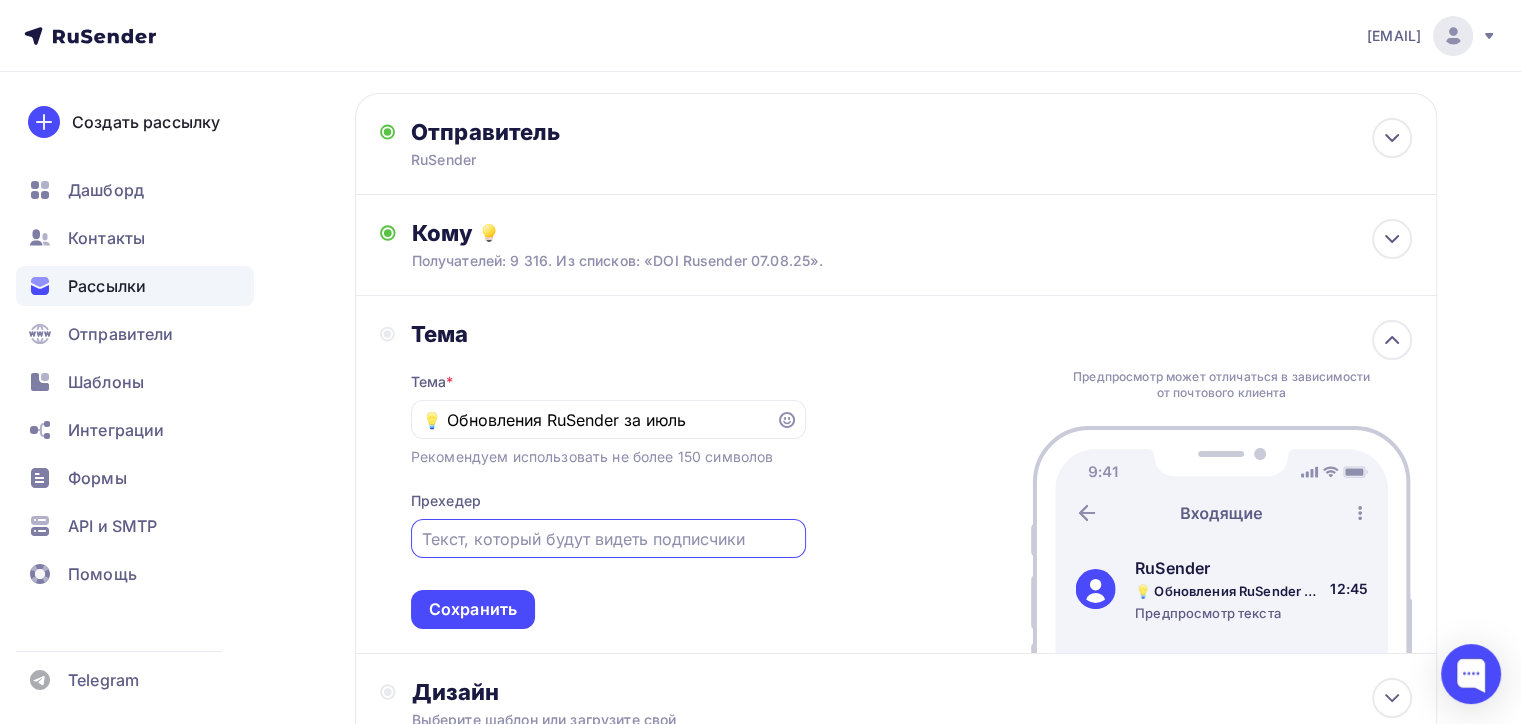 paste on "Сегменты, проблемные контакты, подсказки" 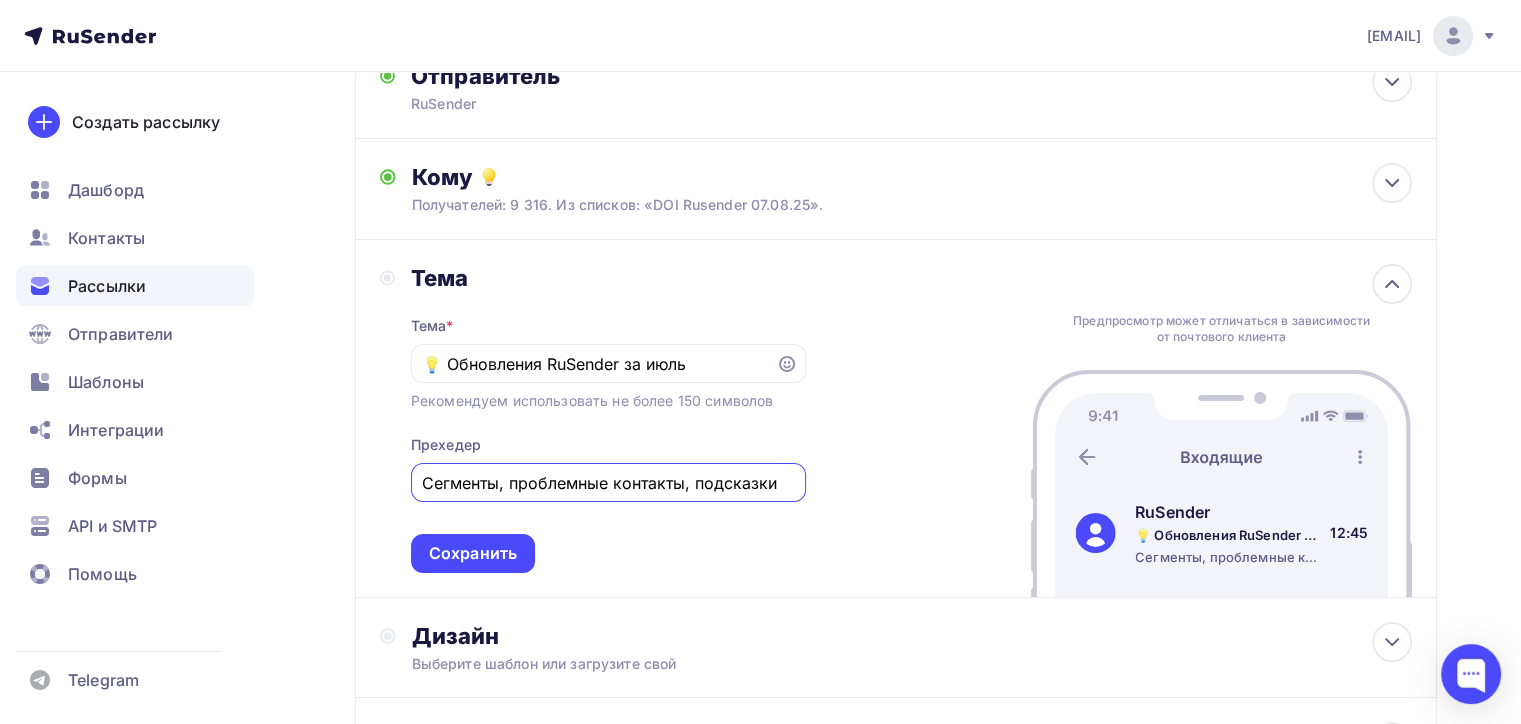 scroll, scrollTop: 191, scrollLeft: 0, axis: vertical 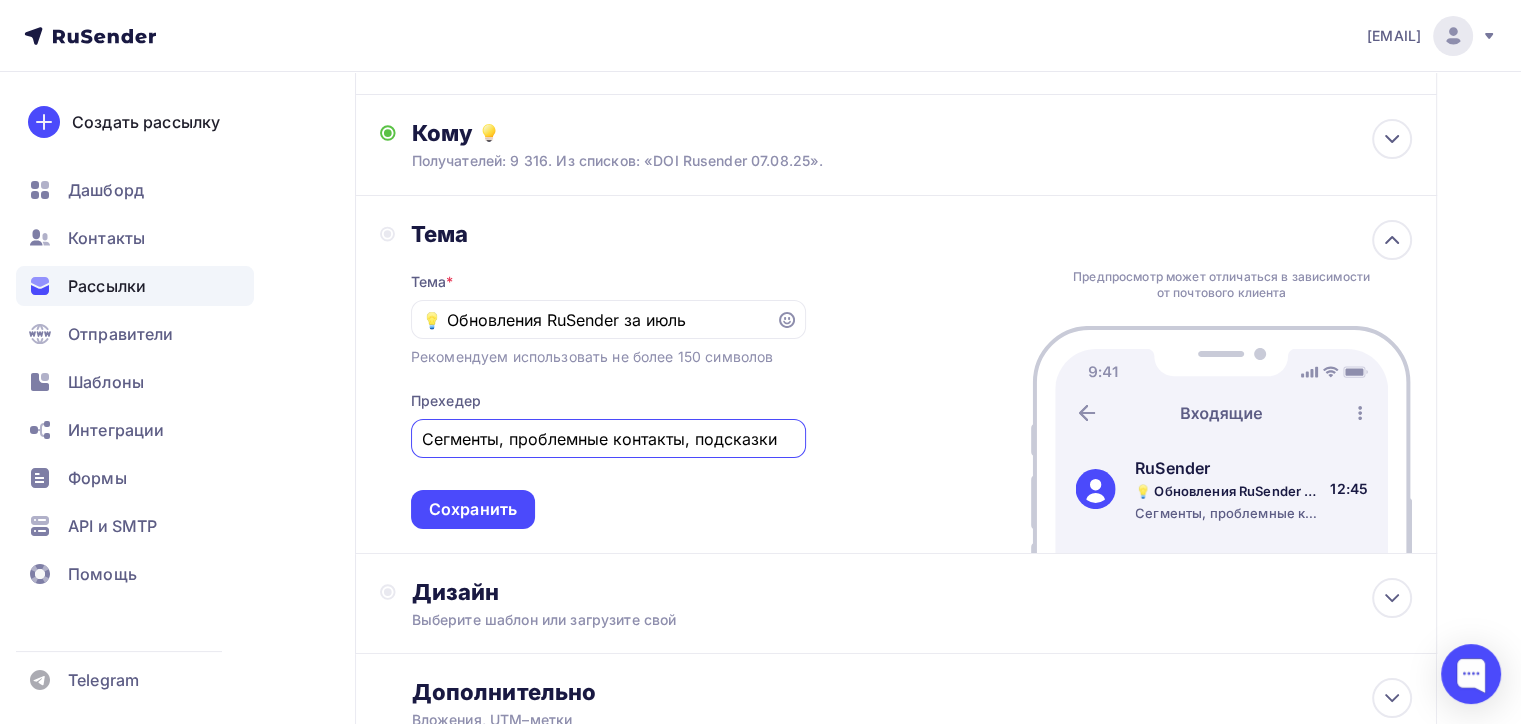 type on "Сегменты, проблемные контакты, подсказки" 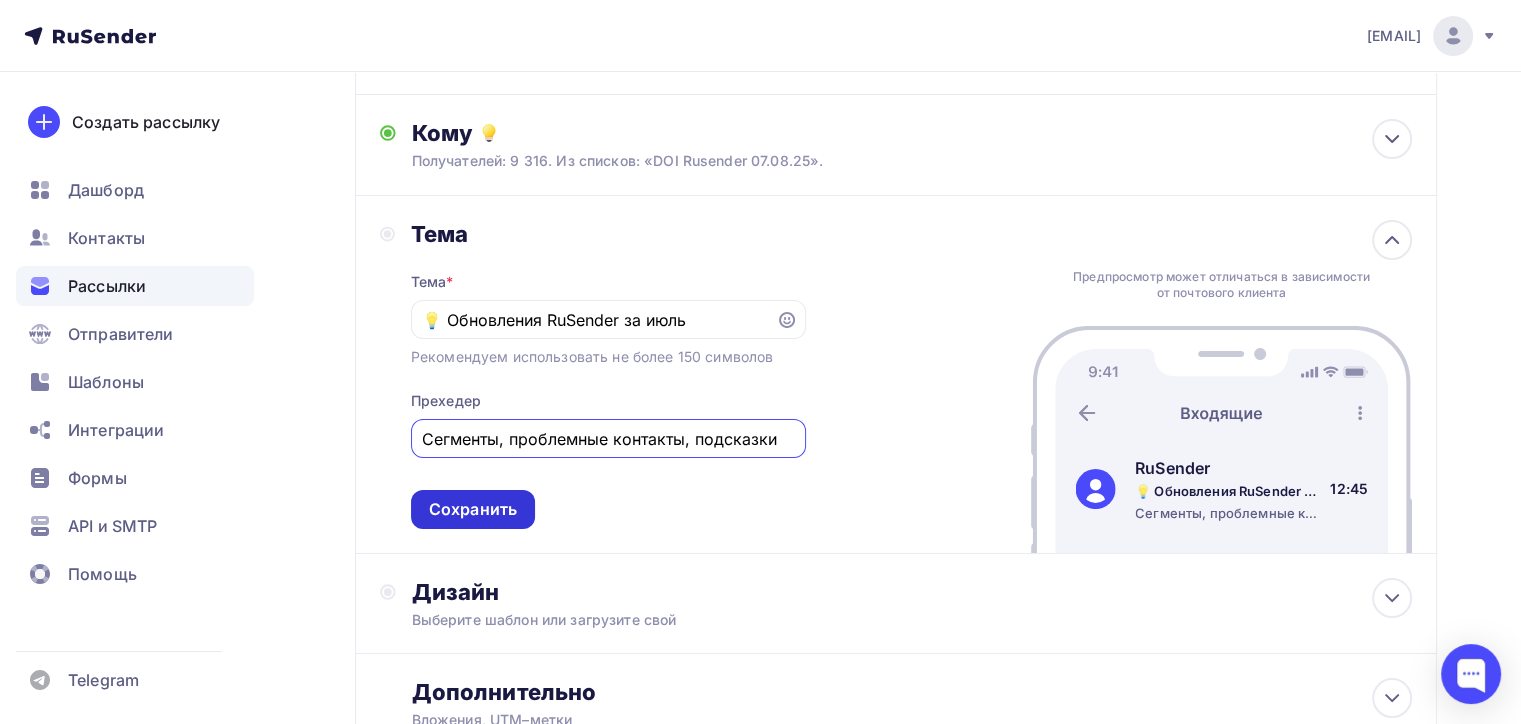 click on "Сохранить" at bounding box center [473, 509] 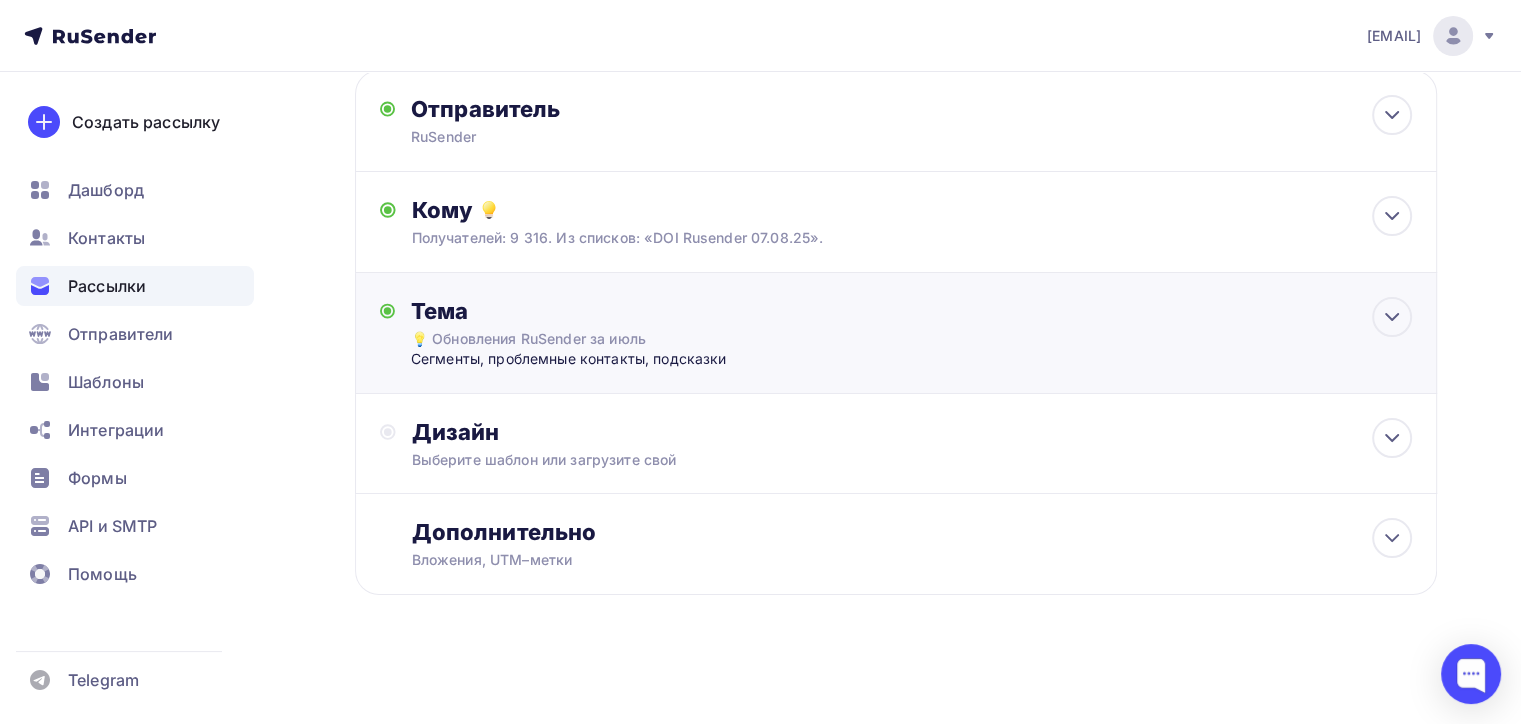 scroll, scrollTop: 112, scrollLeft: 0, axis: vertical 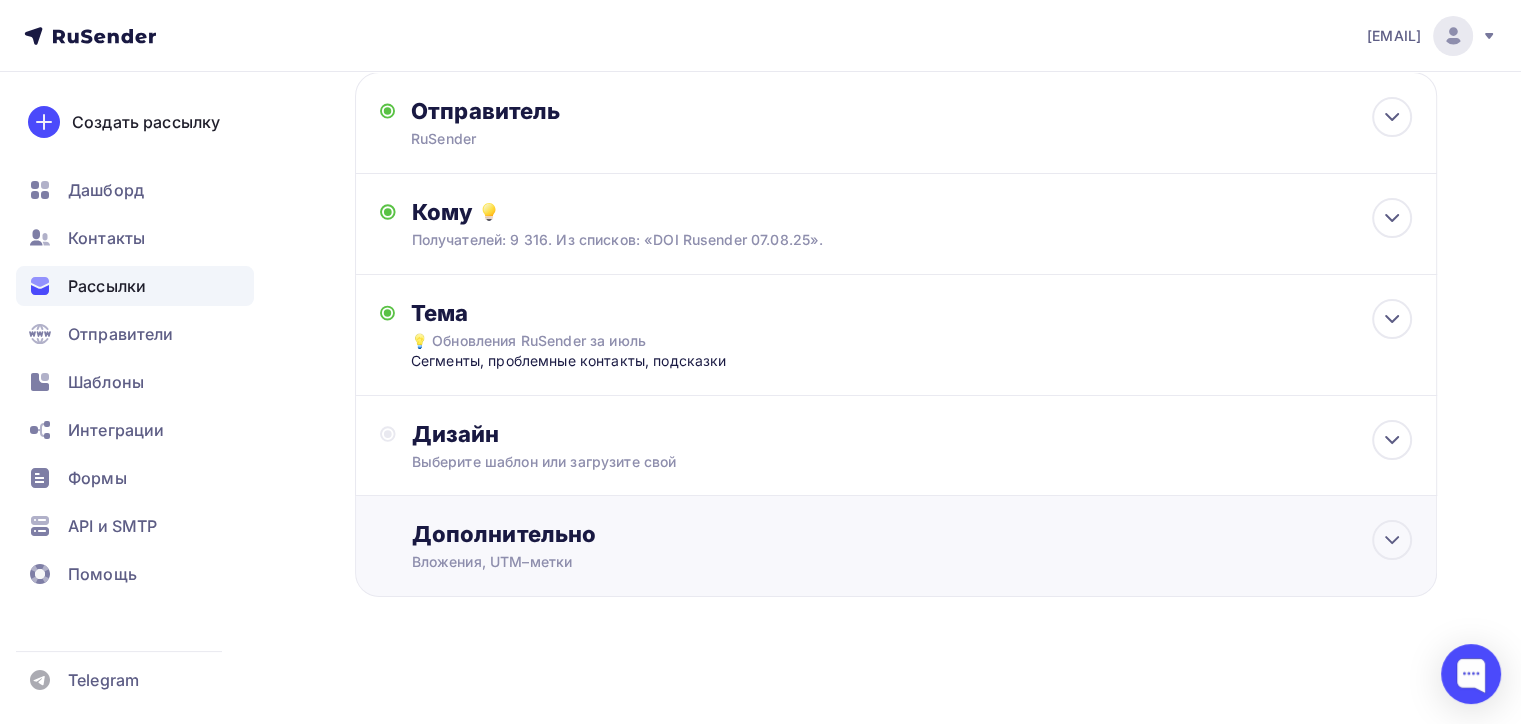 click on "Дополнительно" at bounding box center (912, 534) 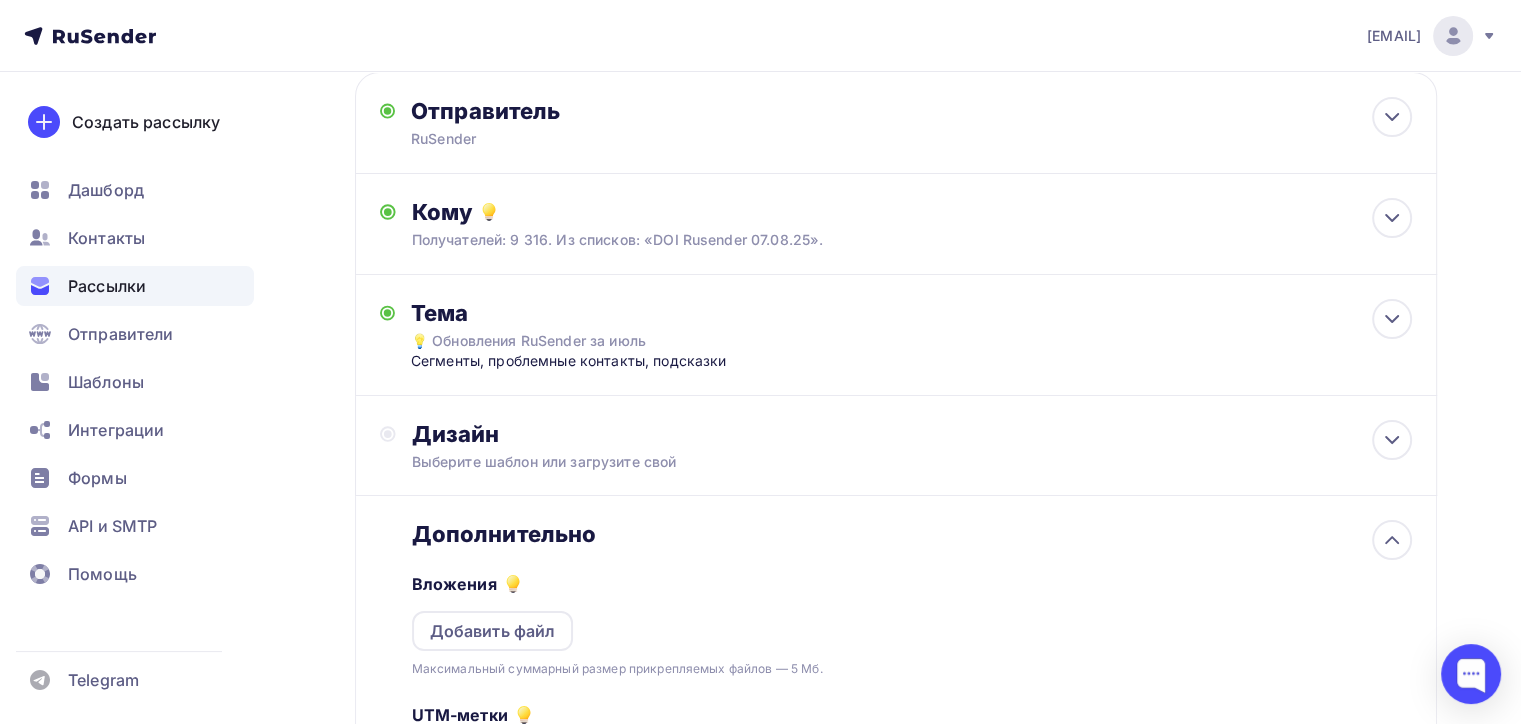 scroll, scrollTop: 112, scrollLeft: 0, axis: vertical 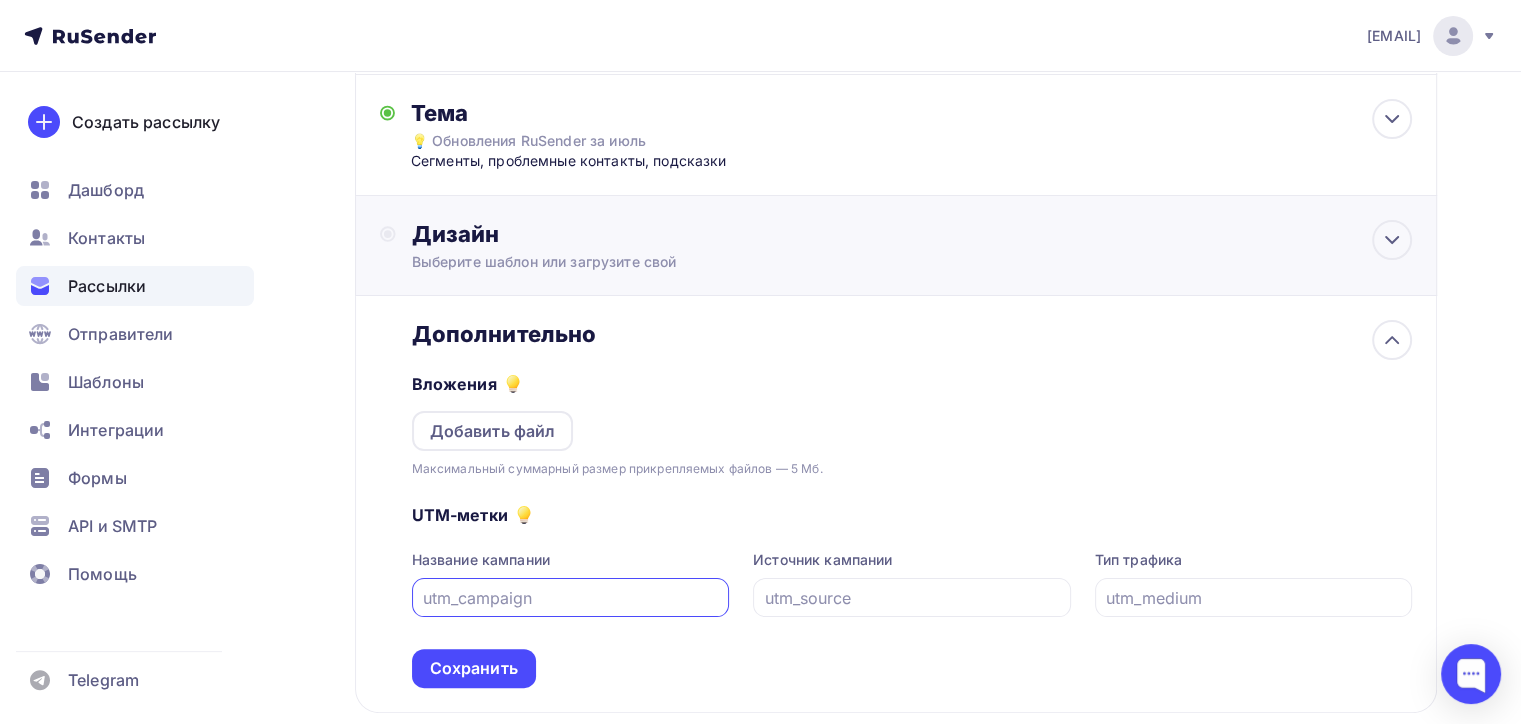 click on "Дизайн   Выберите шаблон или загрузите свой" at bounding box center [912, 246] 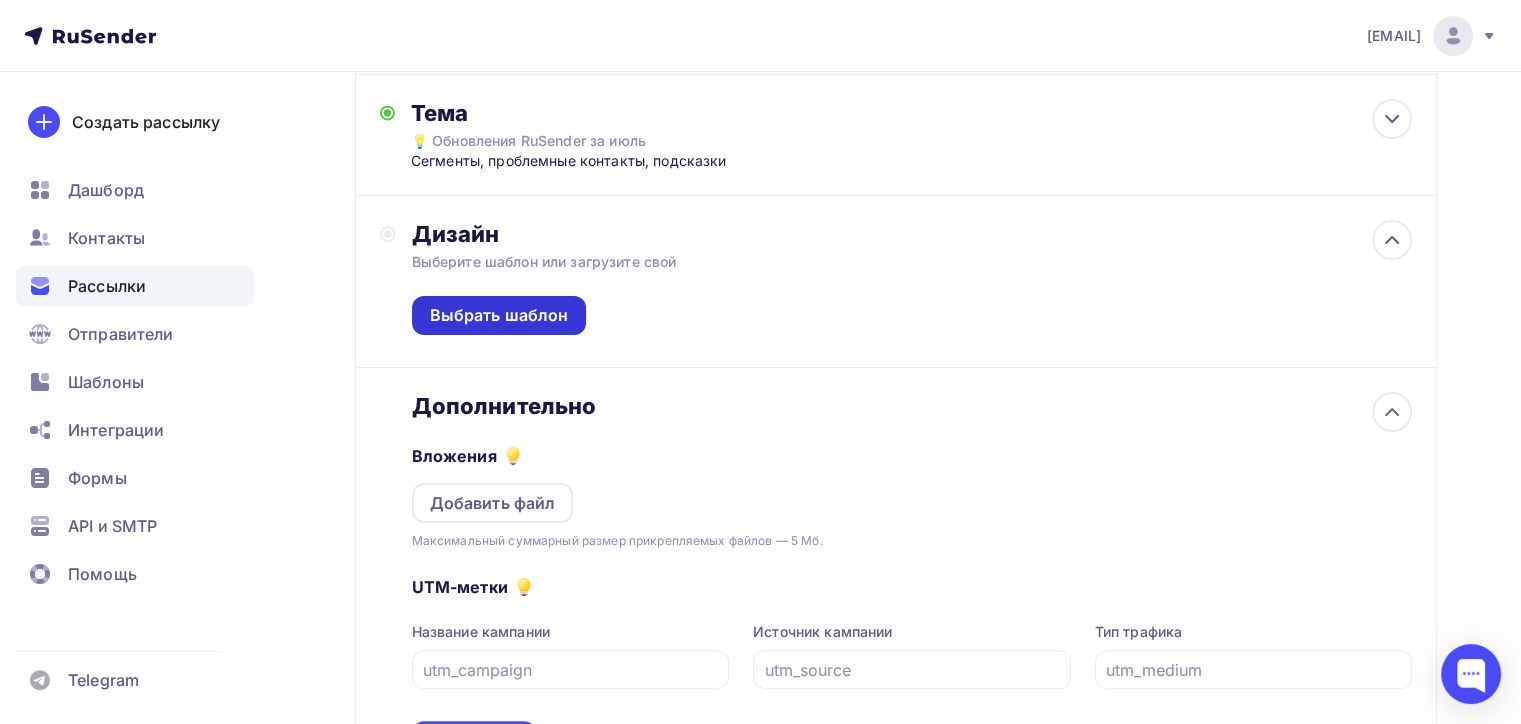 click on "Выбрать шаблон" at bounding box center (499, 315) 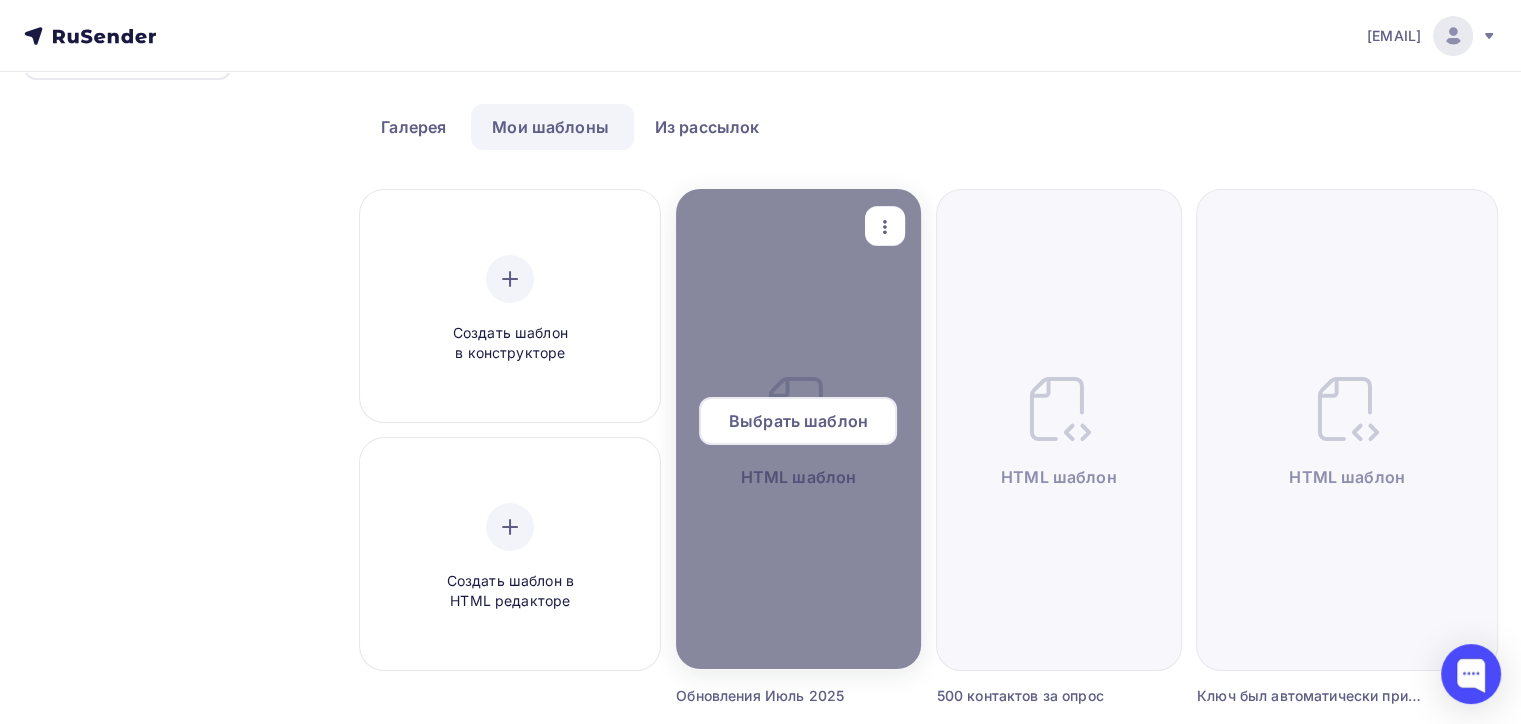 scroll, scrollTop: 200, scrollLeft: 0, axis: vertical 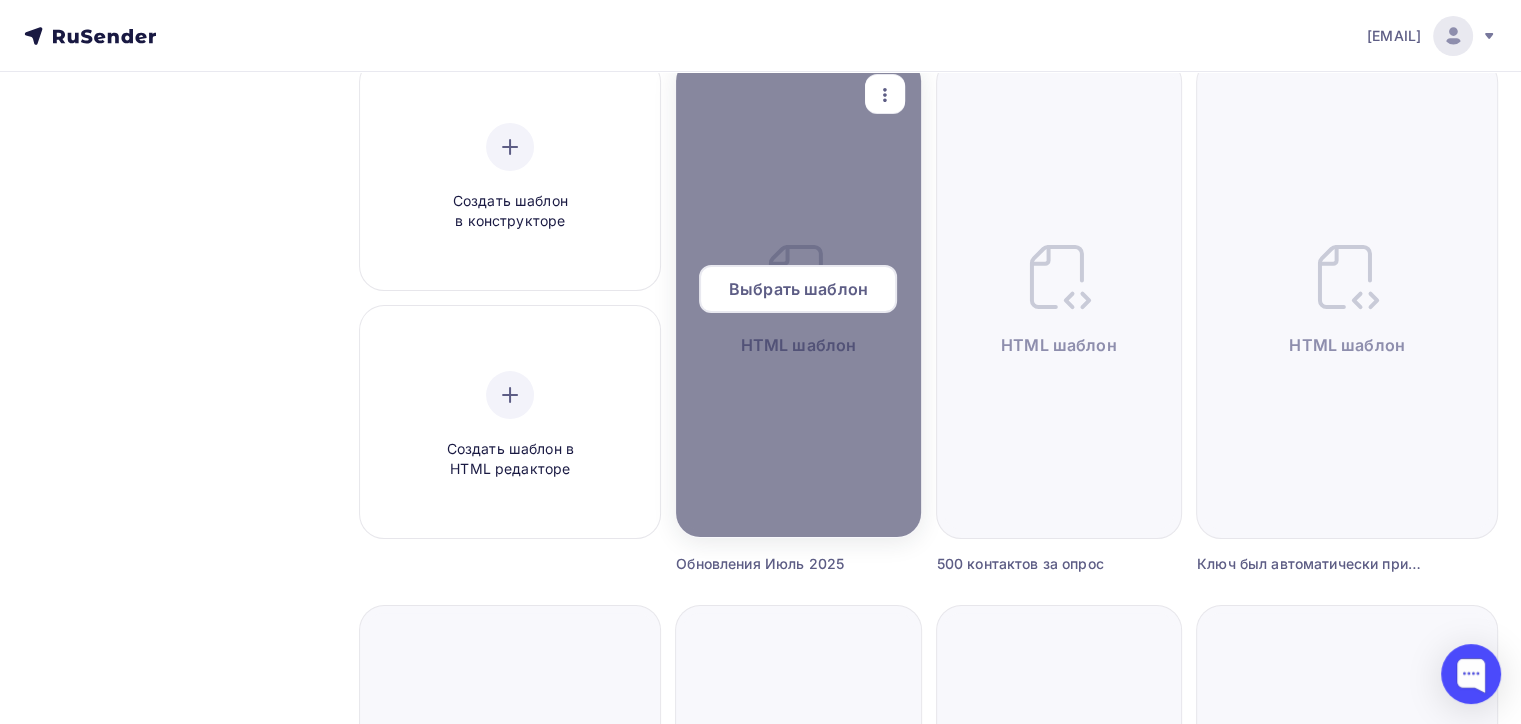 click on "Выбрать шаблон" at bounding box center [798, 289] 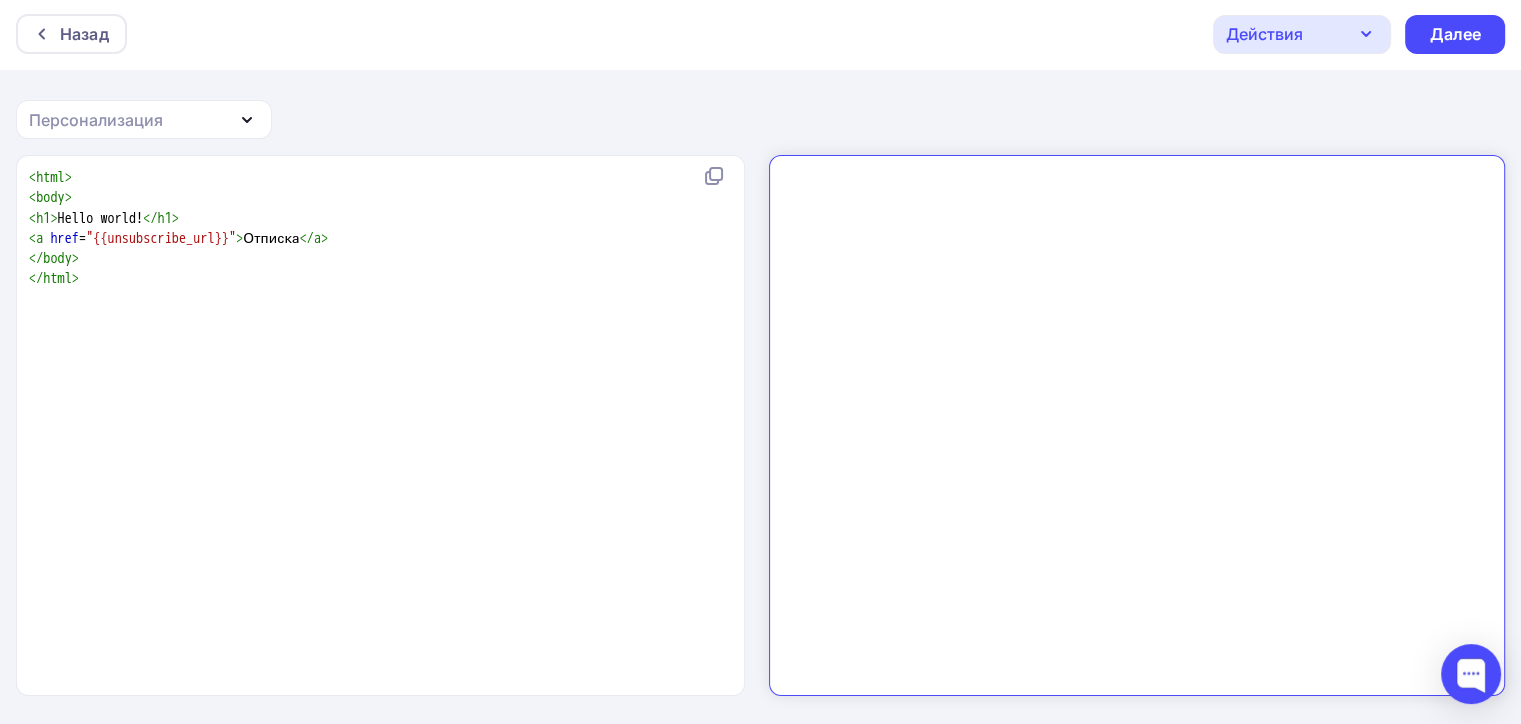 scroll, scrollTop: 0, scrollLeft: 0, axis: both 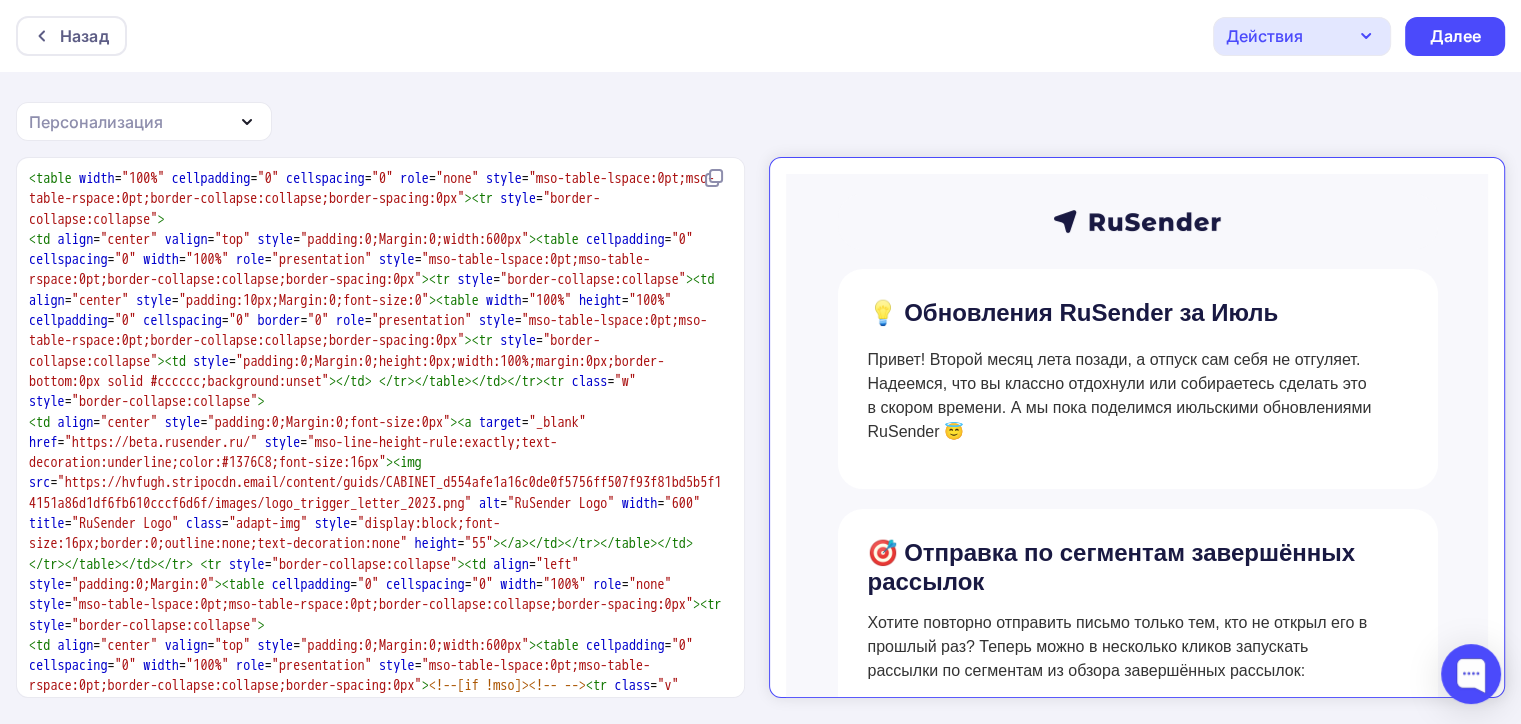 drag, startPoint x: 1010, startPoint y: 211, endPoint x: 1026, endPoint y: 176, distance: 38.483765 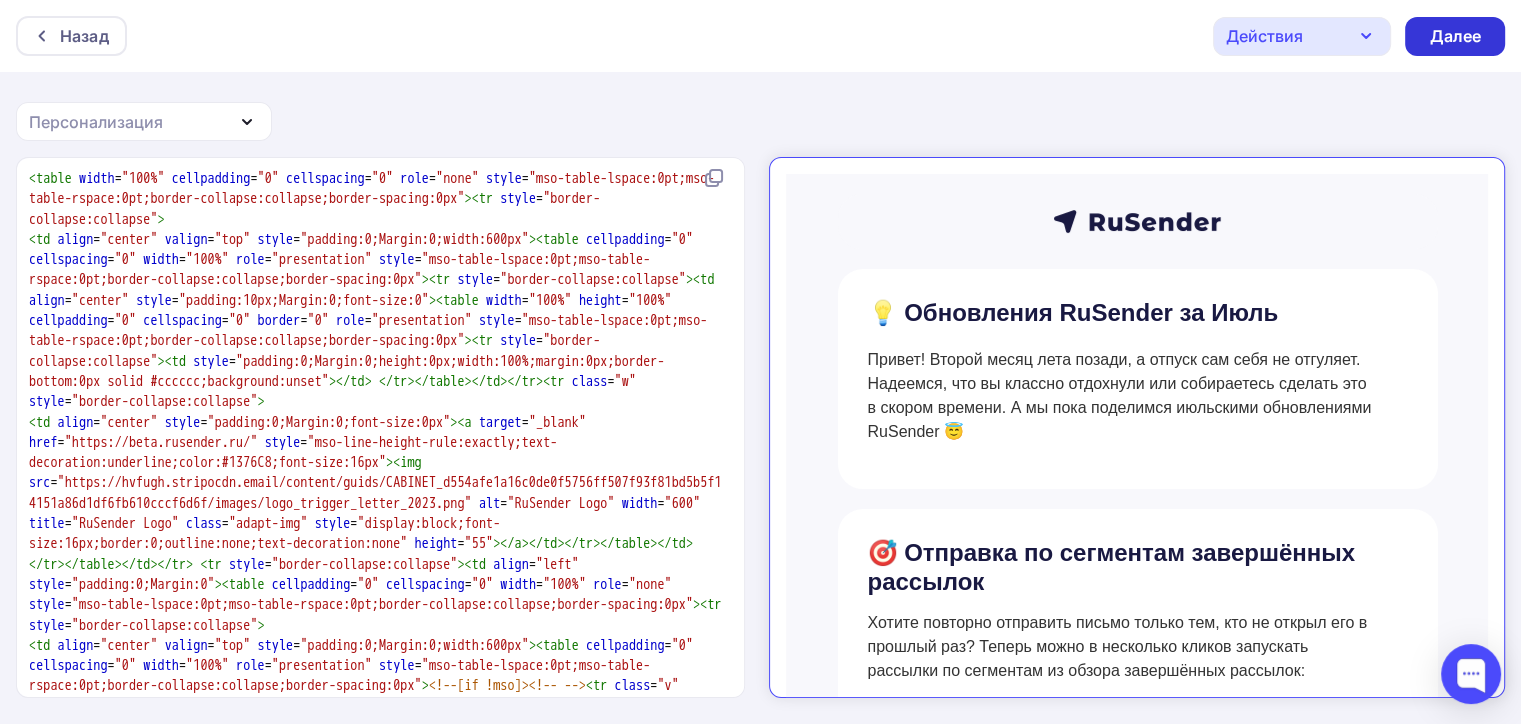 click on "Далее" at bounding box center [1455, 36] 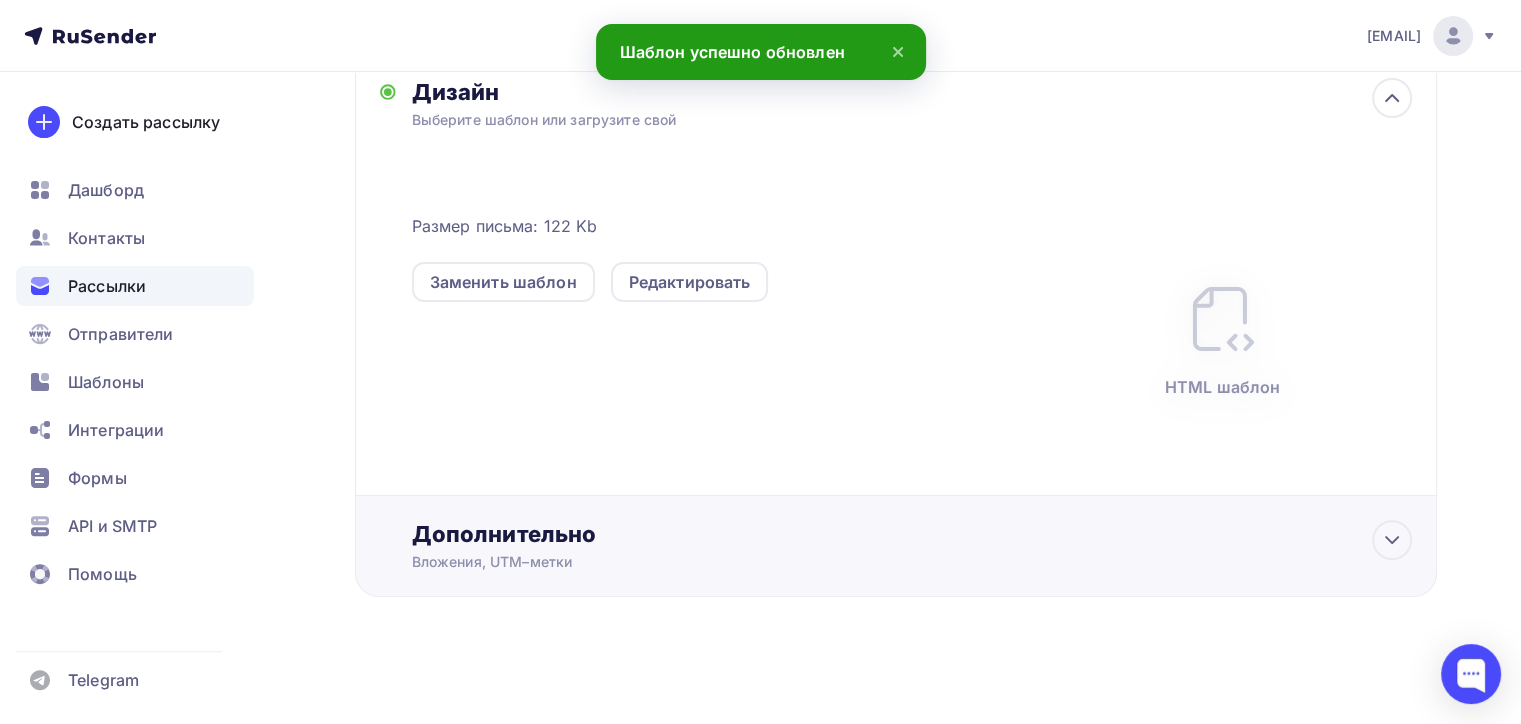 click on "Дополнительно
Вложения, UTM–метки
Вложения                                                                                                 Добавить файл
Максимальный суммарный размер прикрепляемых файлов — 5 Мб.
UTM-метки
Название кампании
Источник кампании
Тип трафика
Сохранить" at bounding box center [912, 546] 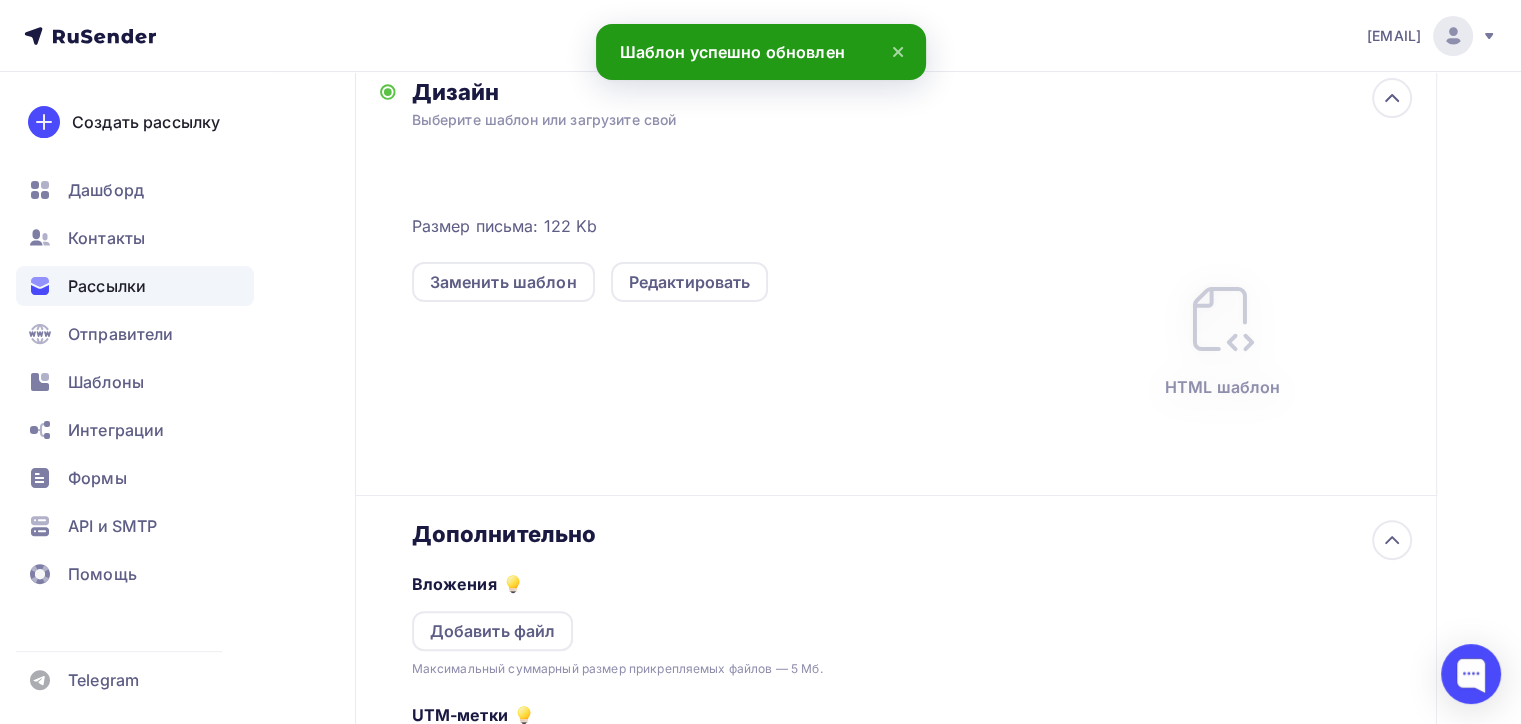 scroll, scrollTop: 529, scrollLeft: 0, axis: vertical 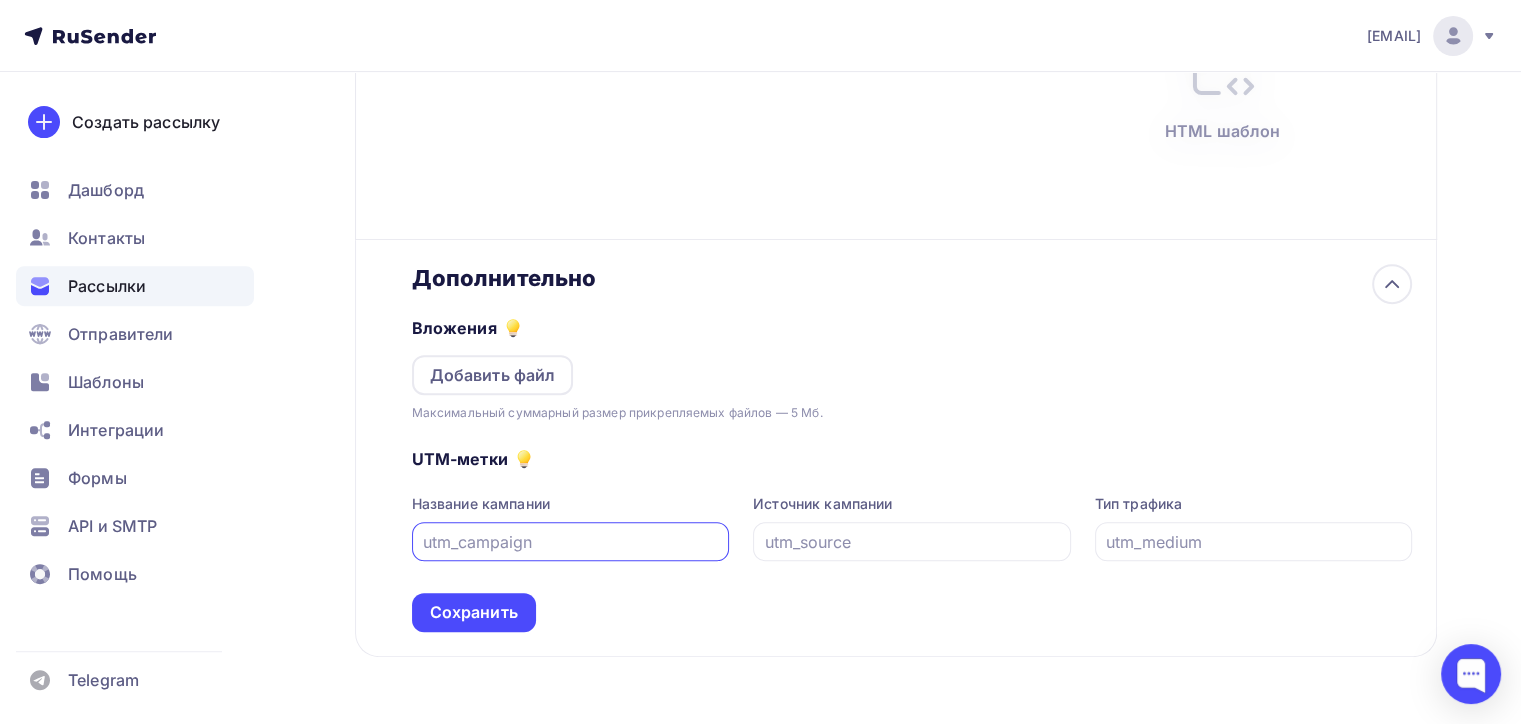 paste on "updates_july_2025" 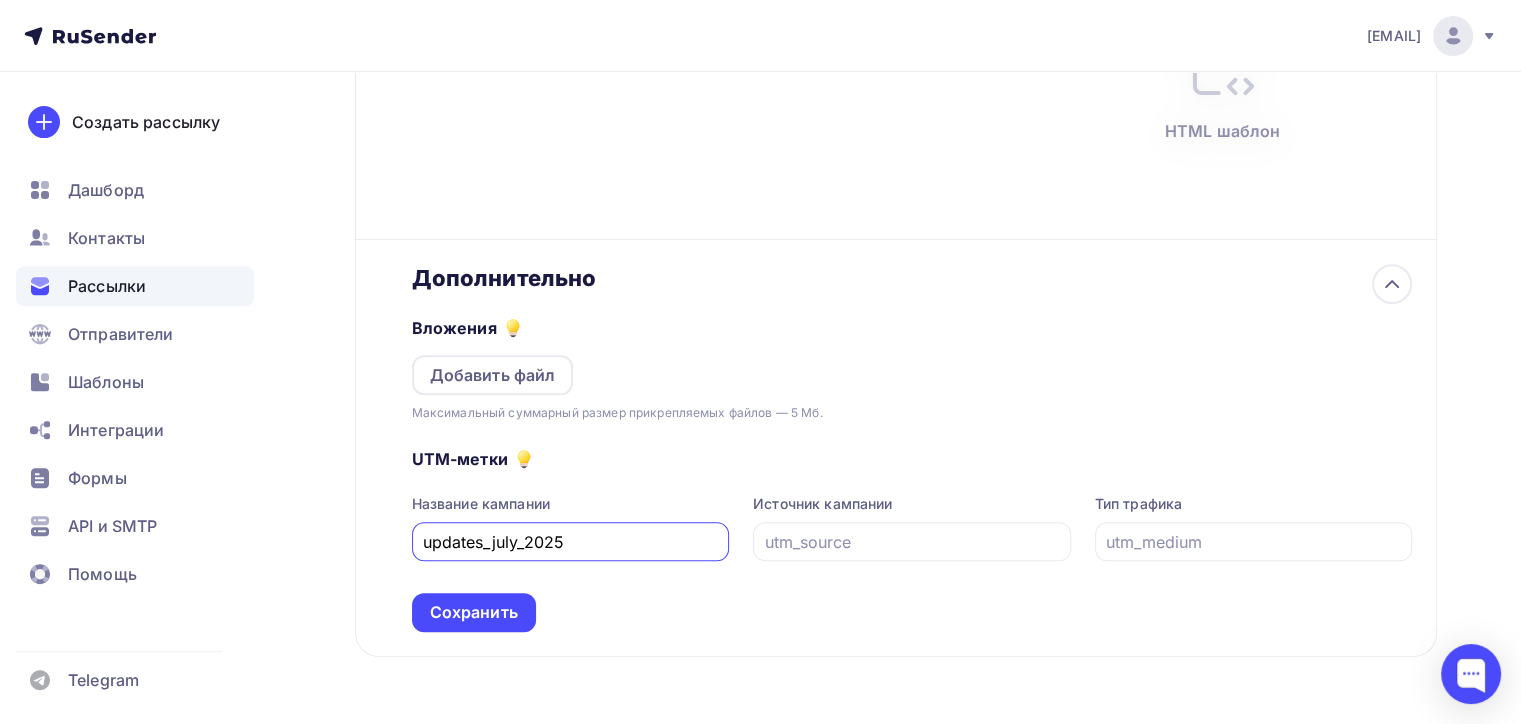 type on "updates_july_2025" 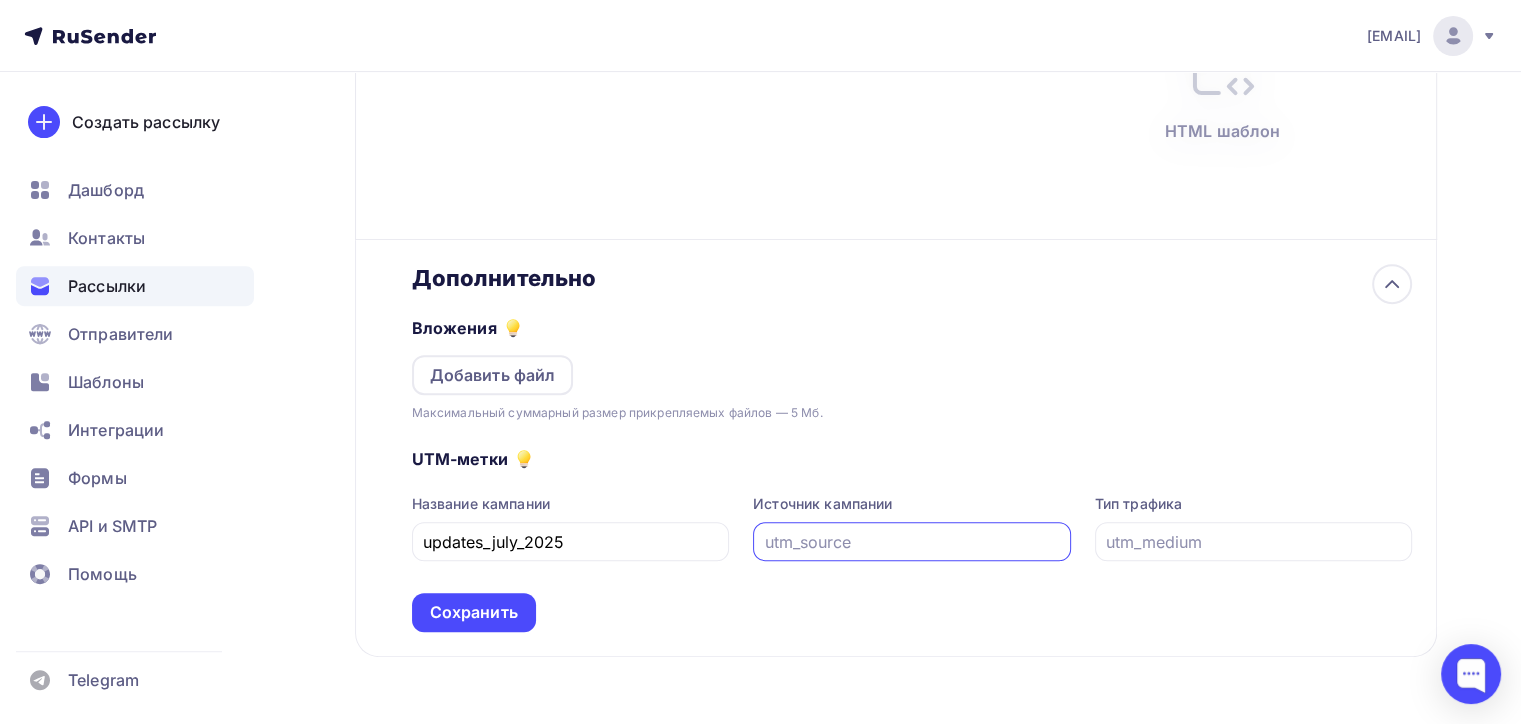 click at bounding box center [912, 542] 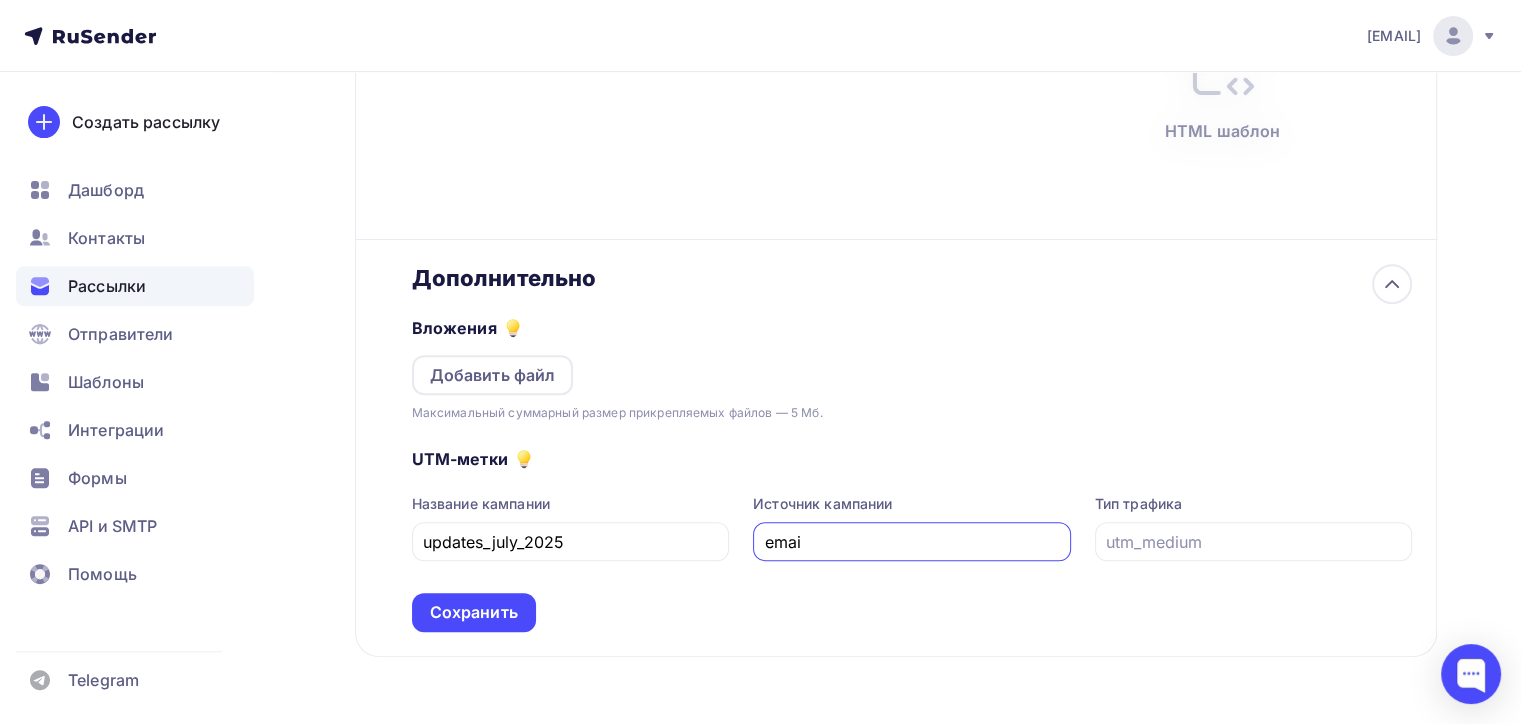 type on "email" 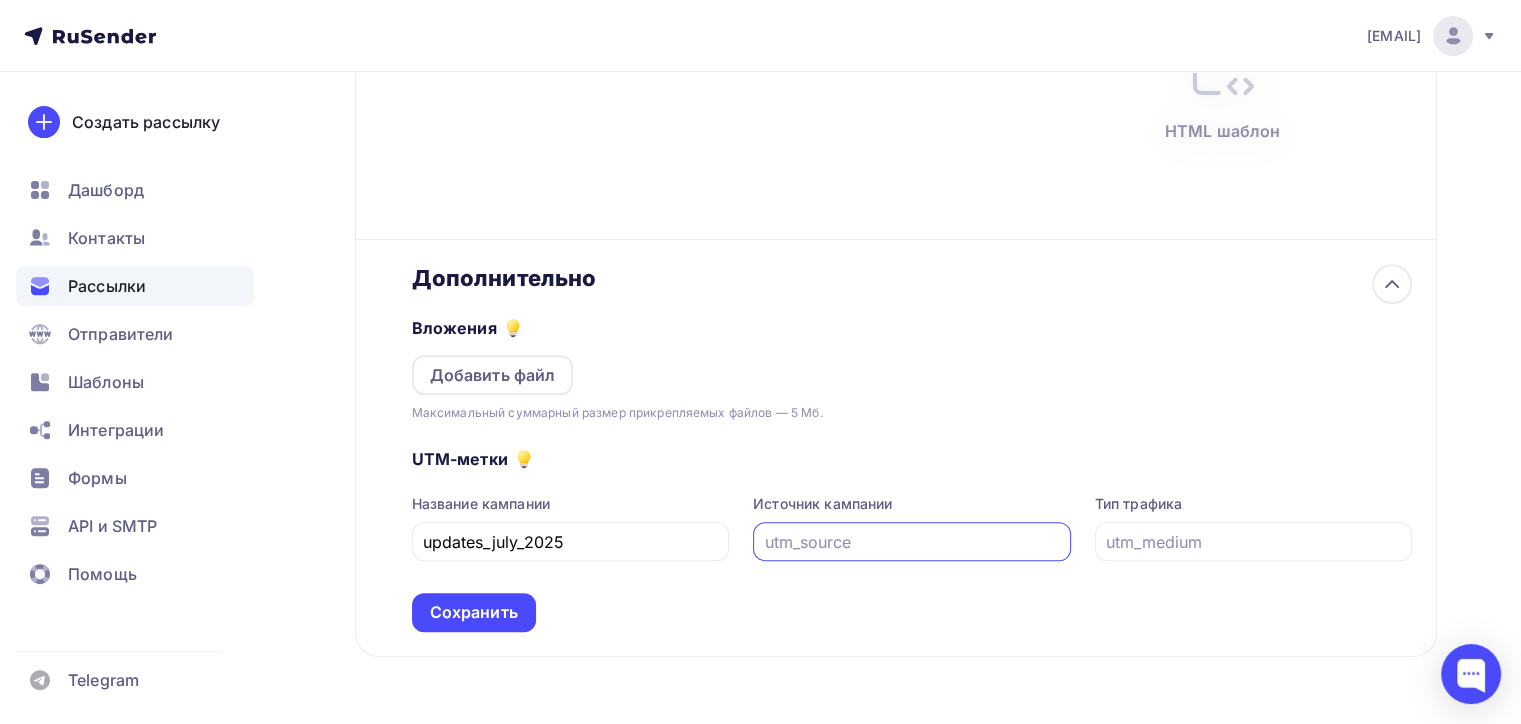 paste on "email" 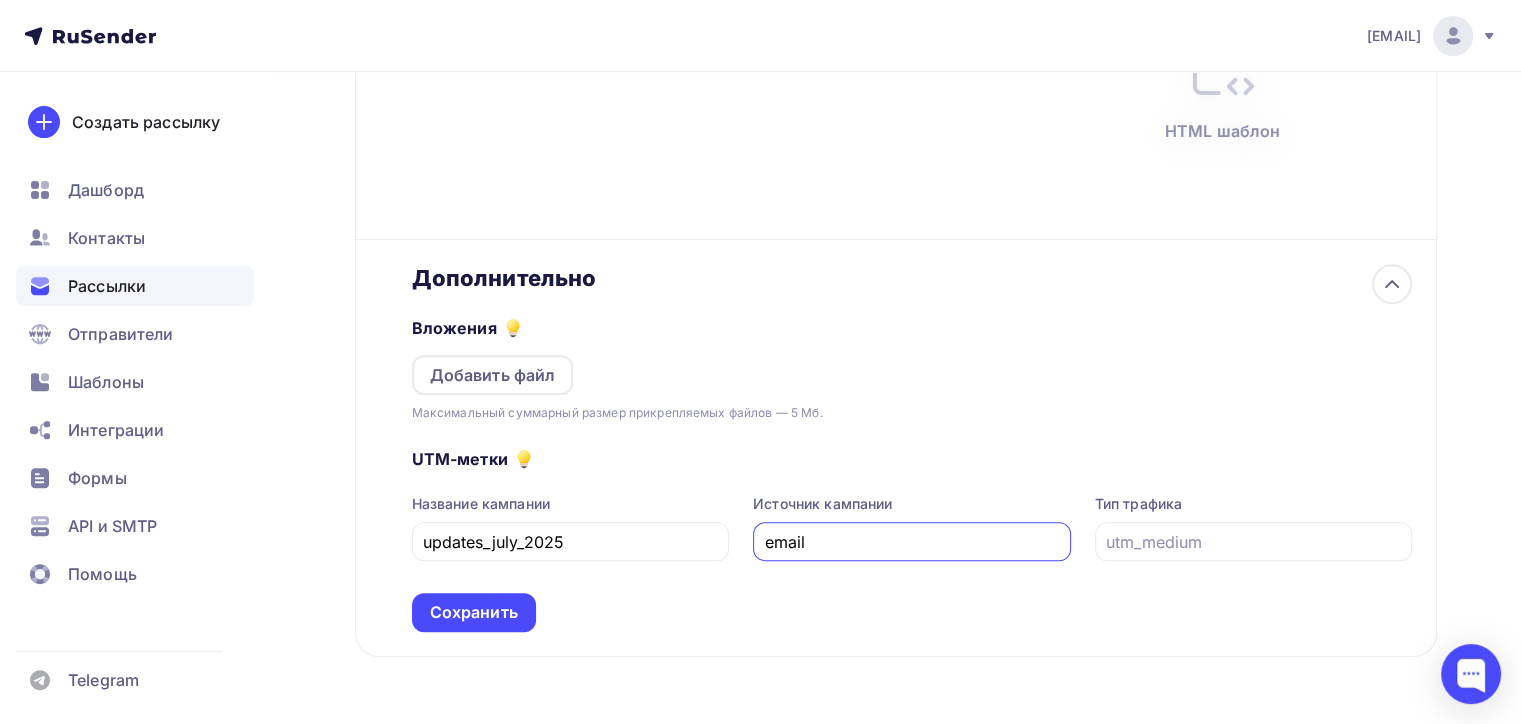 type on "email" 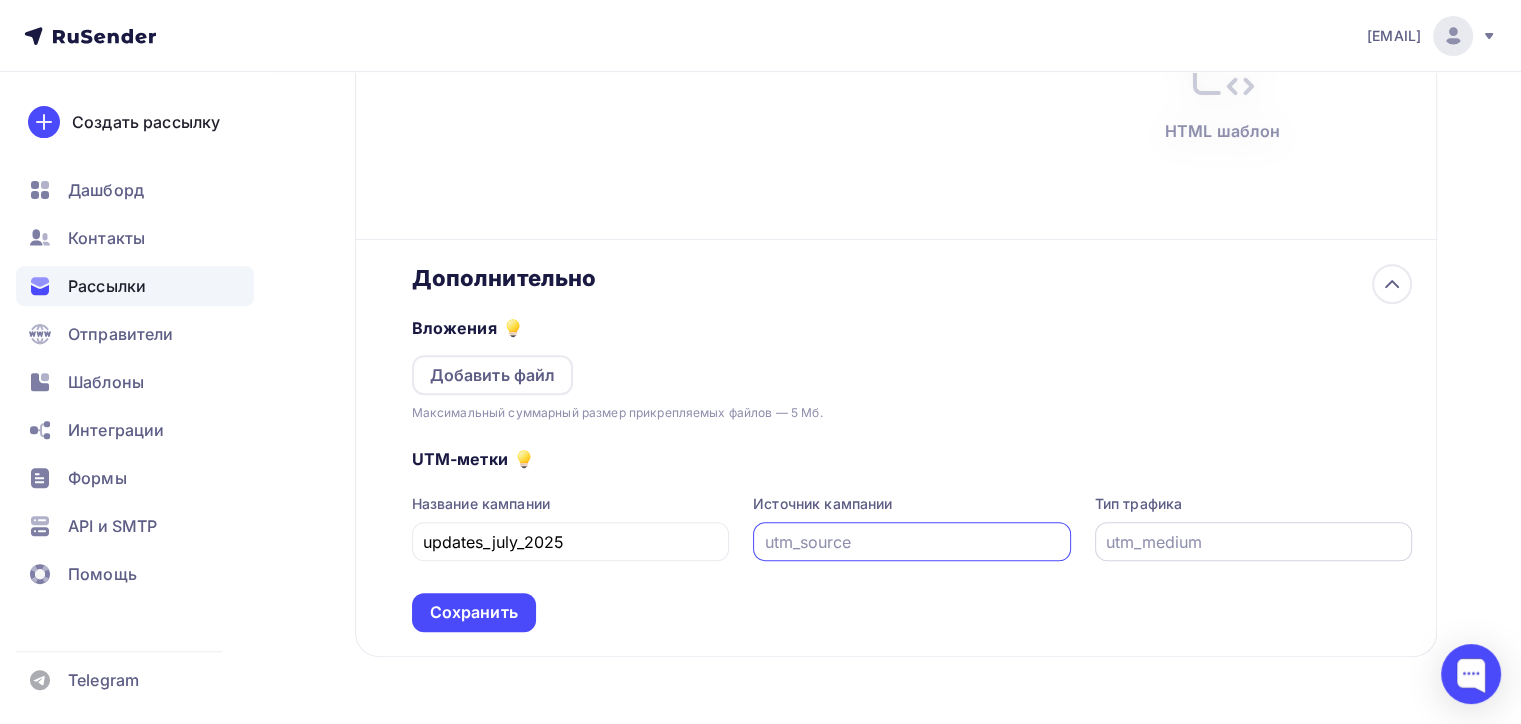 type 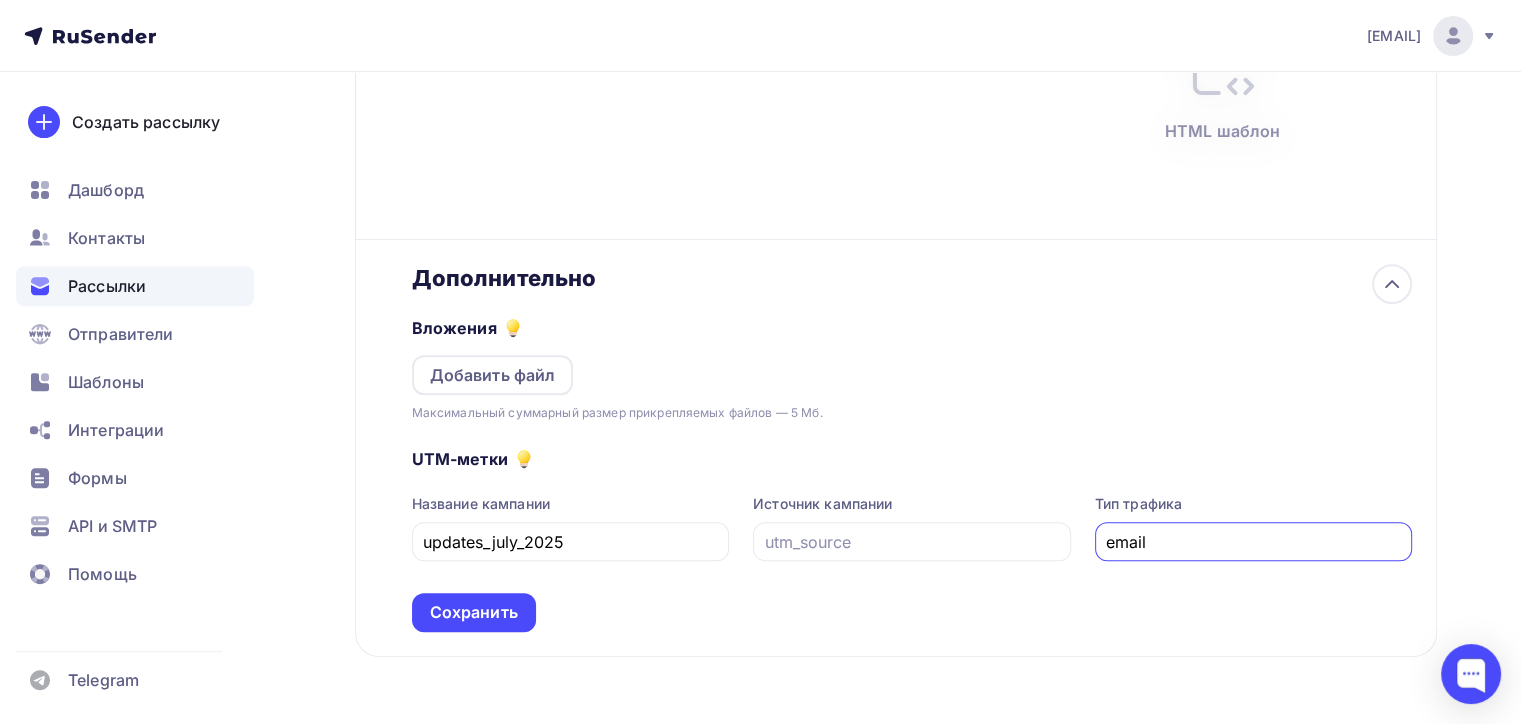 type on "email" 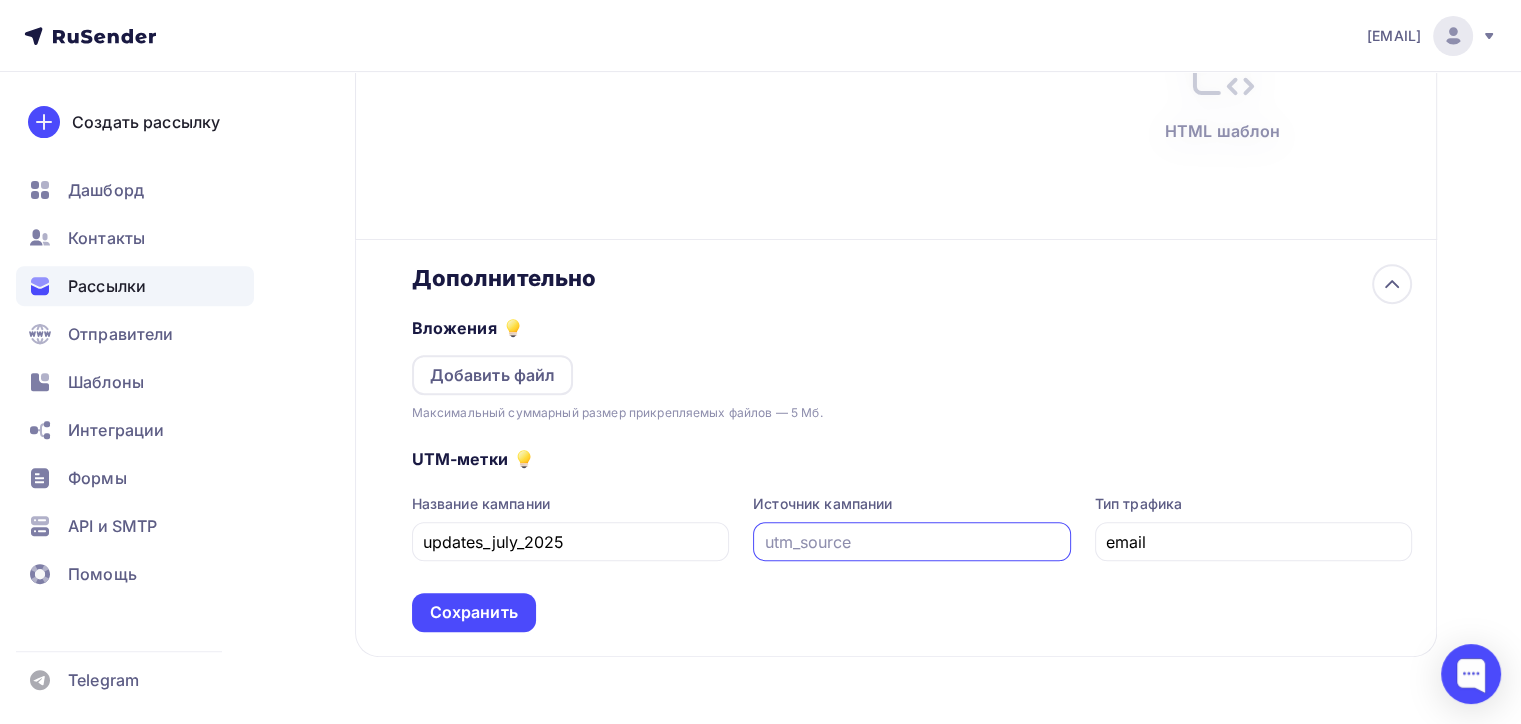 click at bounding box center [912, 542] 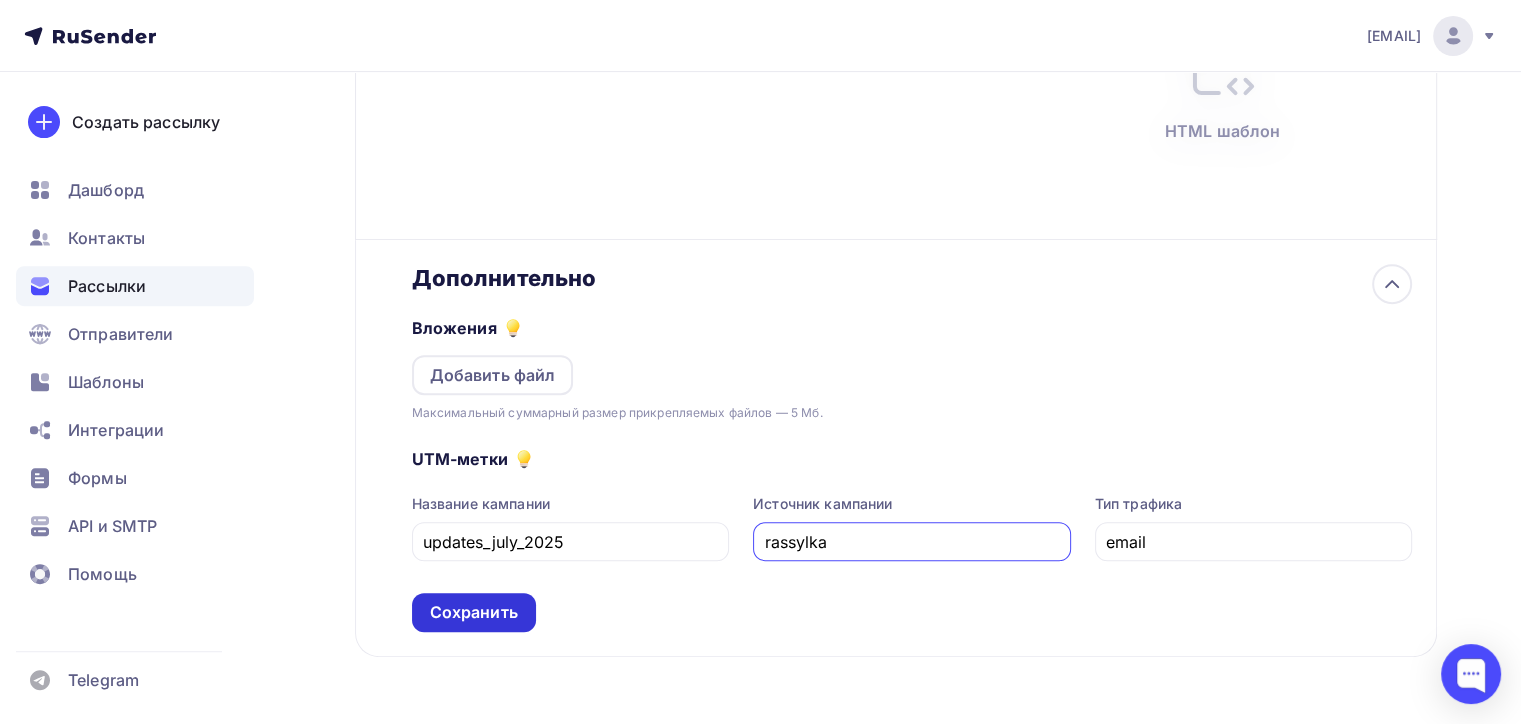 type on "rassylka" 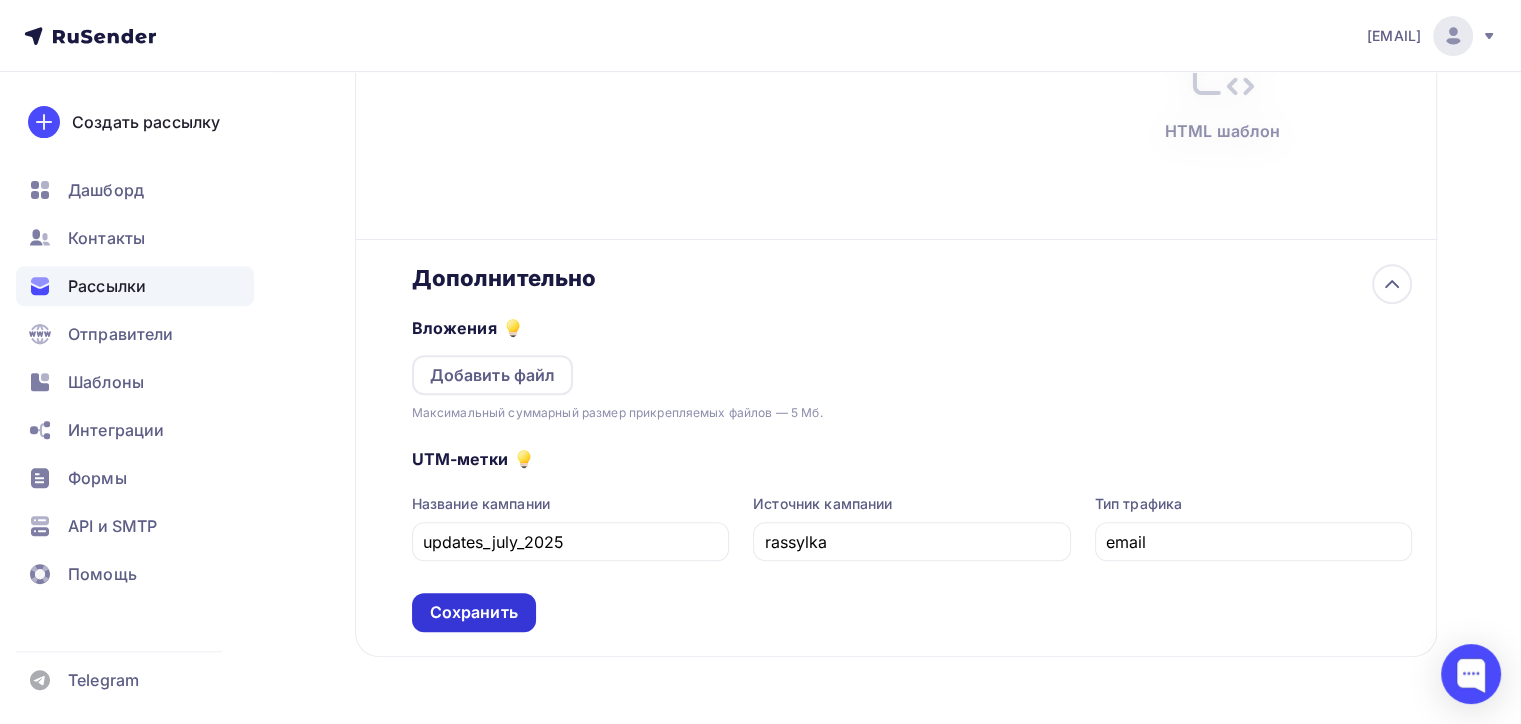 click on "Сохранить" at bounding box center [474, 612] 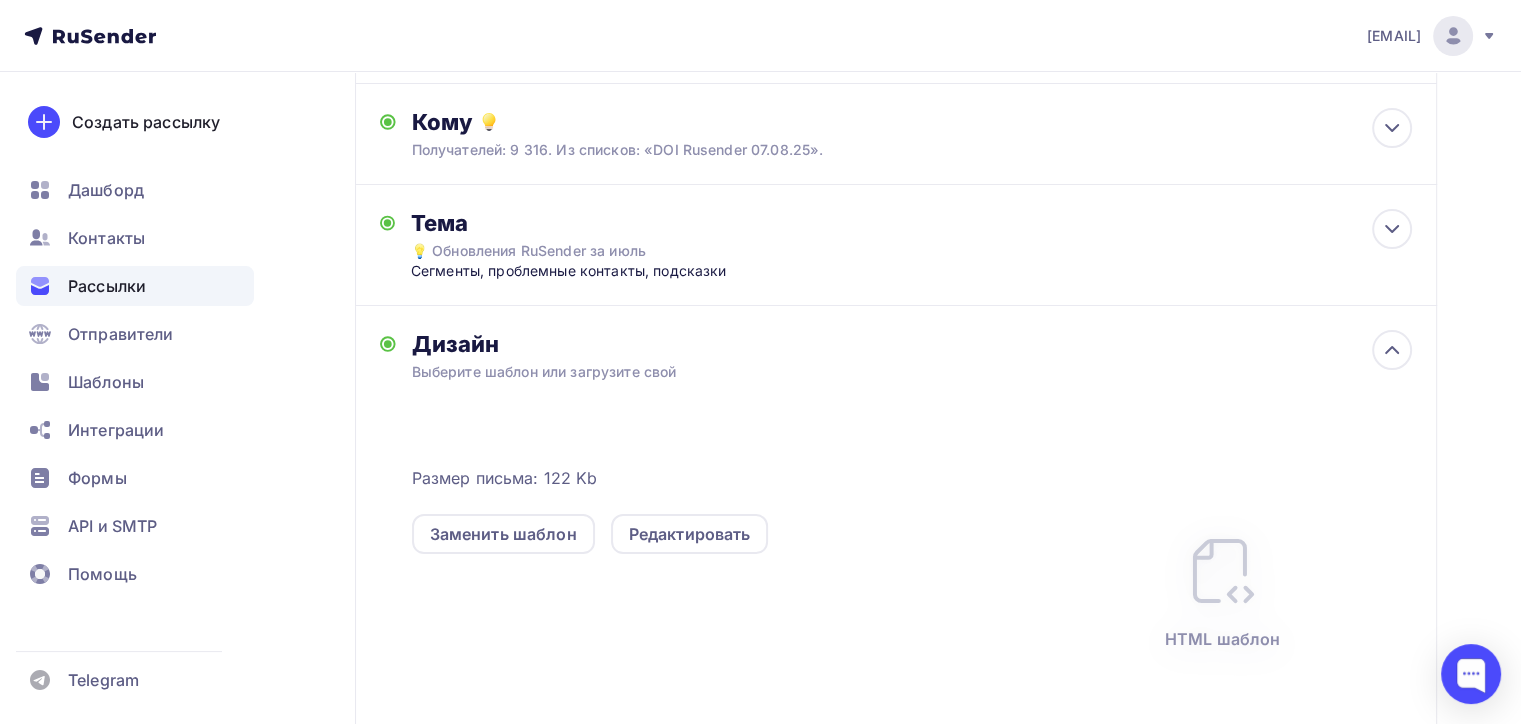 scroll, scrollTop: 0, scrollLeft: 0, axis: both 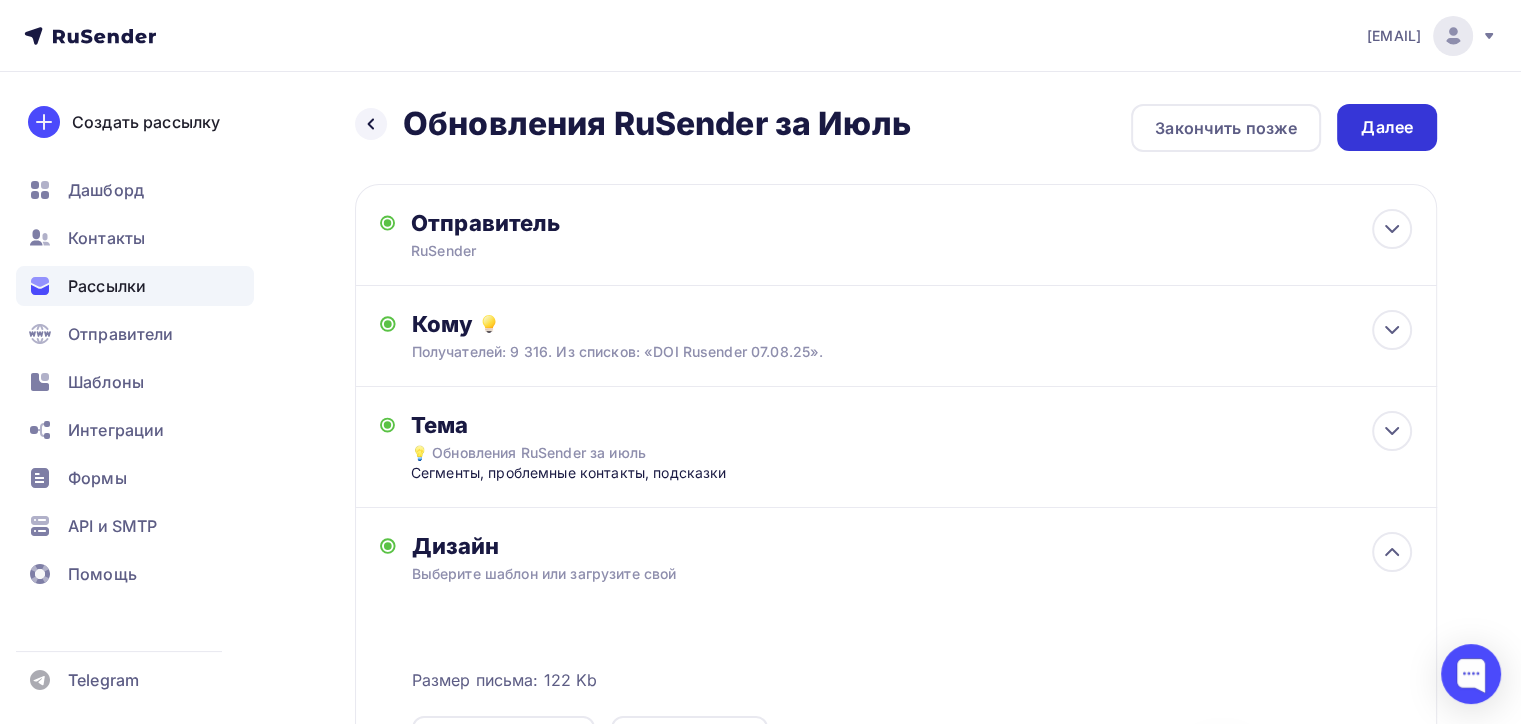 click on "Далее" at bounding box center (1387, 127) 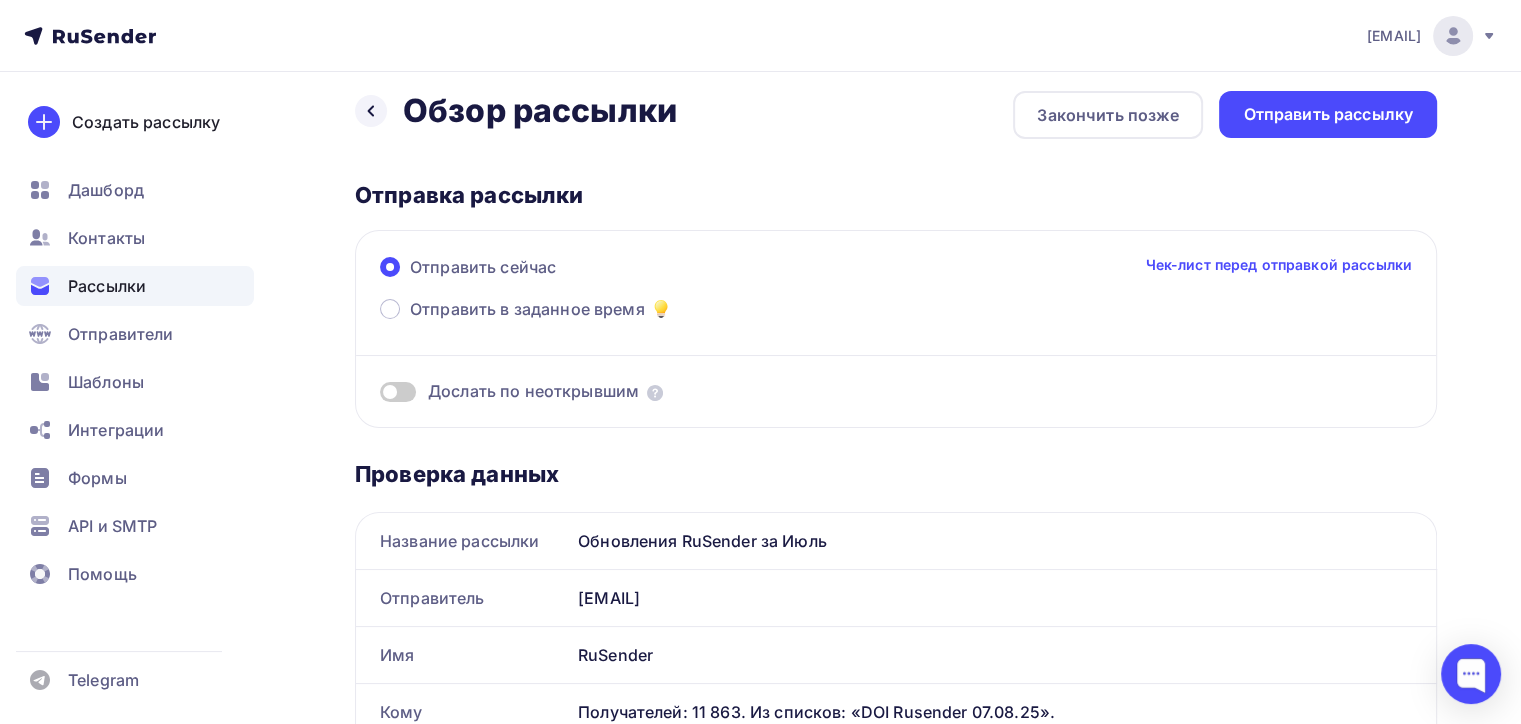 scroll, scrollTop: 0, scrollLeft: 0, axis: both 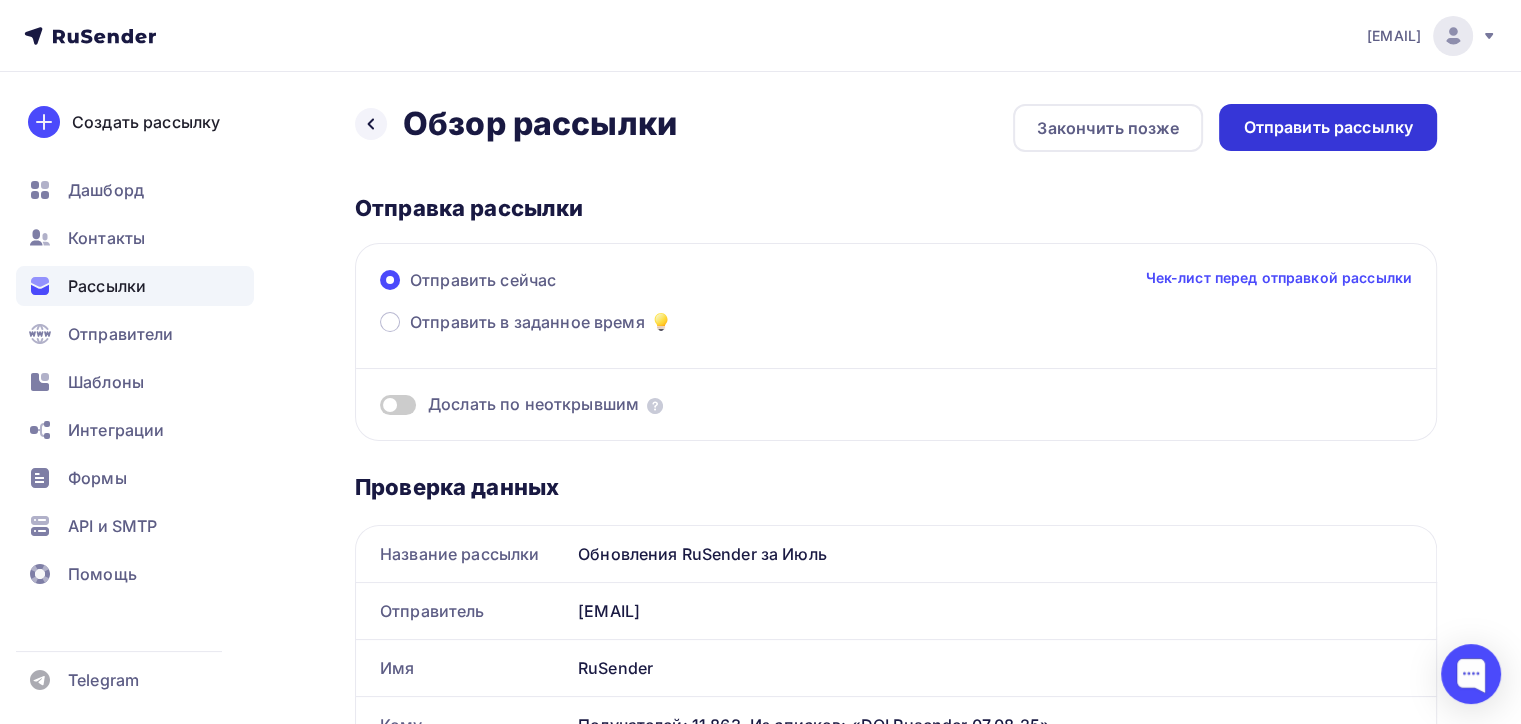 click on "Отправить рассылку" at bounding box center [1328, 127] 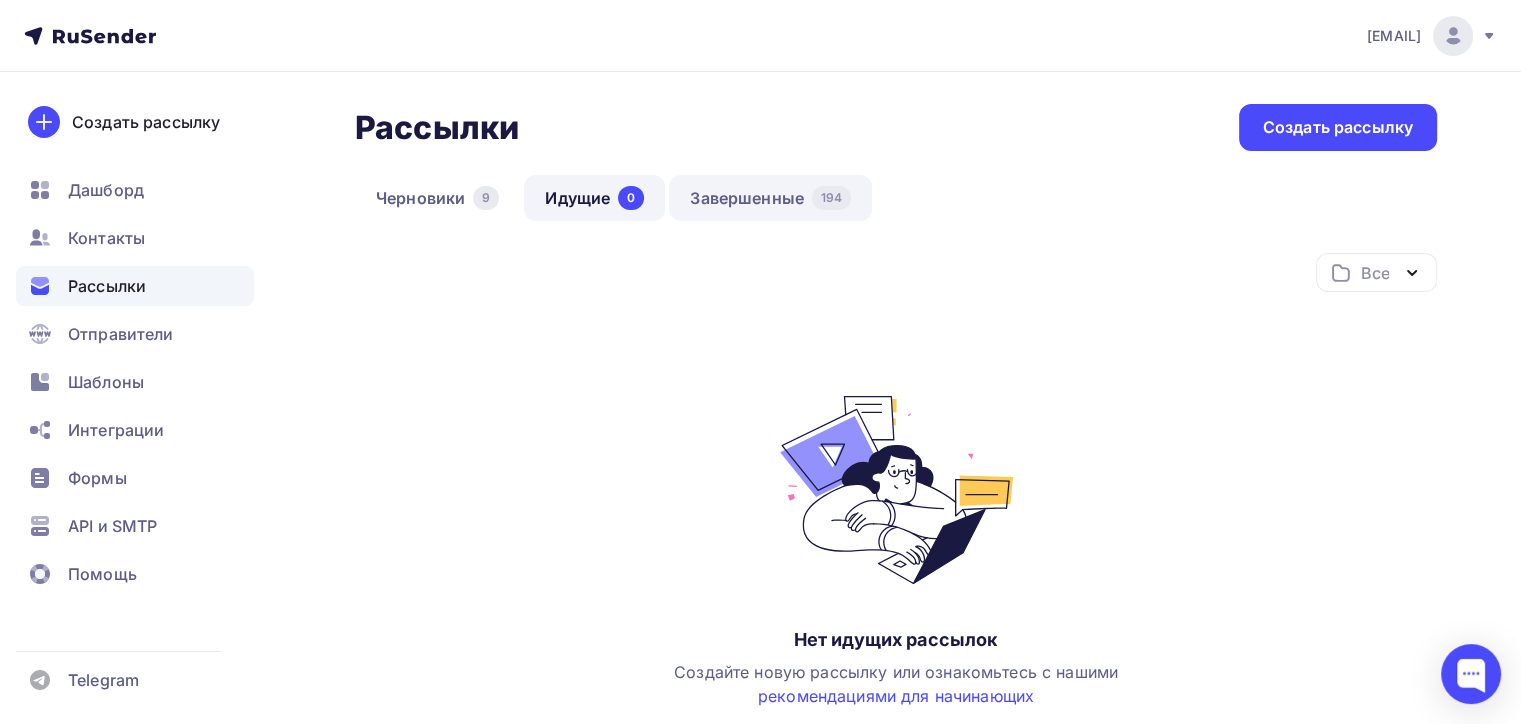click on "Завершенные
194" at bounding box center (770, 198) 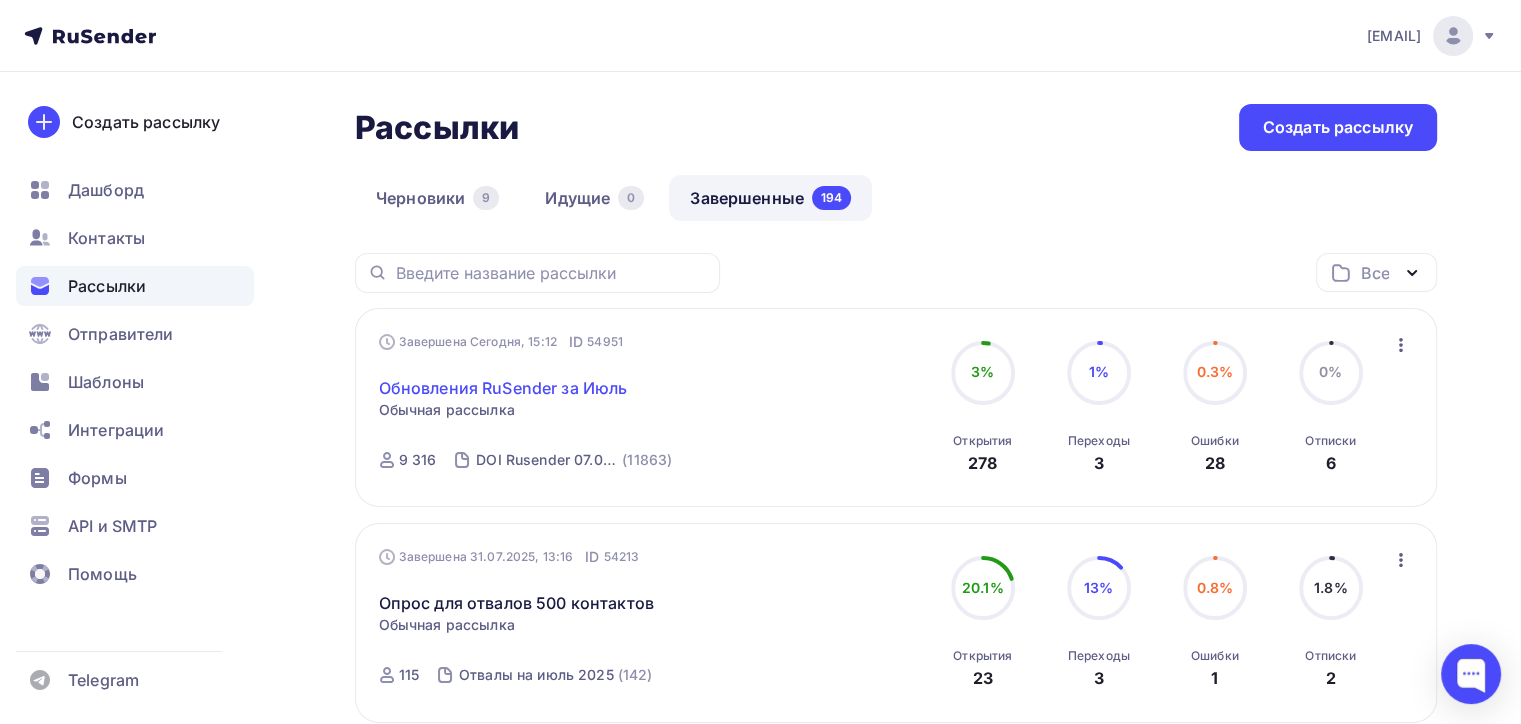 click on "Обновления RuSender за Июль" at bounding box center [503, 388] 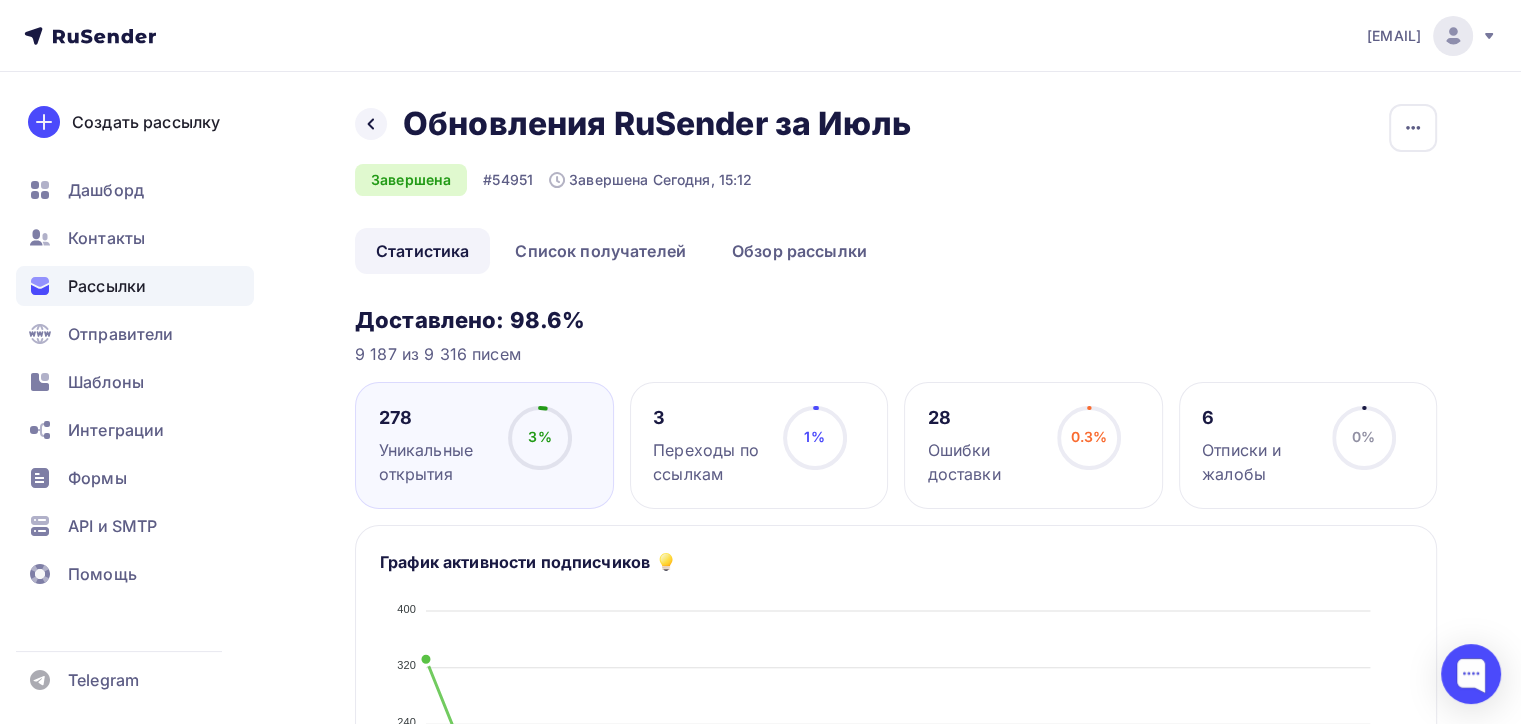 click on "Доставлено:
98.6%
9 187 из
9 316 писем
278
Уникальные открытия
3%   3%           3
Переходы по ссылкам
1%   1%           28
Ошибки доставки
0.3%   0.3%           6
Отписки и жалобы
0%   0%             График активности подписчиков                                                                                             07.08.2025 07.08.2025 08.08.2025 08.08.2025 09.08.2025 09.08.2025 10.08.2025 10.08.2025 11.08.2025 11.08.2025 12.08.2025 12.08.2025 13.08.2025 13.08.2025 14.08.2025 14.08.2025 15.08.2025 15.08.2025 16.08.2025 16.08.2025 17.08.2025 17.08.2025 400 400 320 320 240 240 160 160 80 80 0 0
Почтовые сервисы" at bounding box center [896, 1072] 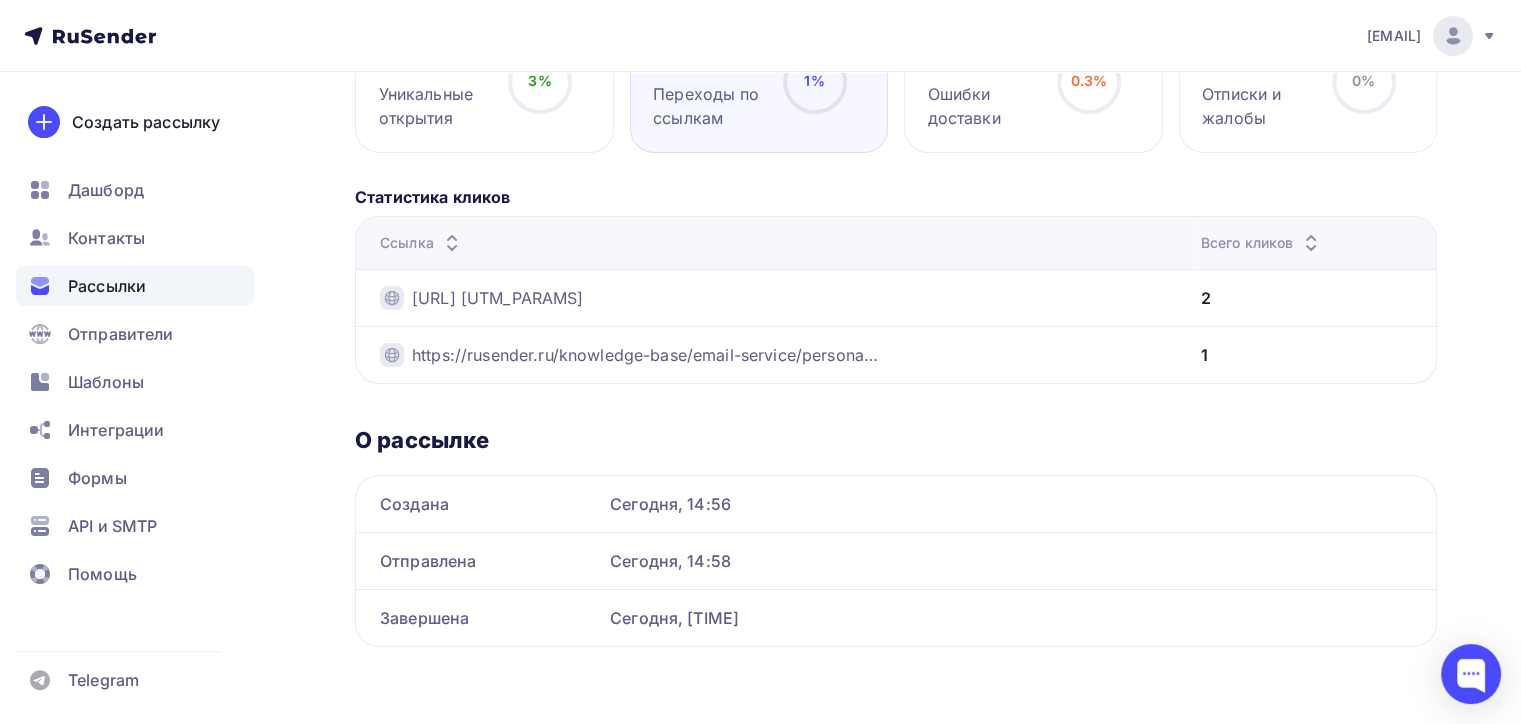 scroll, scrollTop: 356, scrollLeft: 0, axis: vertical 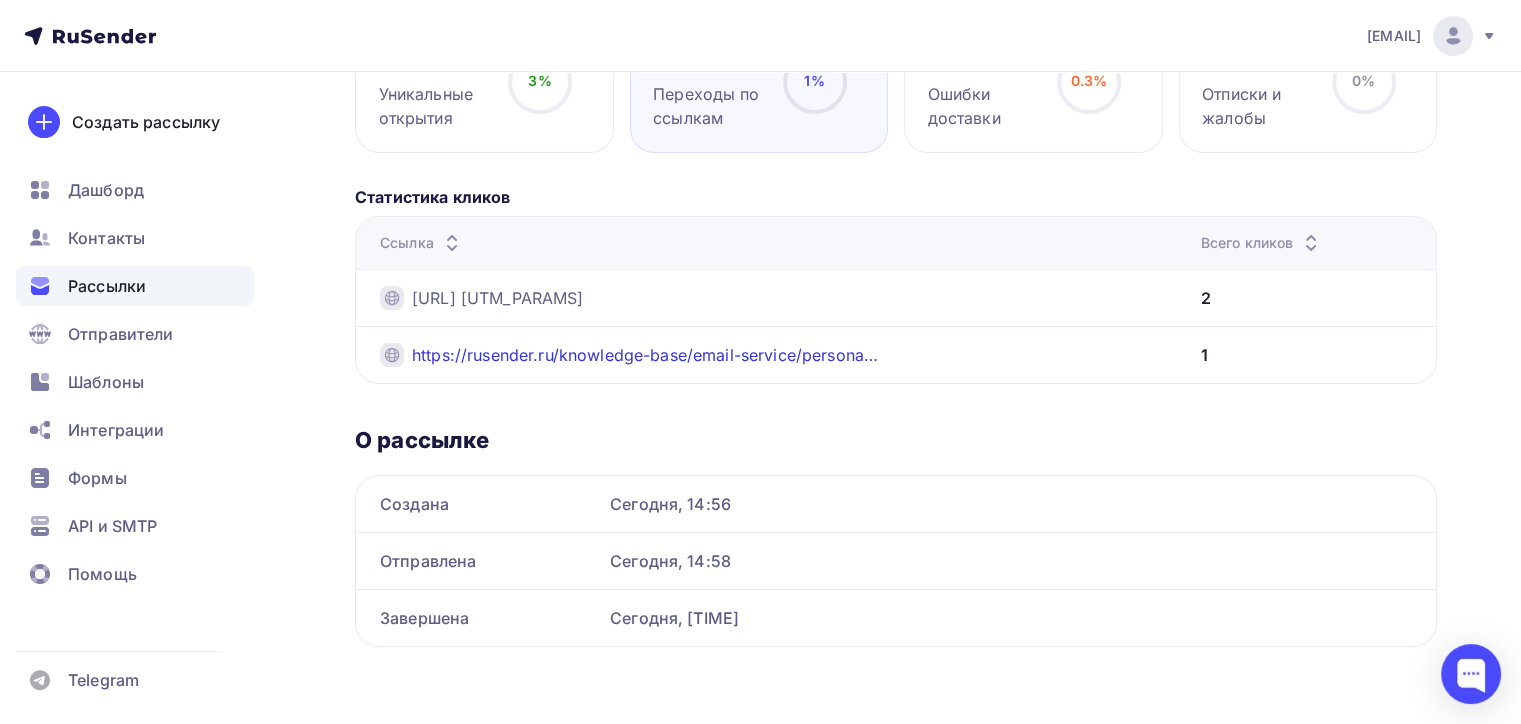 click on "https://rusender.ru/knowledge-base/email-service/personalization-and-segmentation/otpravka-po-segmentam-zavershennyh-rassylok/?utm_source=rassylka&utm_medium=email&utm_campaign=updates_july_2025" at bounding box center [646, 355] 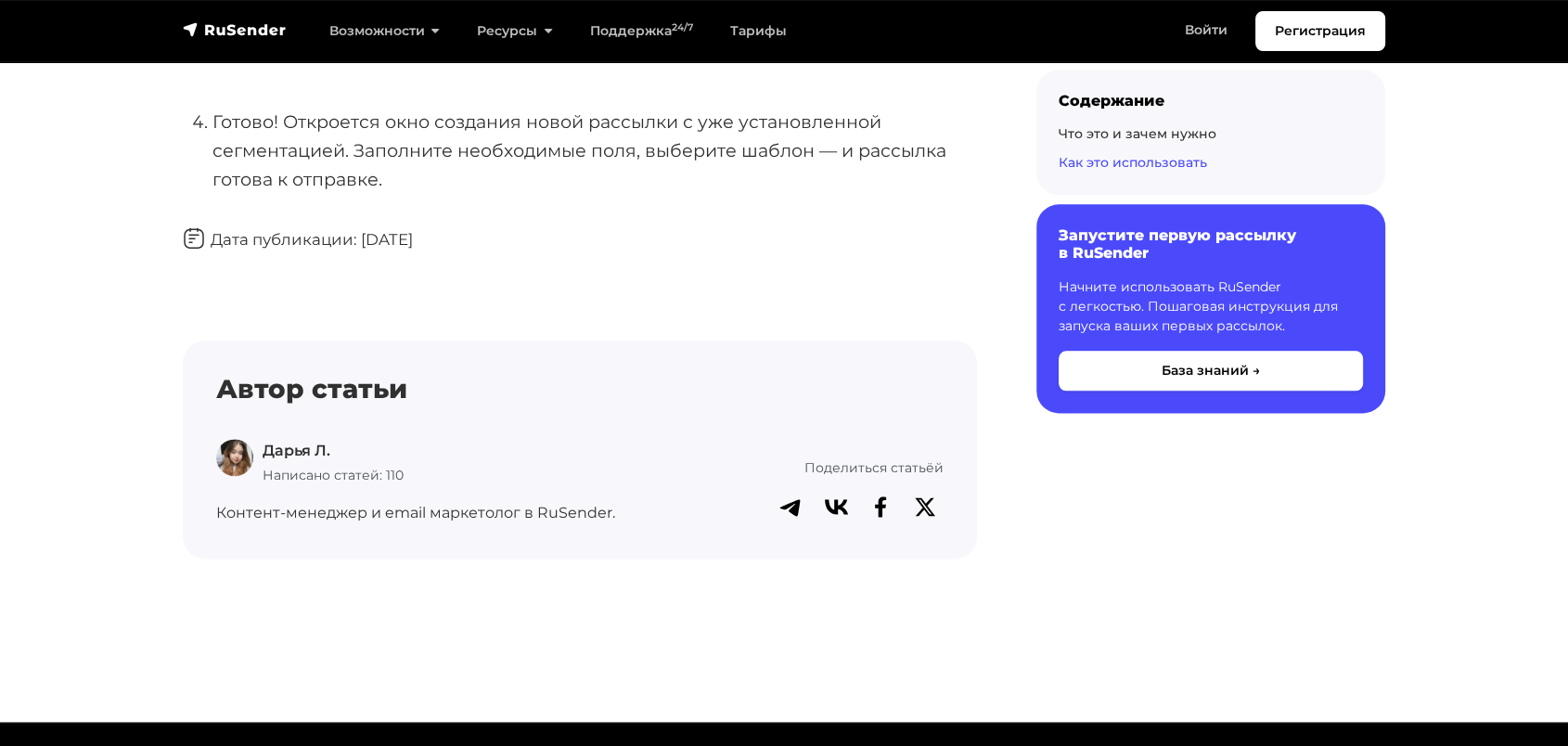 scroll, scrollTop: 2371, scrollLeft: 0, axis: vertical 